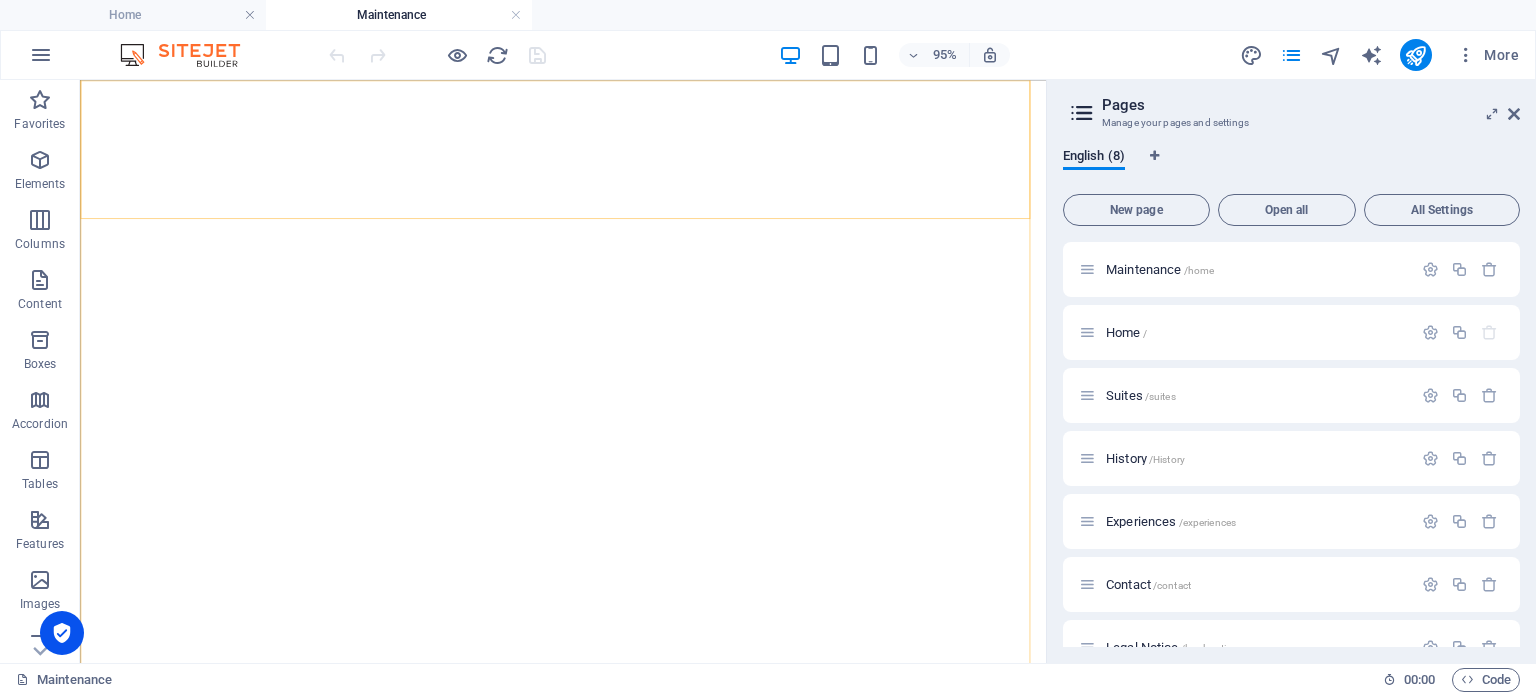 scroll, scrollTop: 0, scrollLeft: 0, axis: both 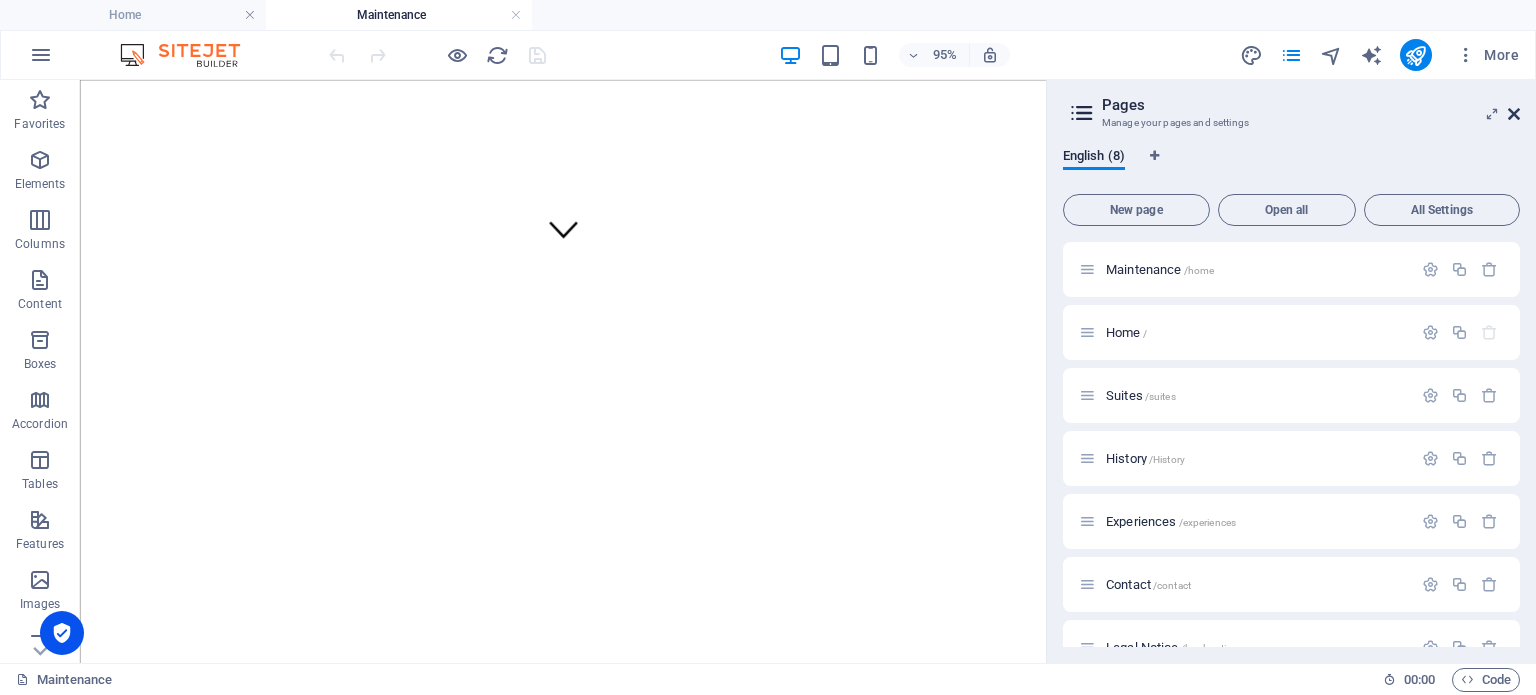 click at bounding box center [1514, 114] 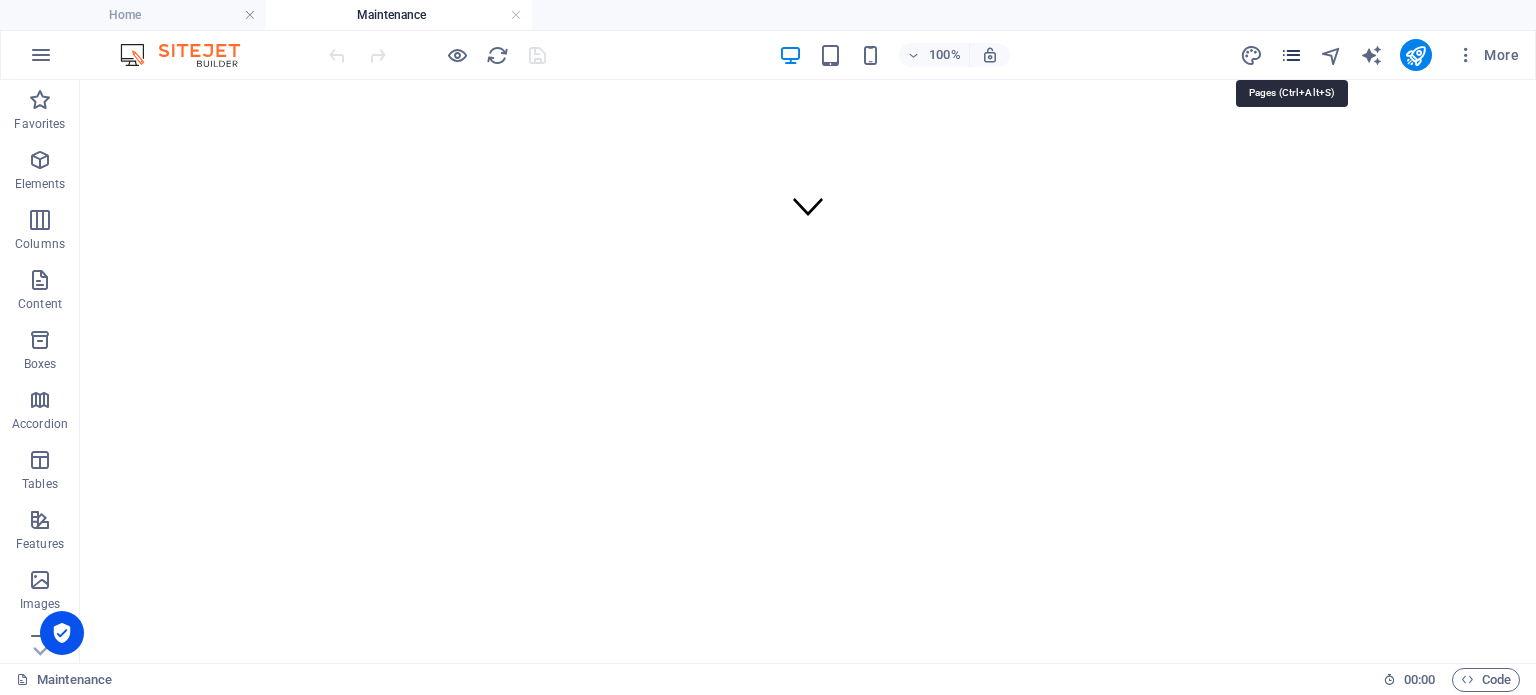 click at bounding box center [1291, 55] 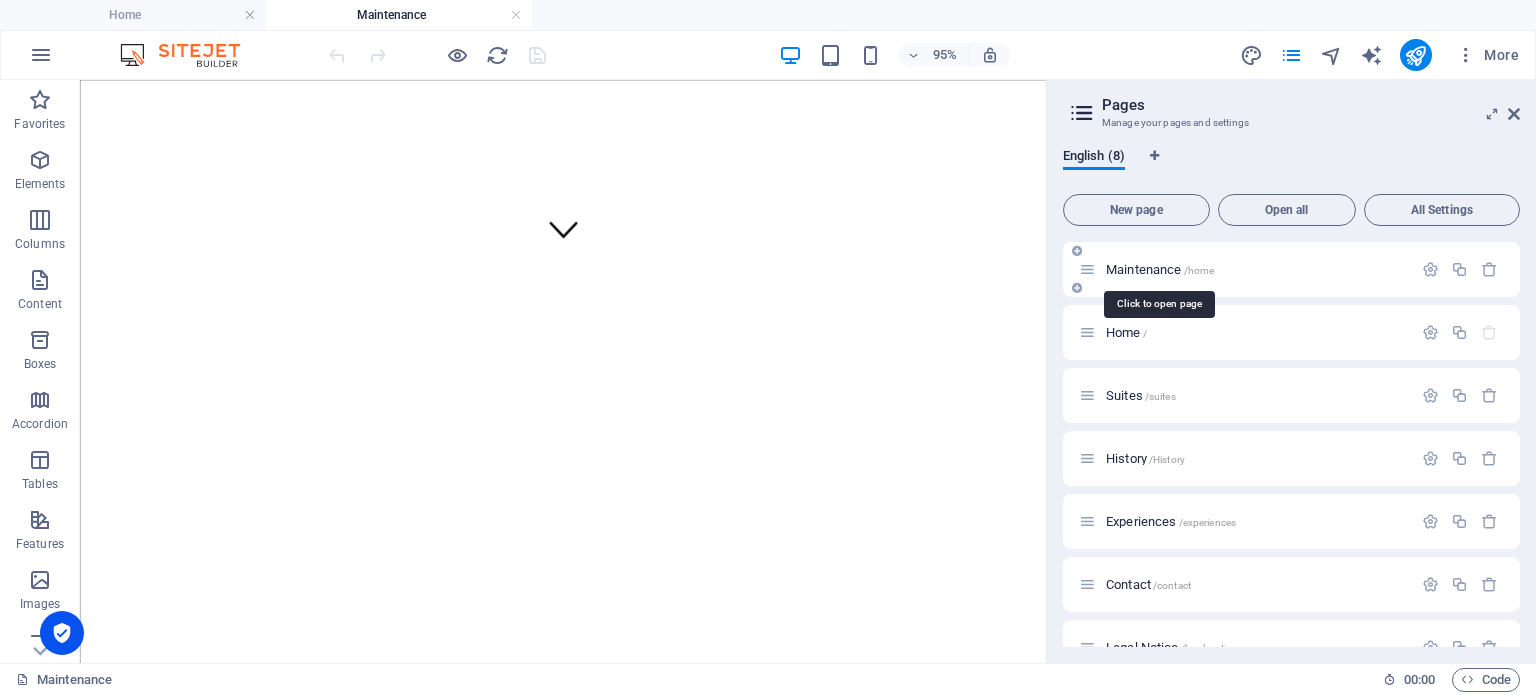 click on "Maintenance /home" at bounding box center [1160, 269] 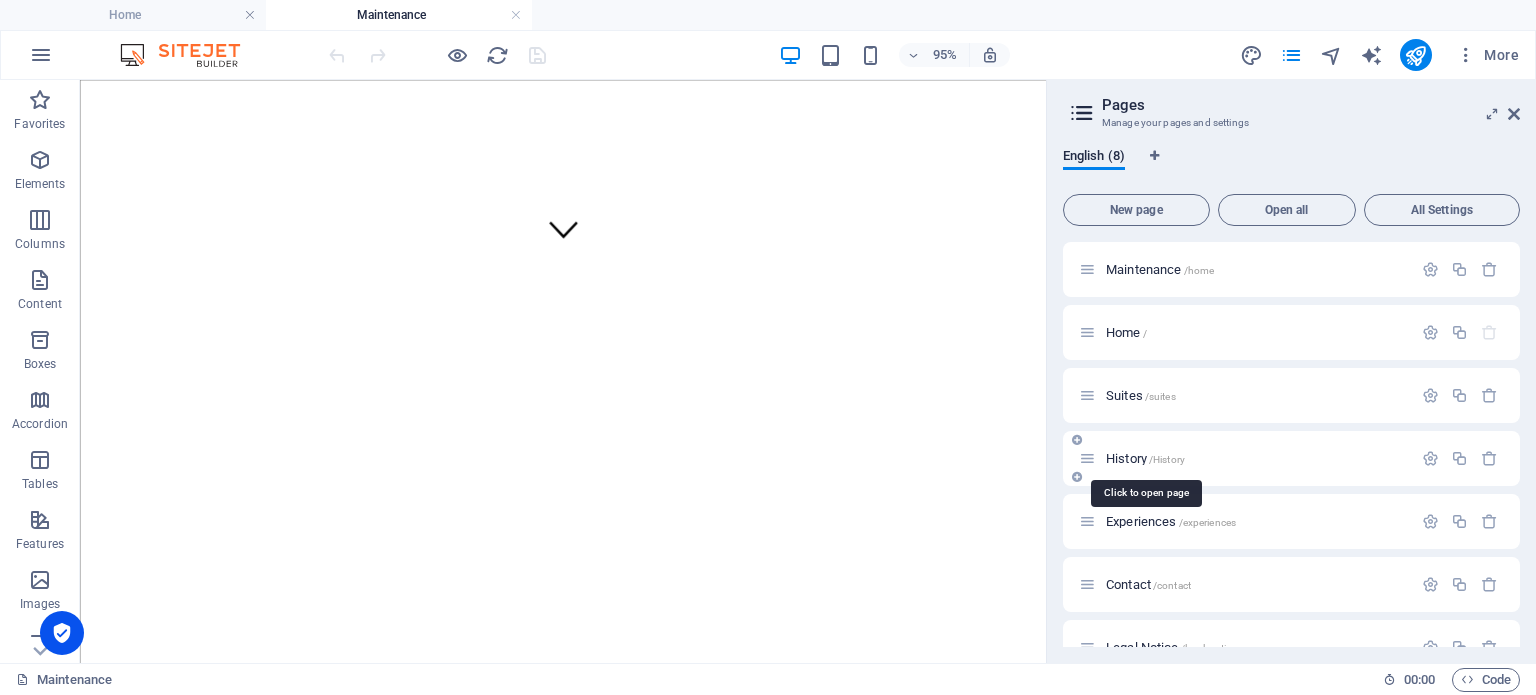 click on "History /History" at bounding box center [1145, 458] 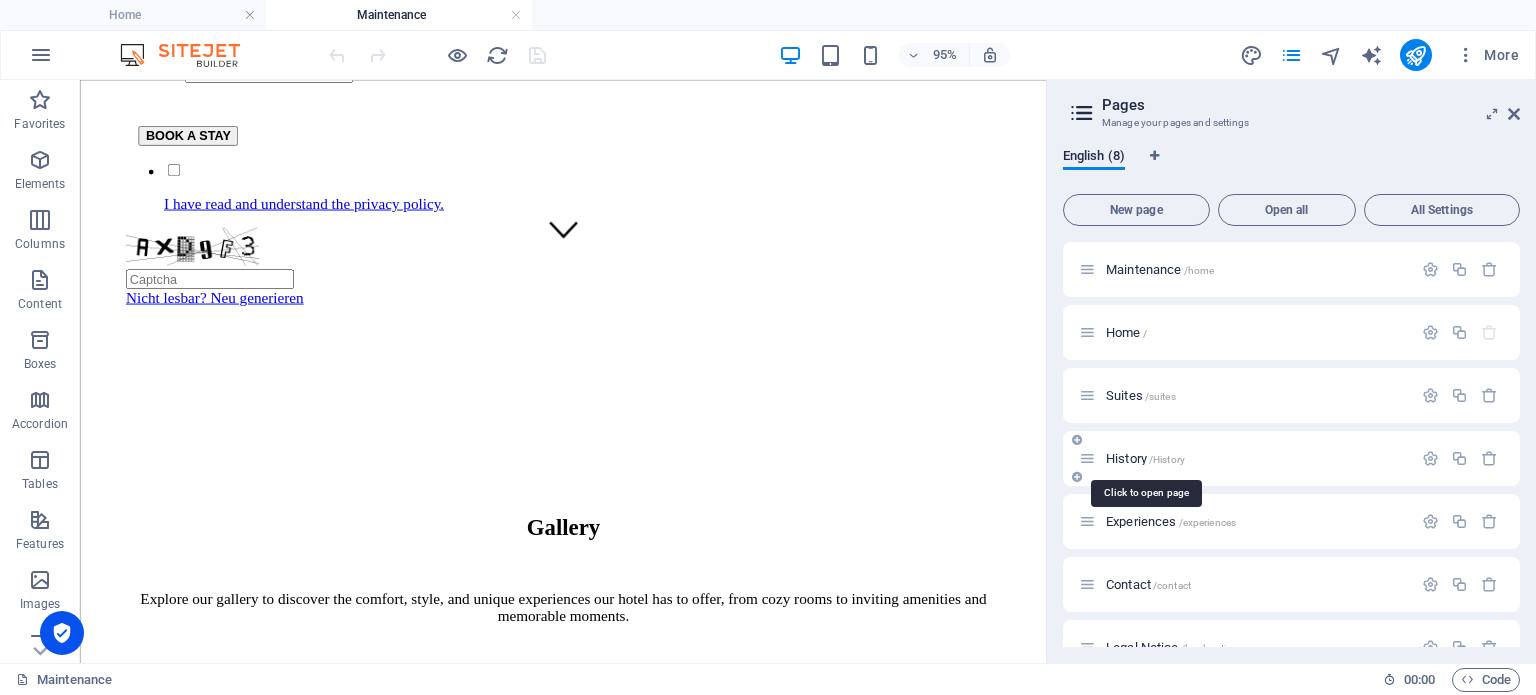 scroll, scrollTop: 0, scrollLeft: 0, axis: both 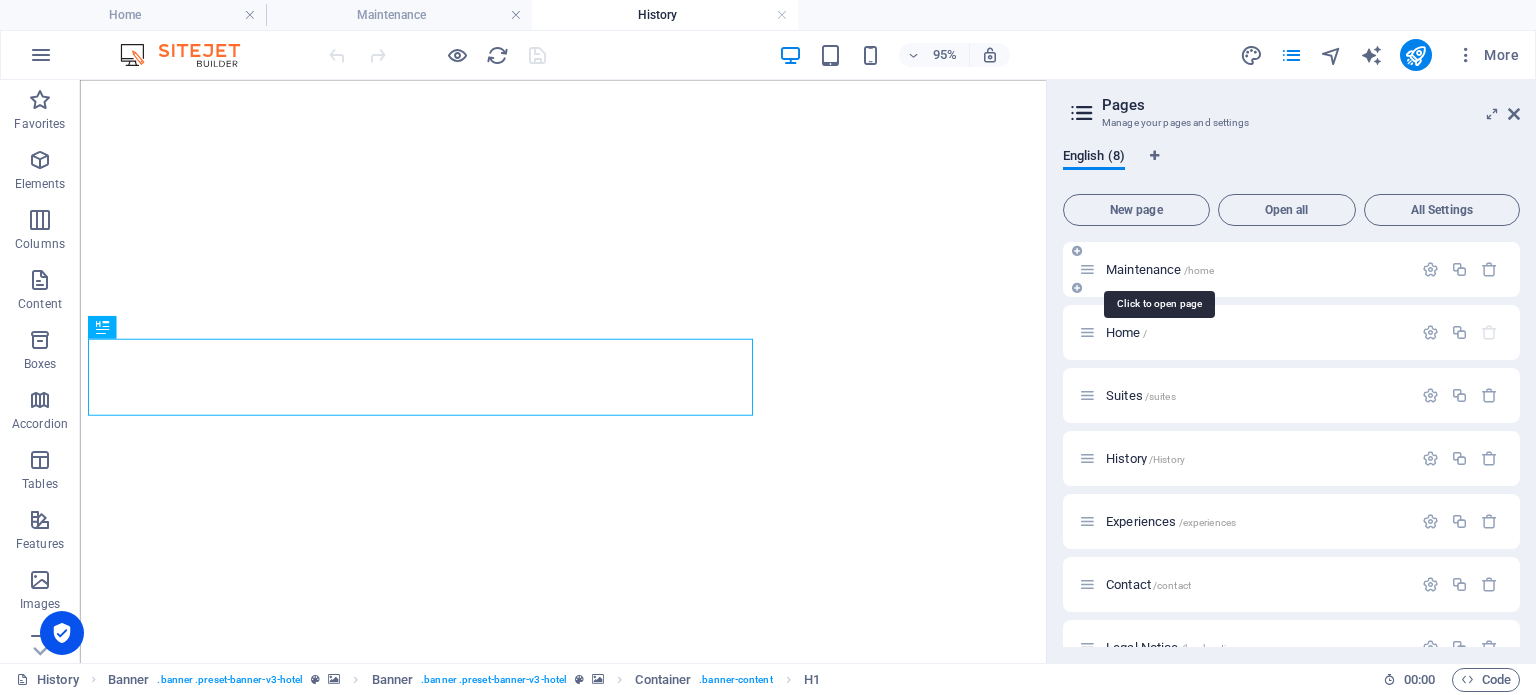 click on "Maintenance /home" at bounding box center (1160, 269) 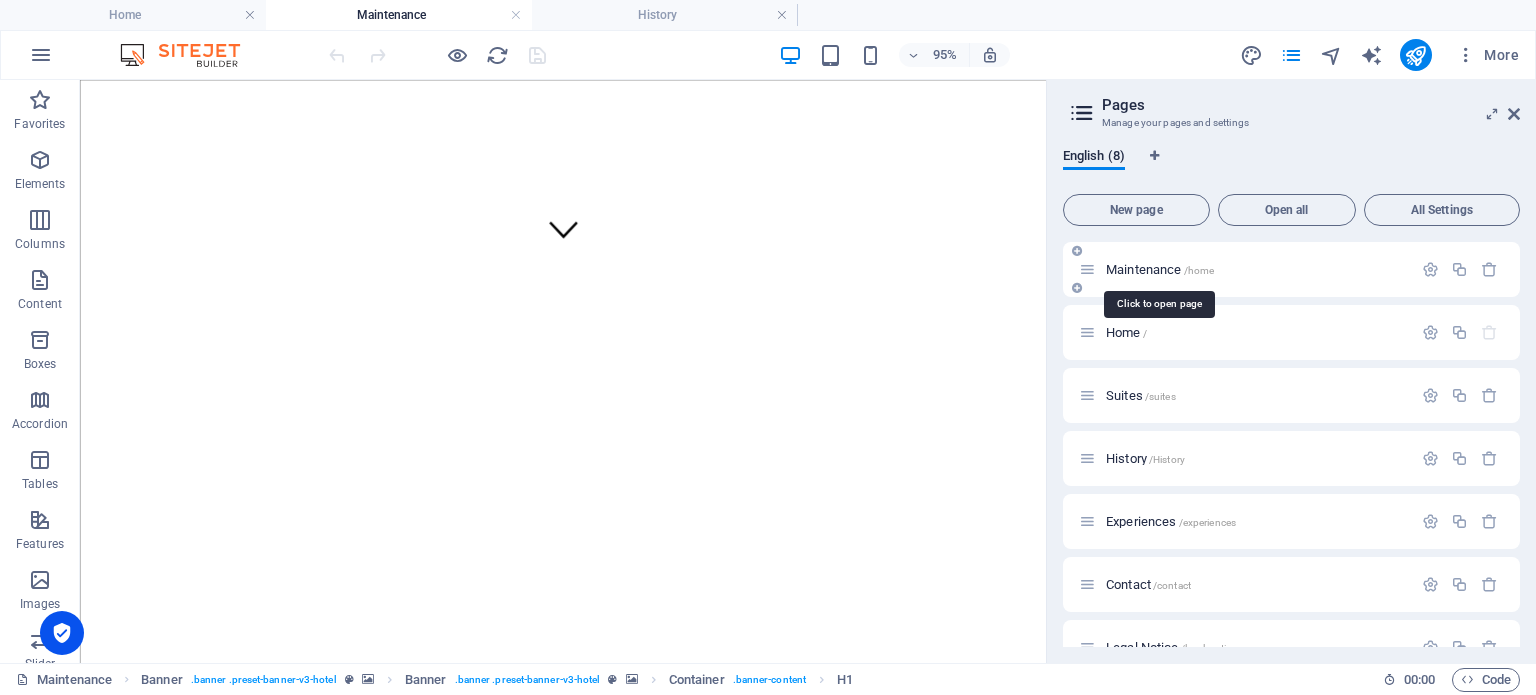 scroll, scrollTop: 0, scrollLeft: 0, axis: both 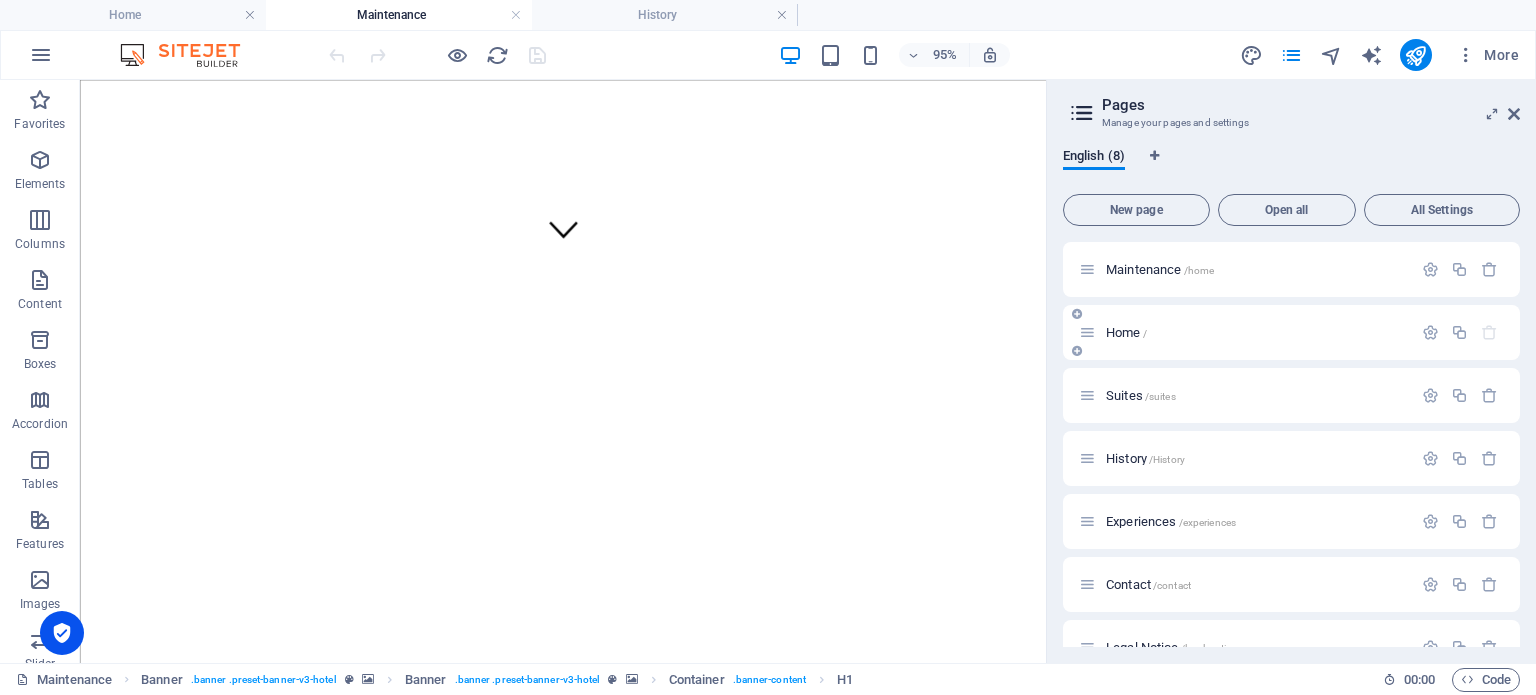 click on "Home /" at bounding box center [1245, 332] 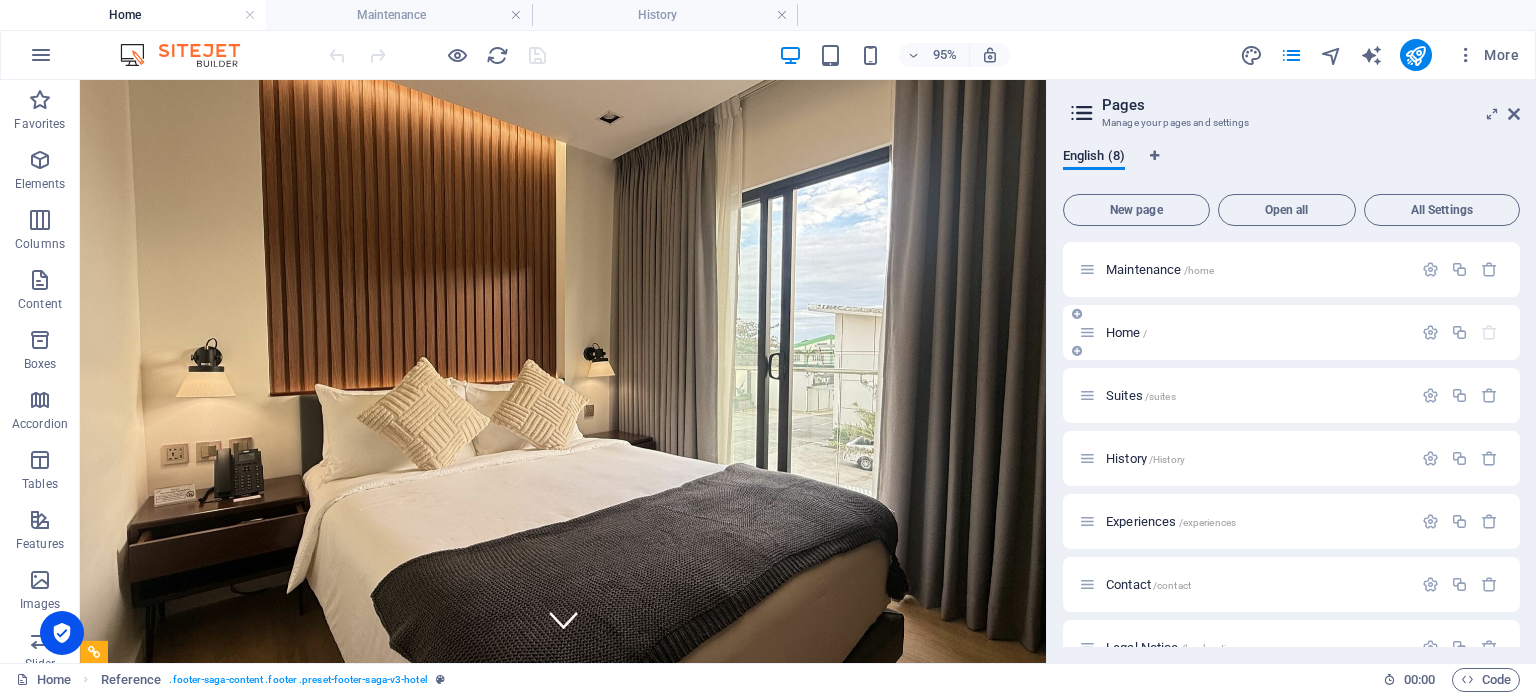 scroll, scrollTop: 0, scrollLeft: 0, axis: both 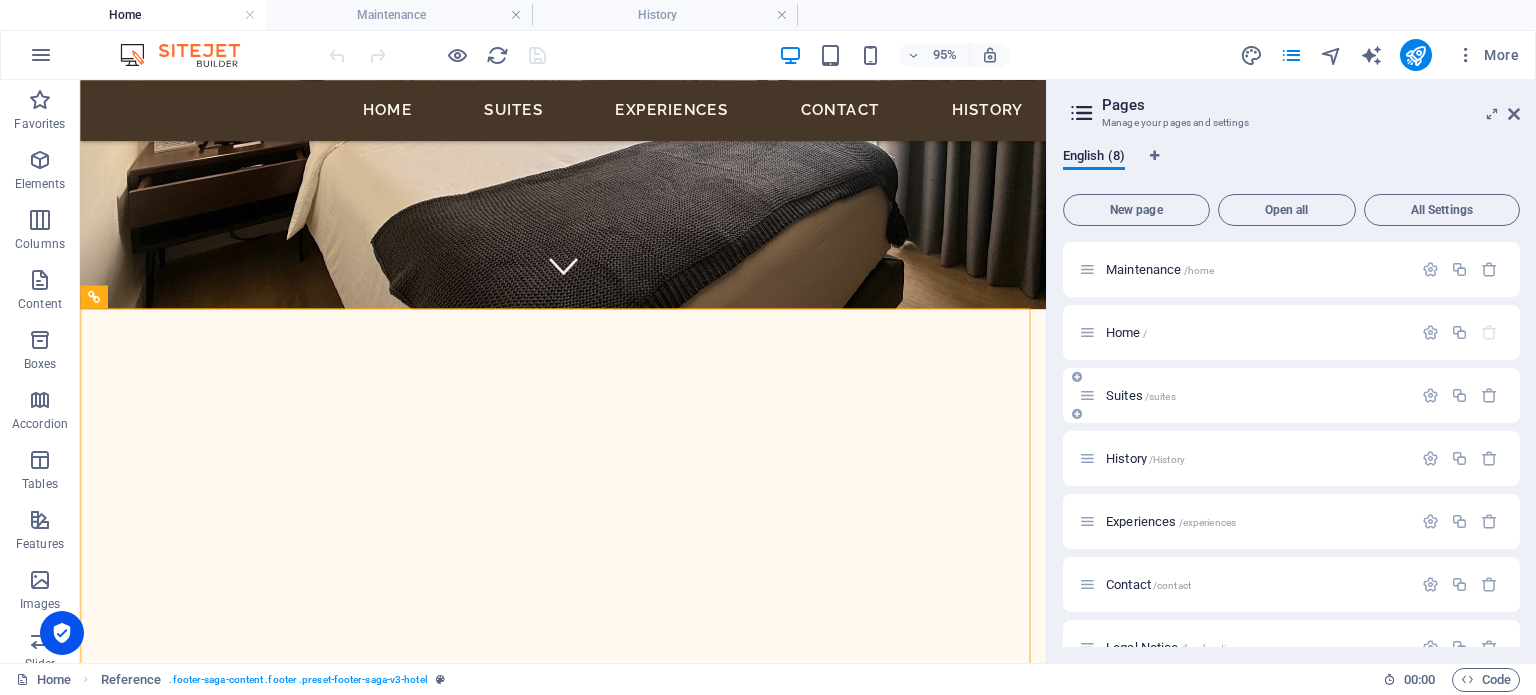 click on "Suites /suites" at bounding box center [1141, 395] 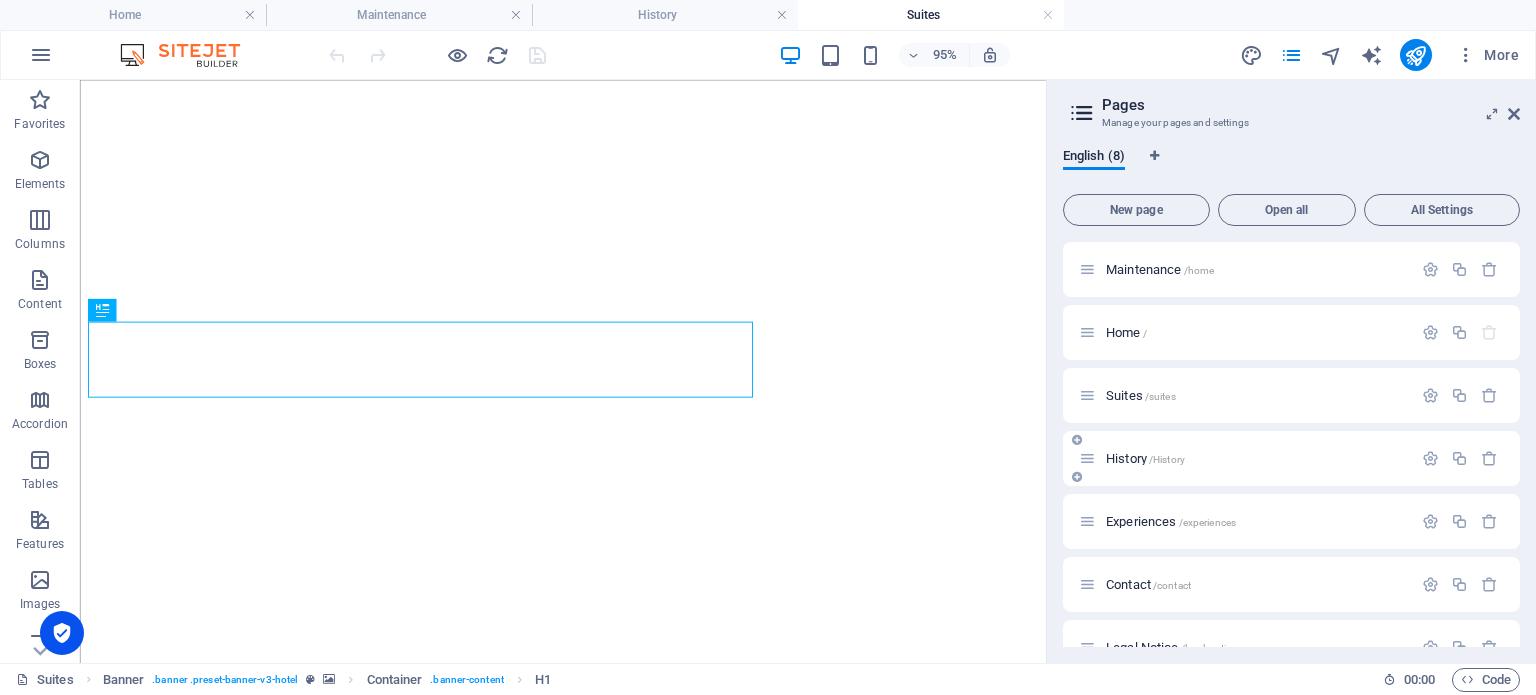 click on "History /History" at bounding box center (1145, 458) 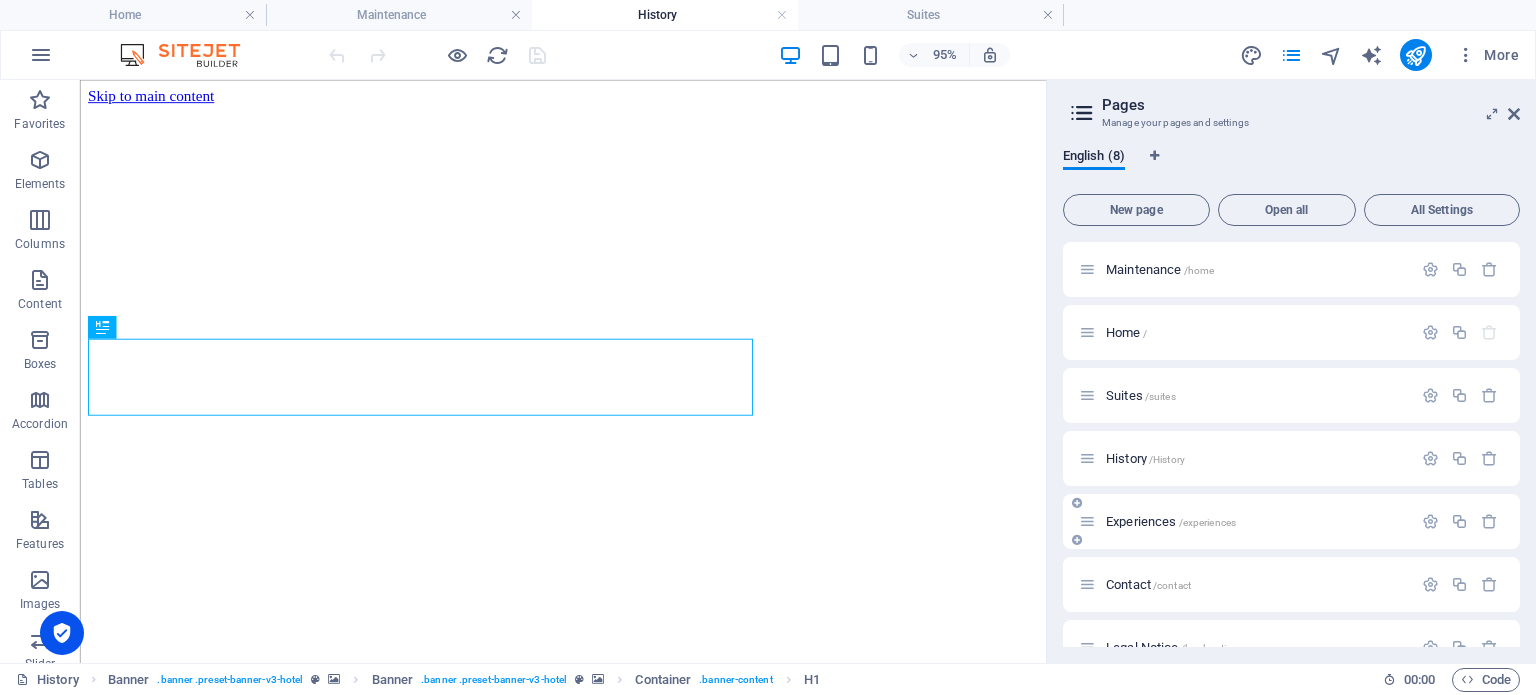 click on "Experiences /experiences" at bounding box center [1245, 521] 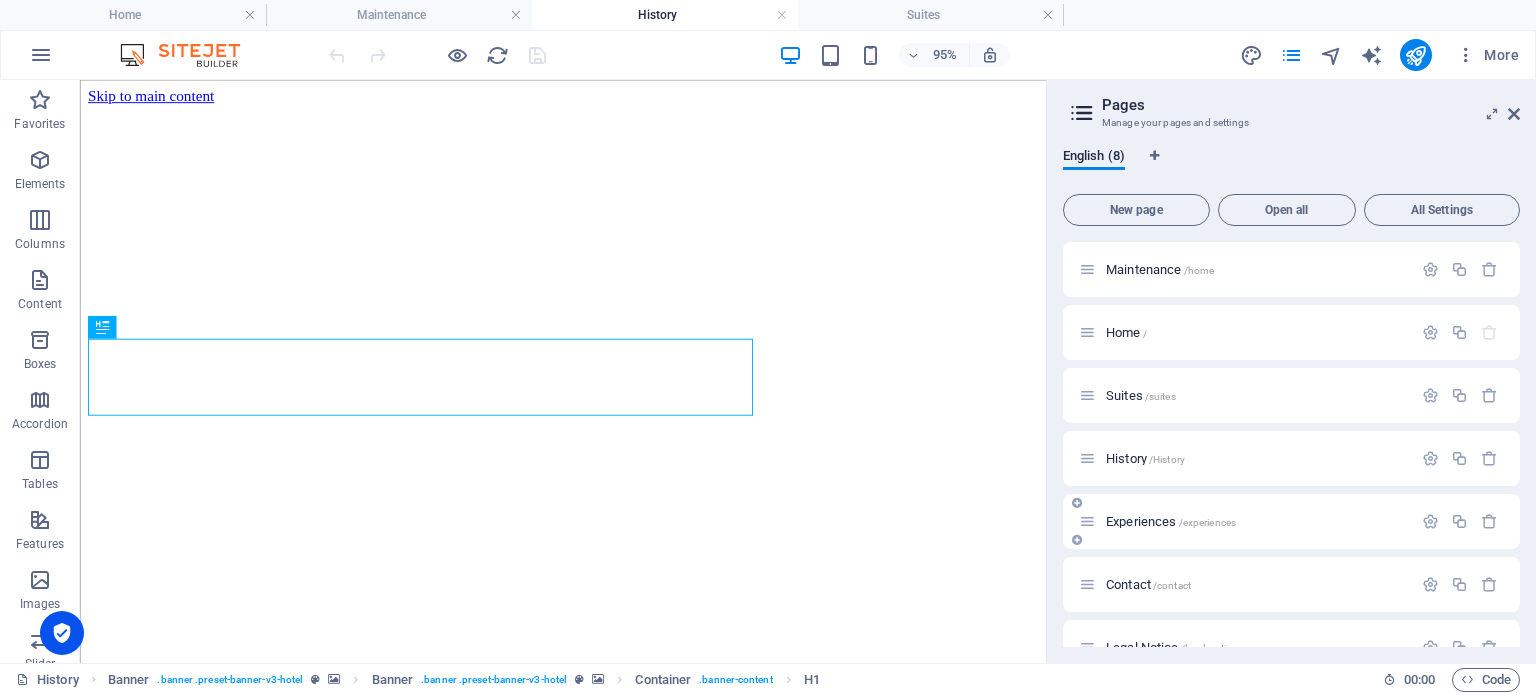 click on "Experiences /experiences" at bounding box center [1171, 521] 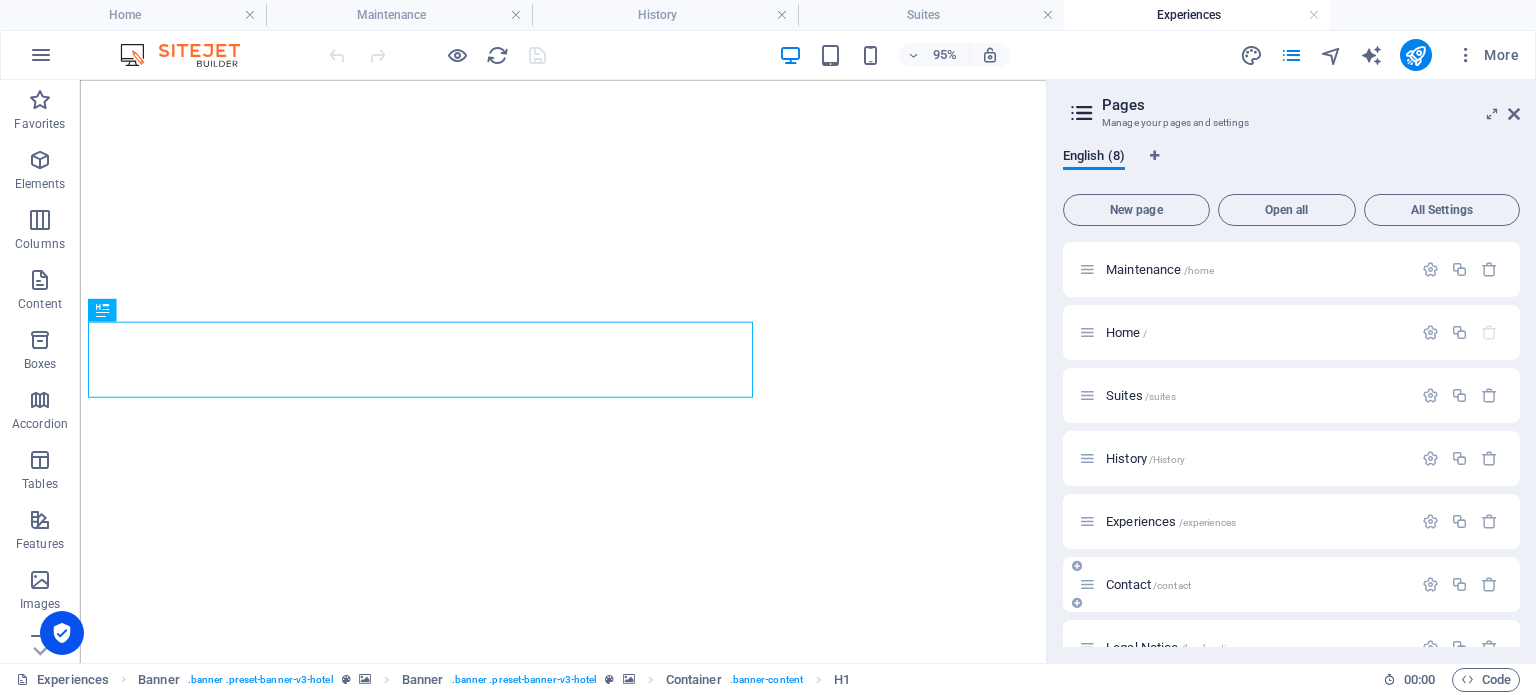 click on "Contact /contact" at bounding box center [1148, 584] 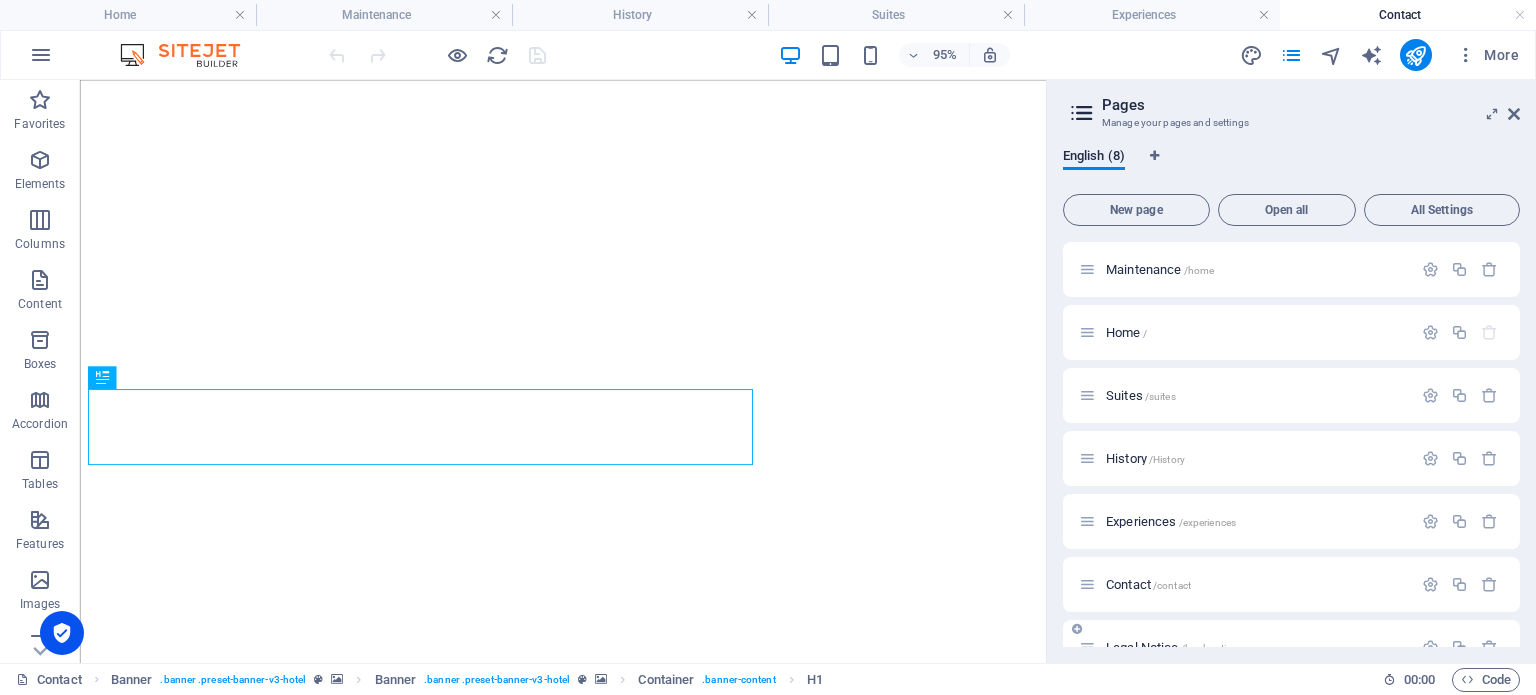 click on "Legal Notice /legal-notice" at bounding box center (1171, 647) 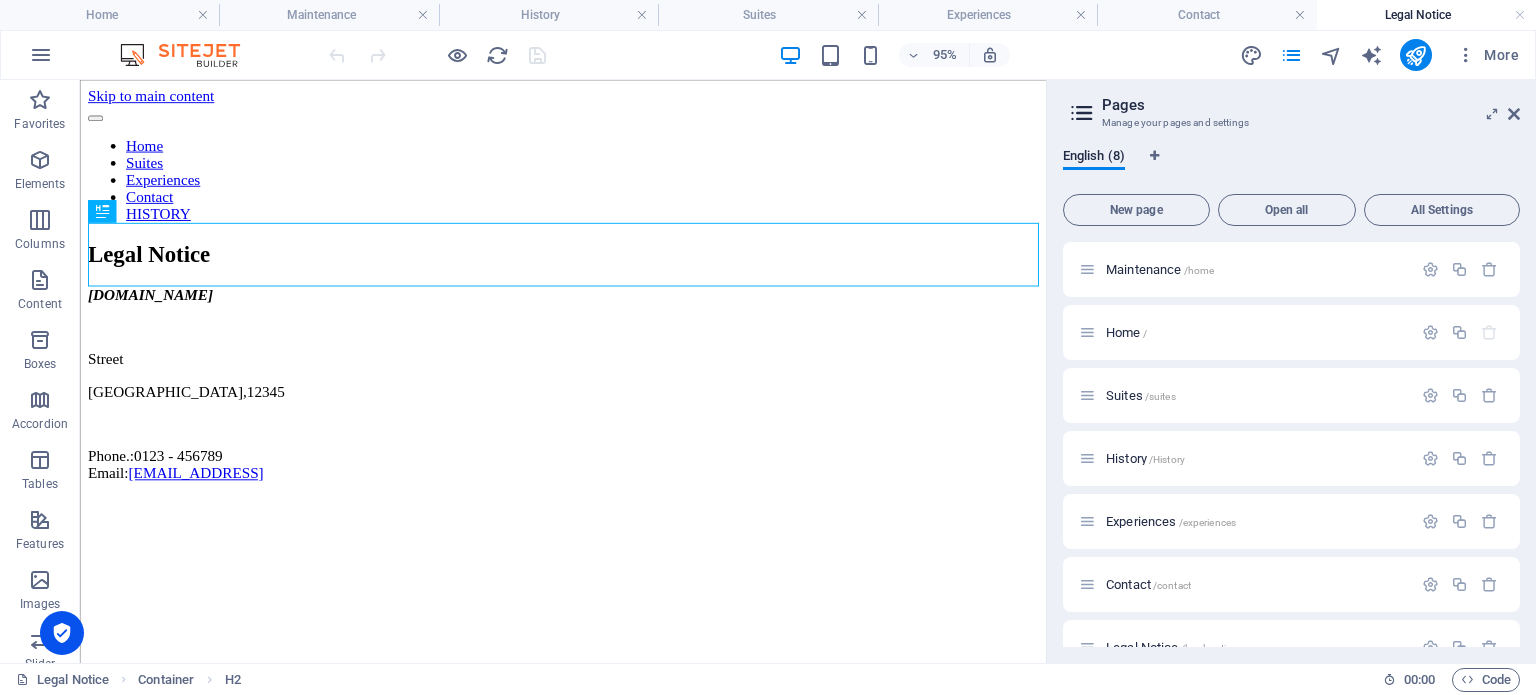 scroll, scrollTop: 0, scrollLeft: 0, axis: both 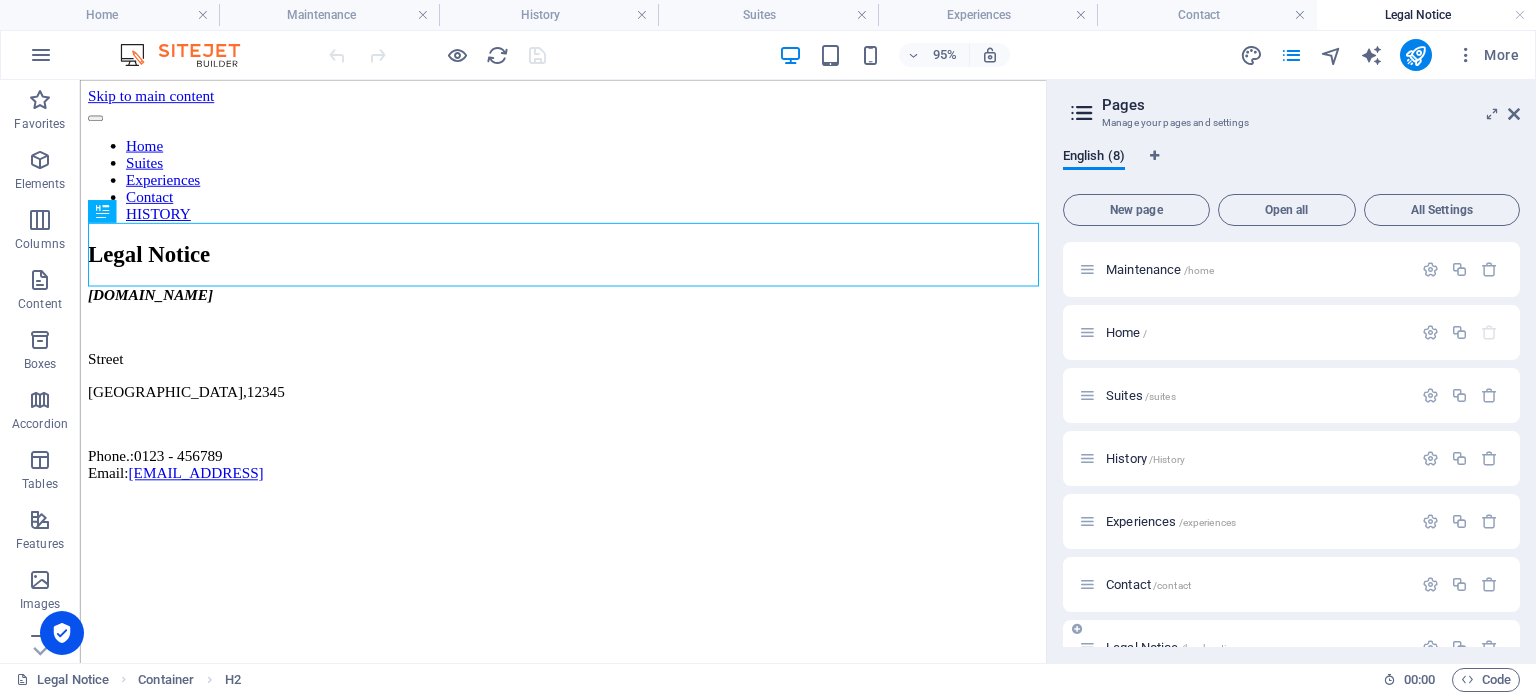click on "Legal Notice /legal-notice" at bounding box center [1171, 647] 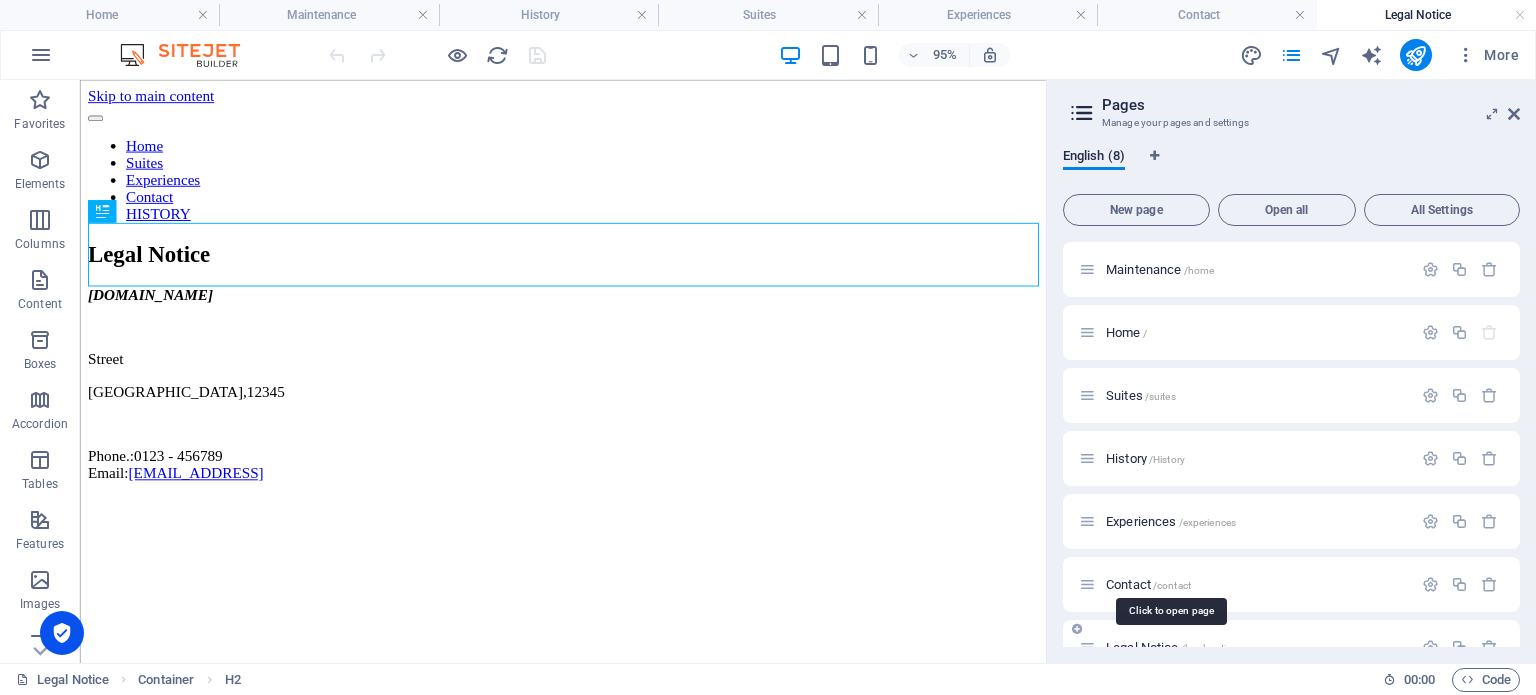 click on "Legal Notice /legal-notice" at bounding box center (1171, 647) 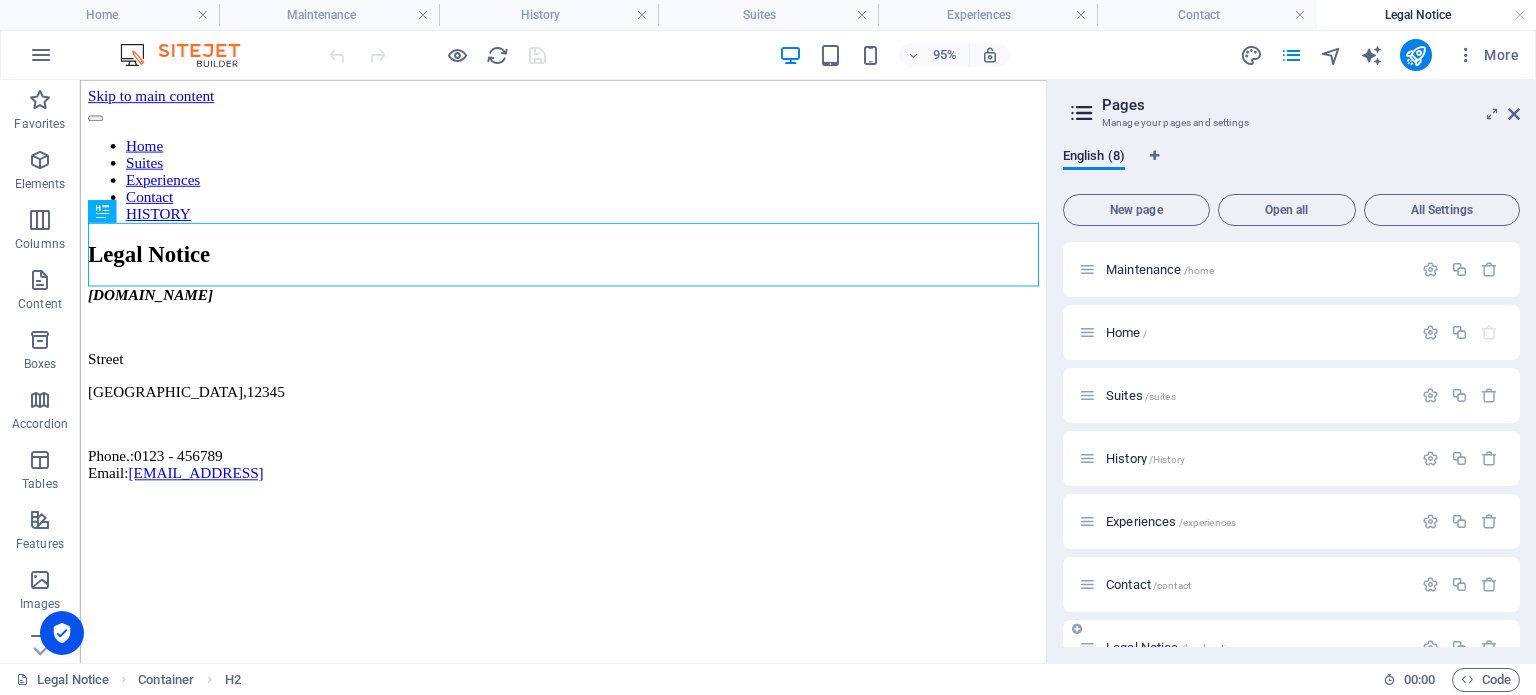 click on "Legal Notice /legal-notice" at bounding box center [1245, 647] 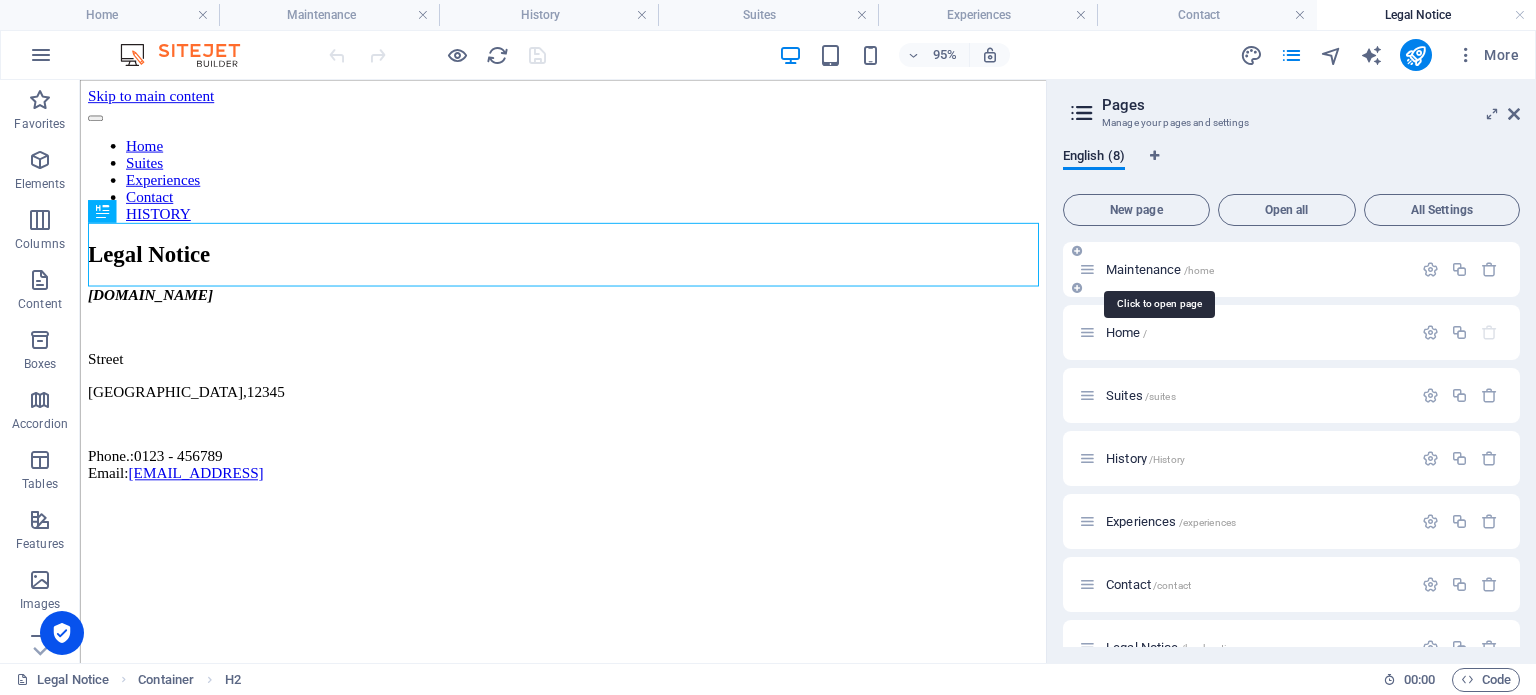 click on "Maintenance /home" at bounding box center (1160, 269) 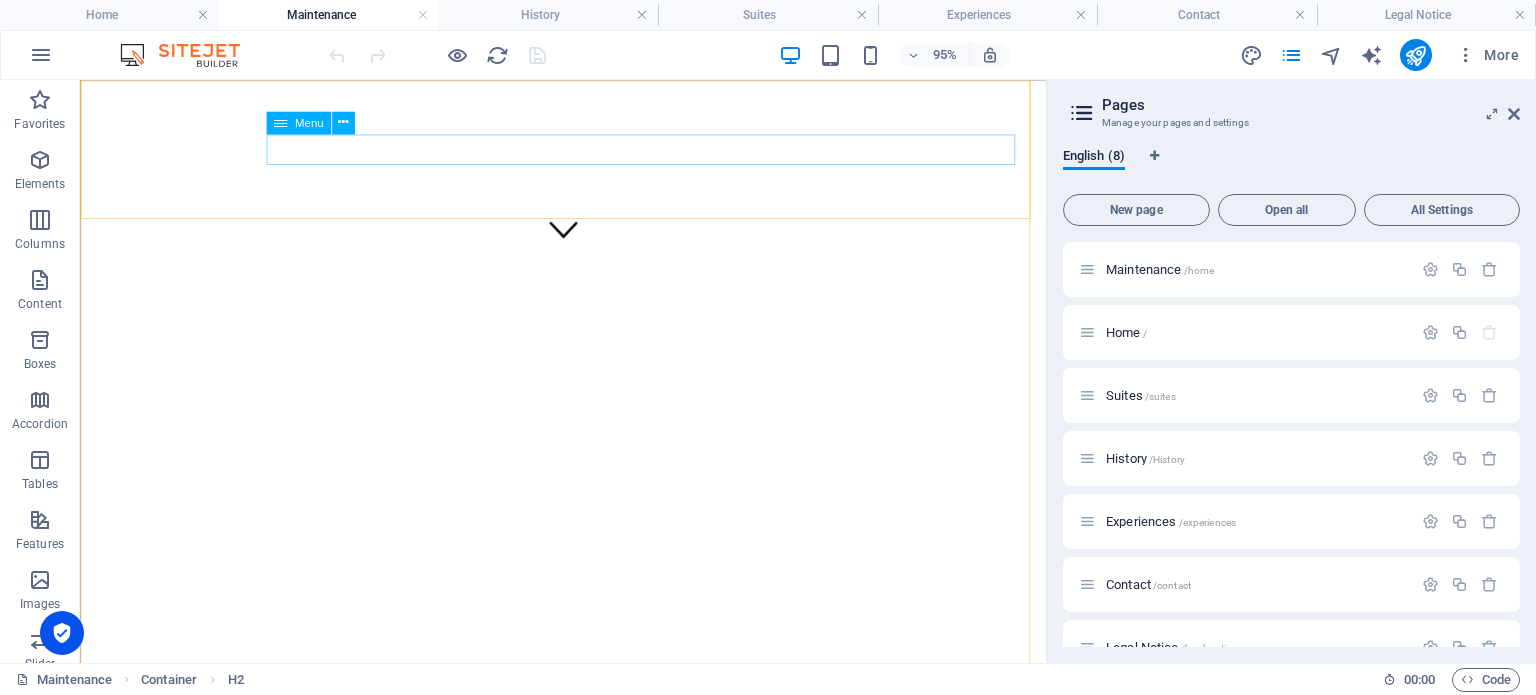 scroll, scrollTop: 0, scrollLeft: 0, axis: both 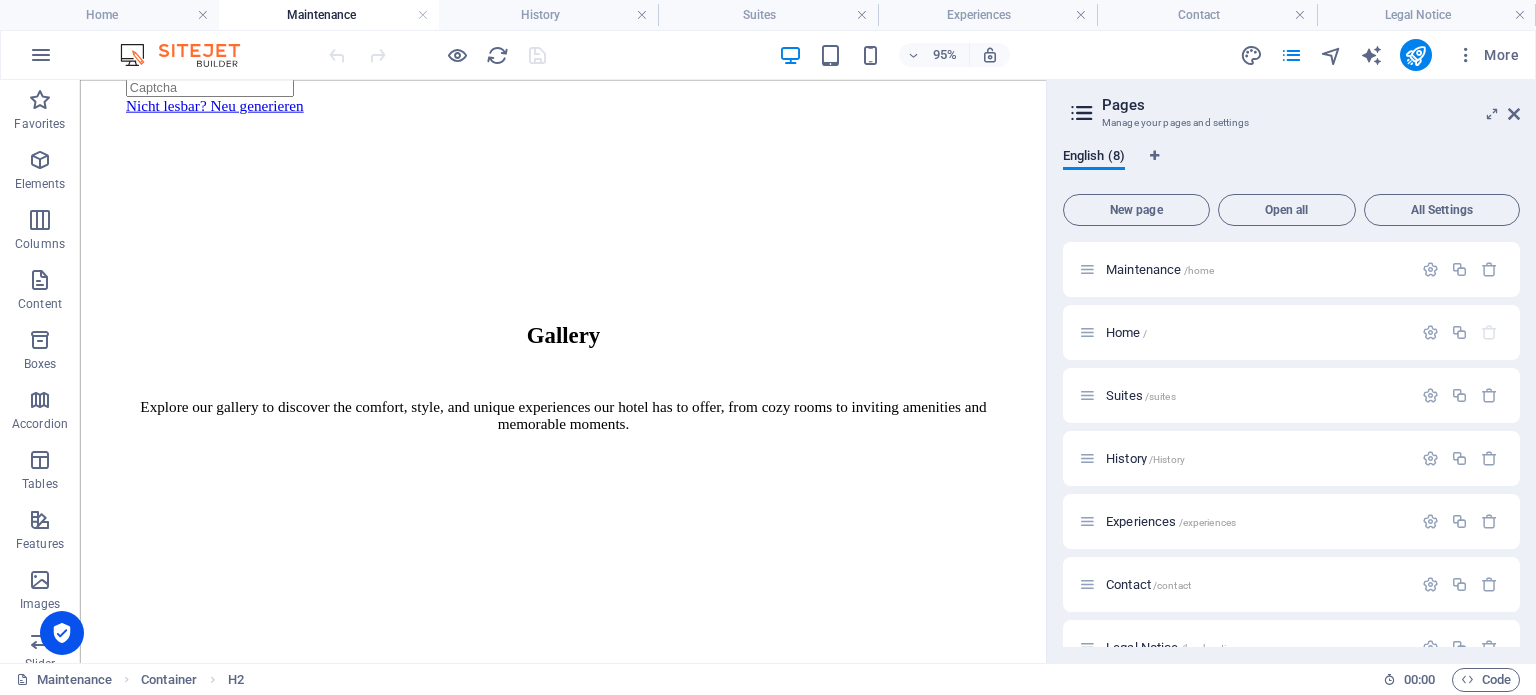 drag, startPoint x: 1091, startPoint y: 146, endPoint x: 1190, endPoint y: 252, distance: 145.04137 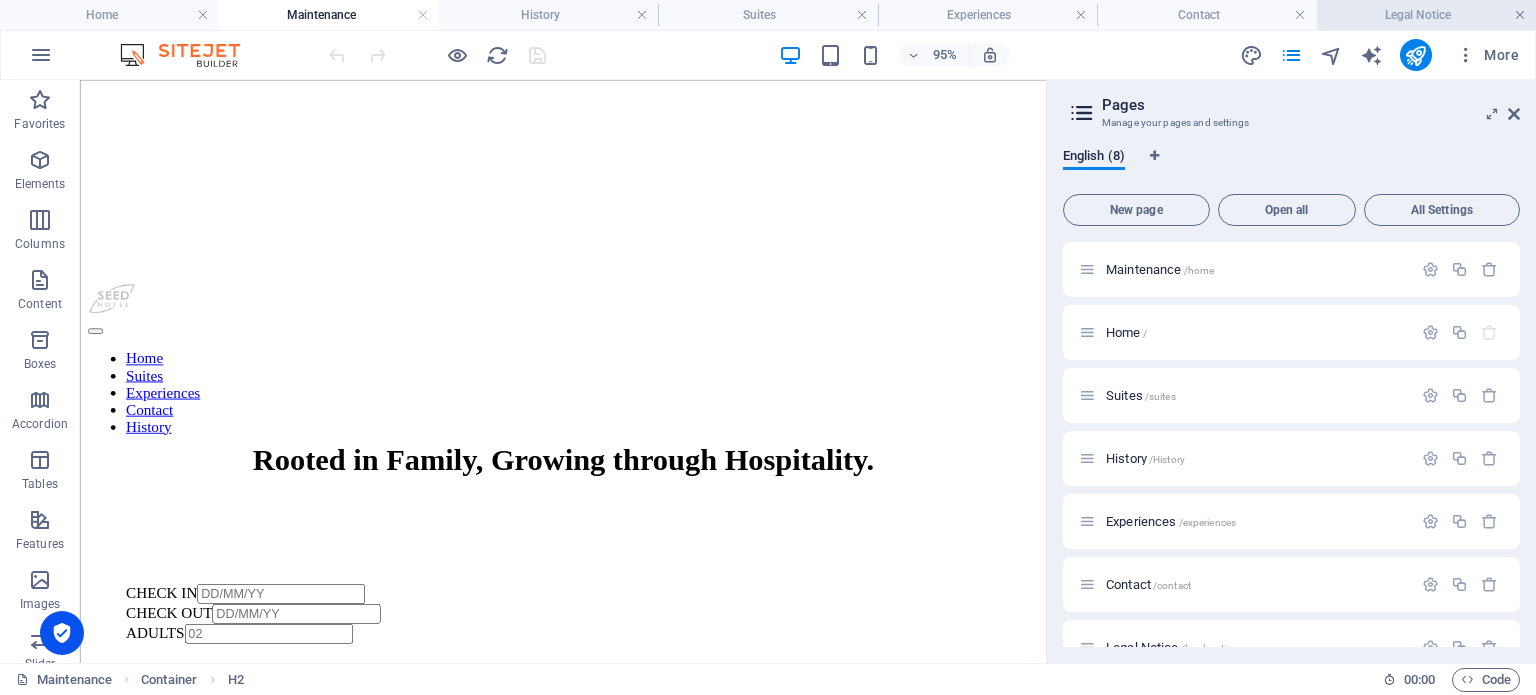click at bounding box center (1520, 15) 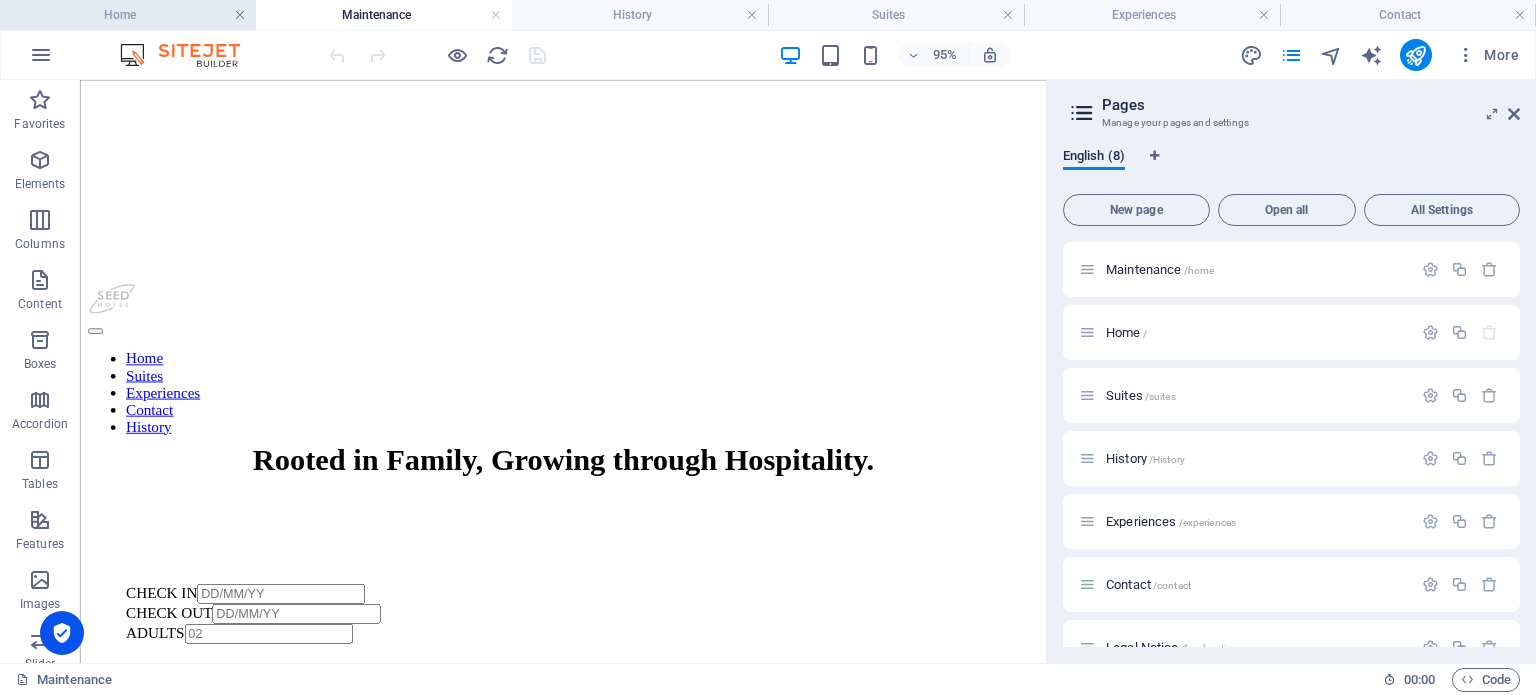 click at bounding box center [240, 15] 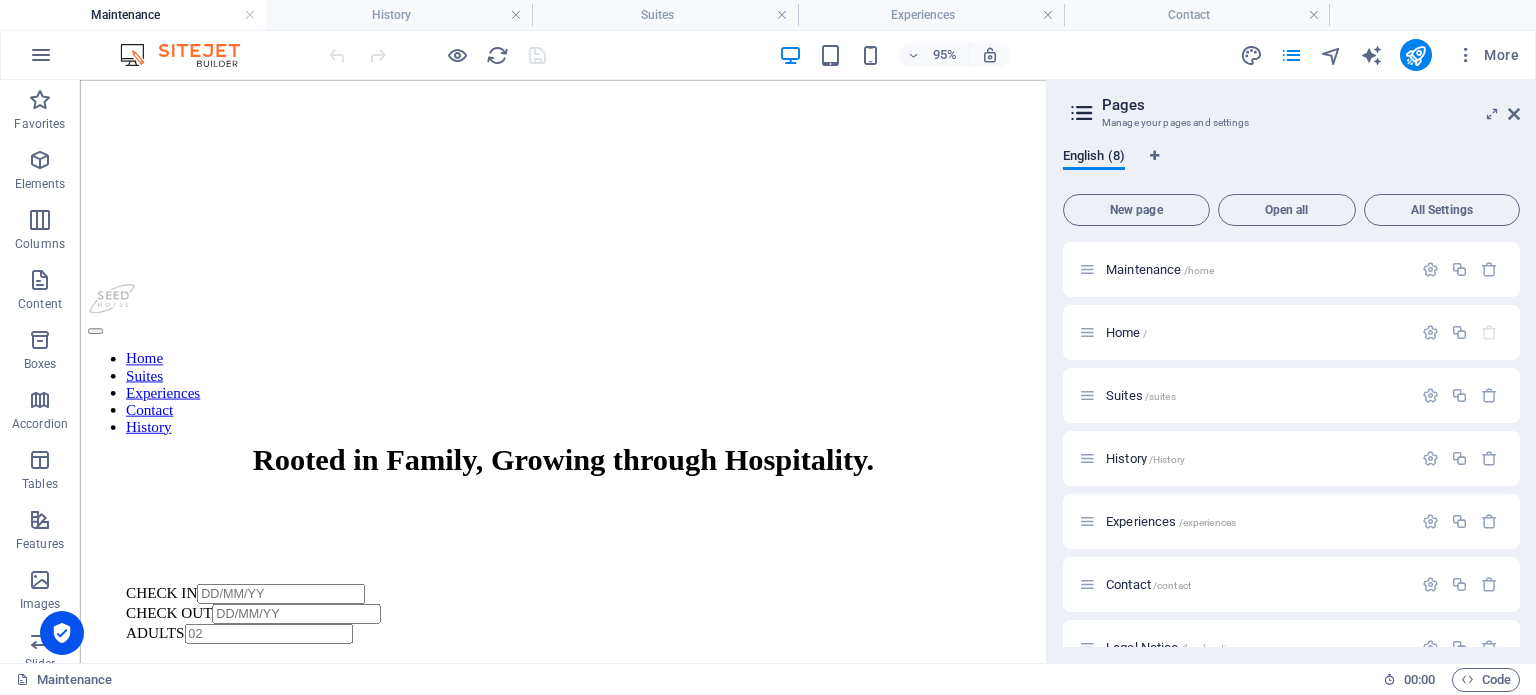 click on "Maintenance" at bounding box center (133, 15) 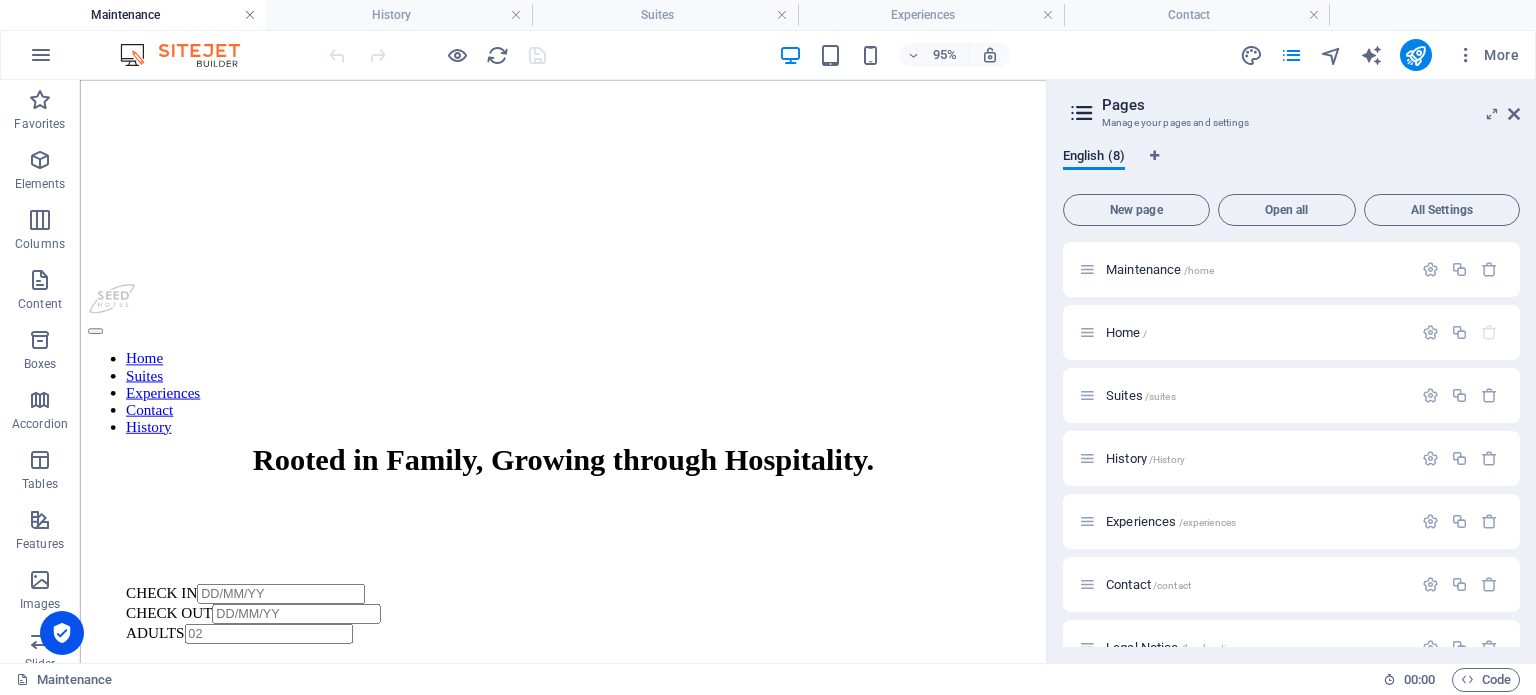 click at bounding box center [250, 15] 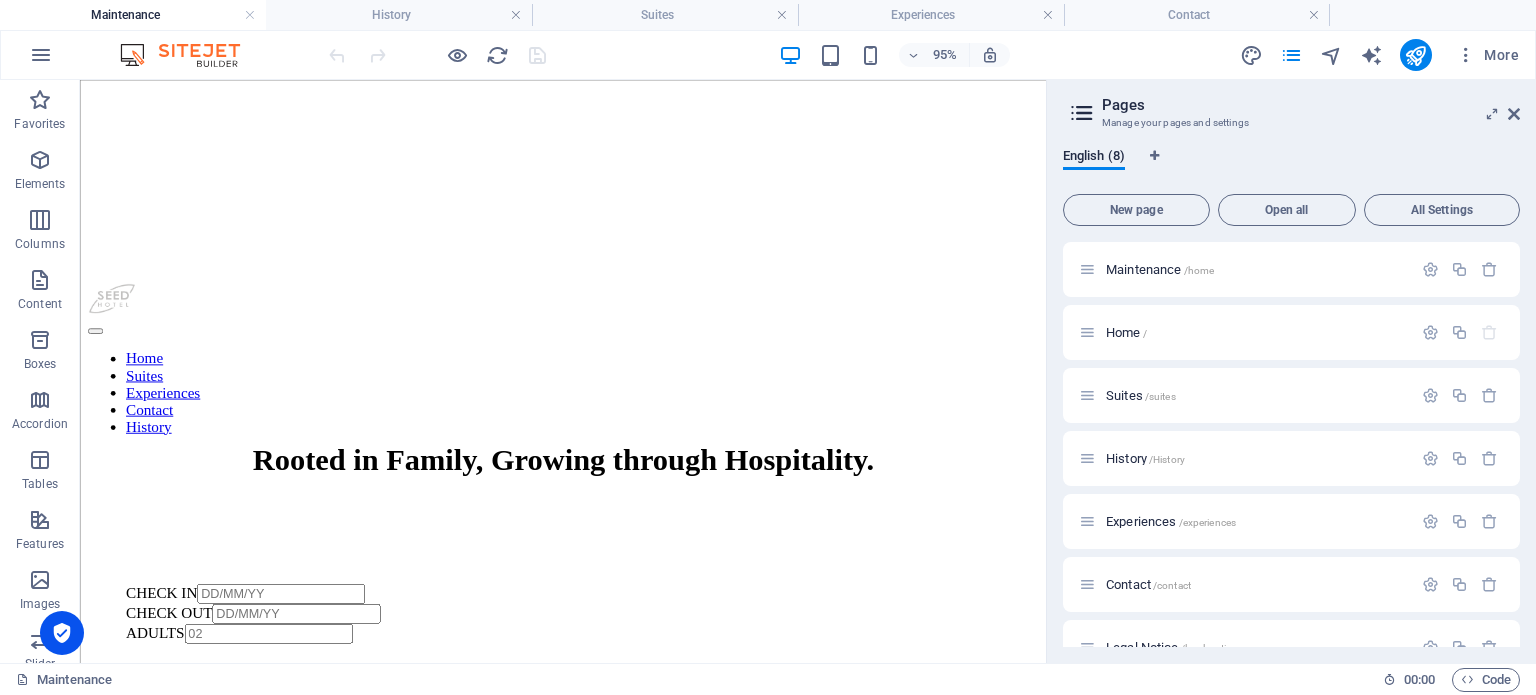 click at bounding box center [1314, 15] 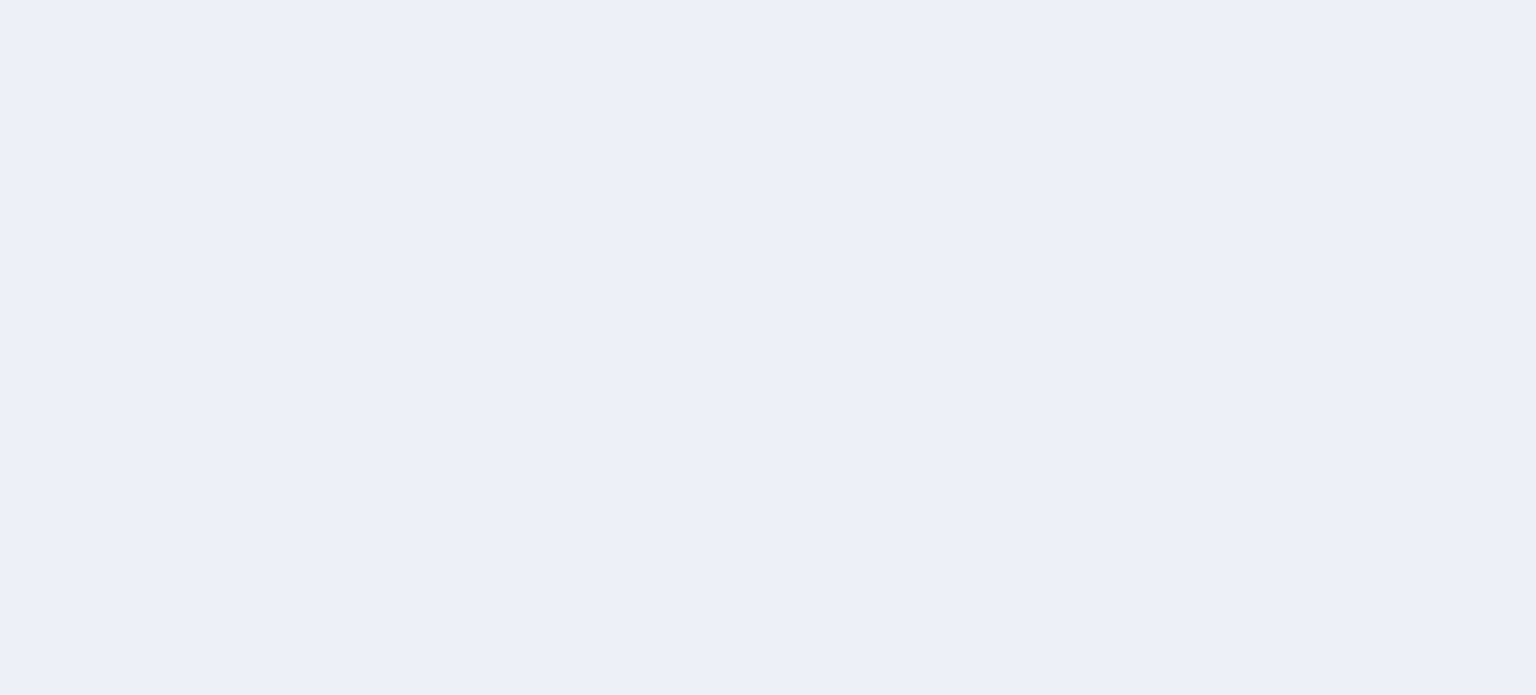scroll, scrollTop: 0, scrollLeft: 0, axis: both 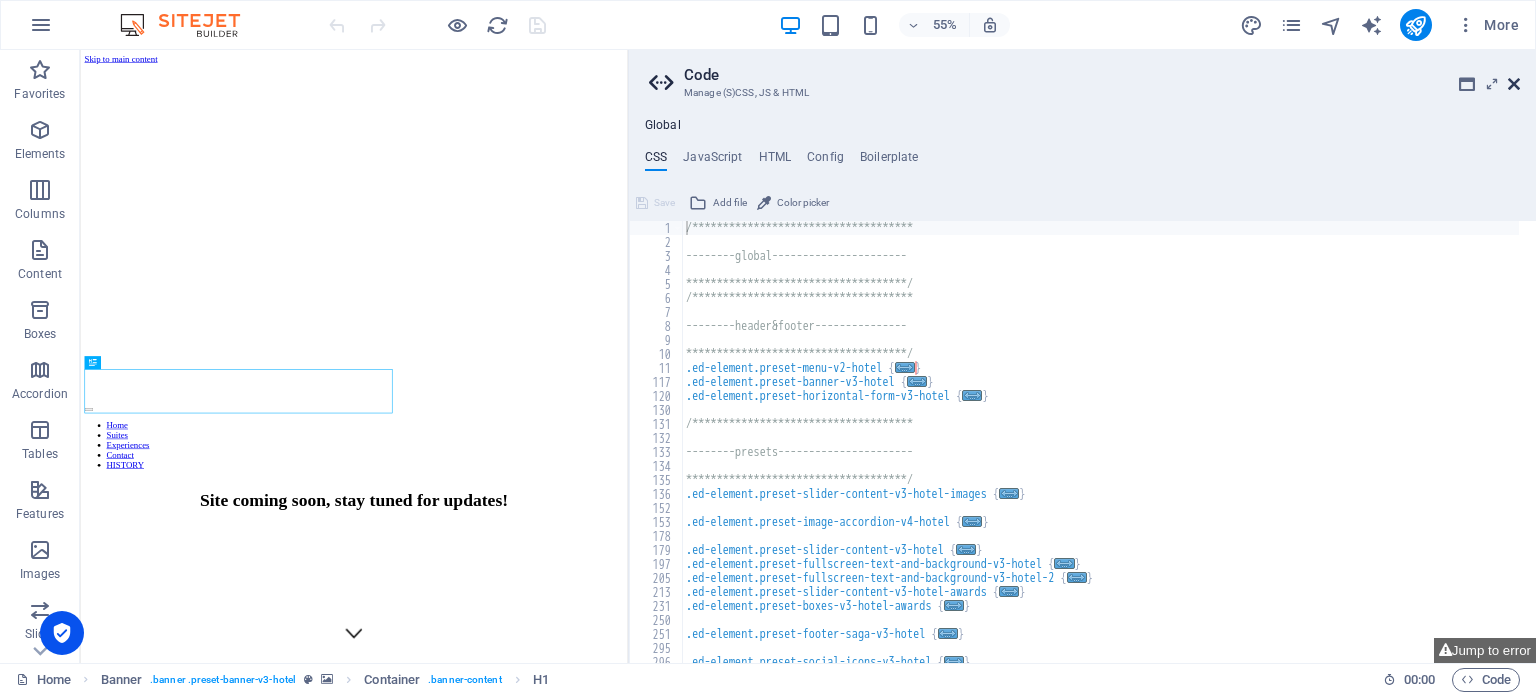click at bounding box center [1514, 84] 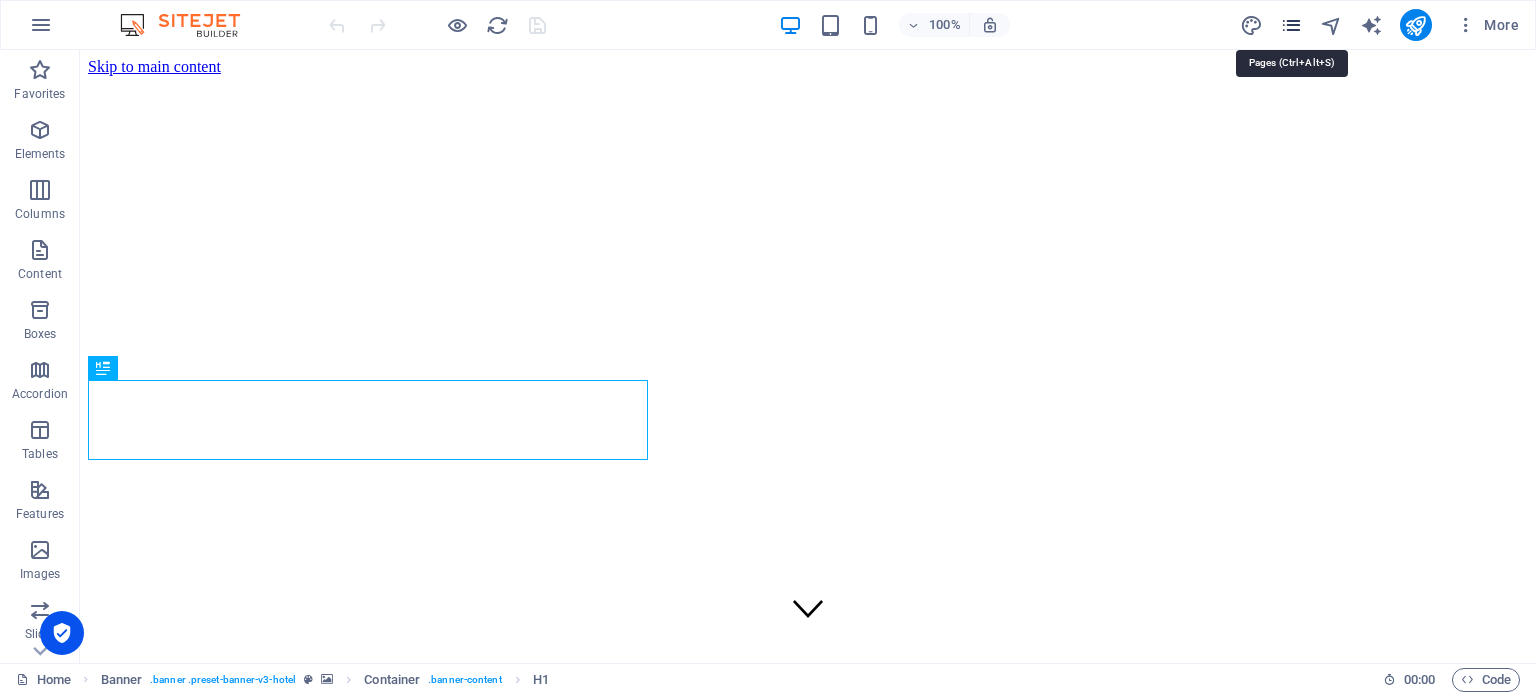 click at bounding box center [1291, 25] 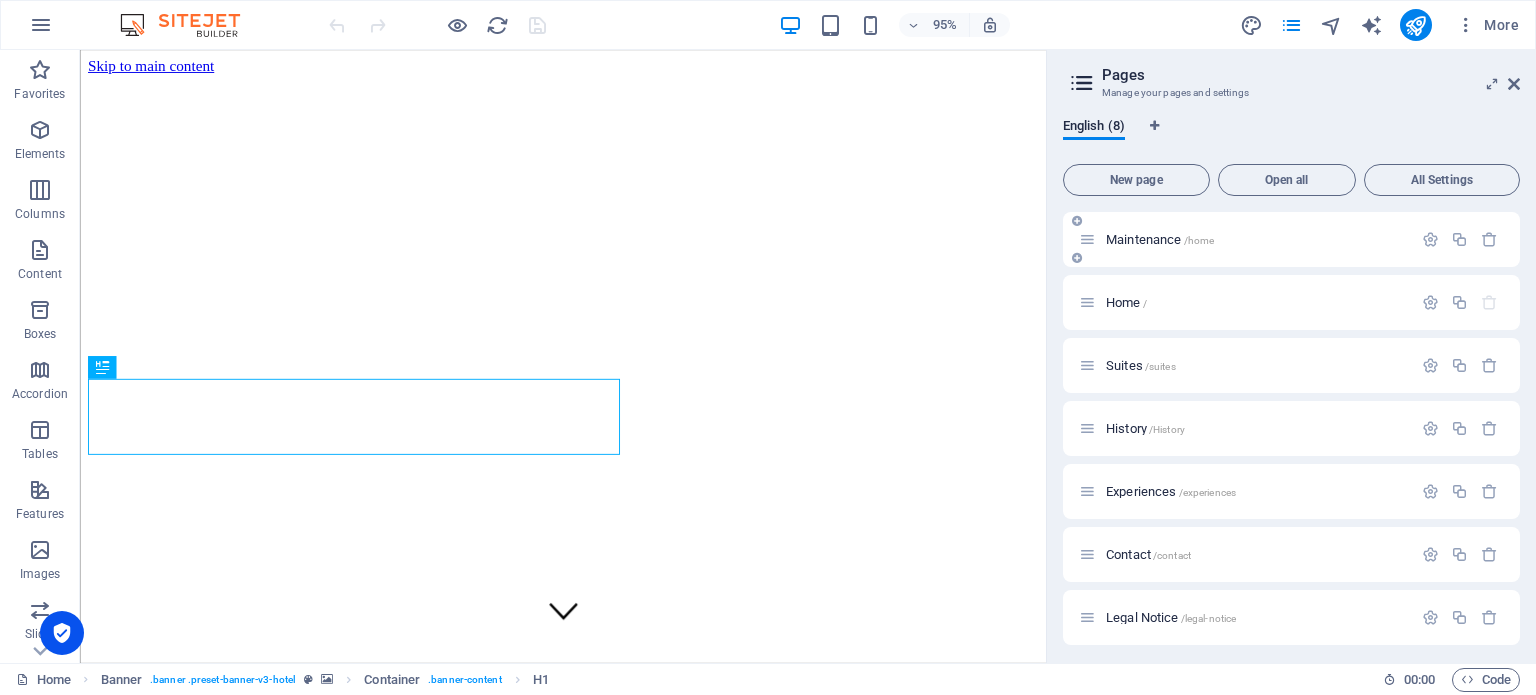 click on "Maintenance /home" at bounding box center (1245, 239) 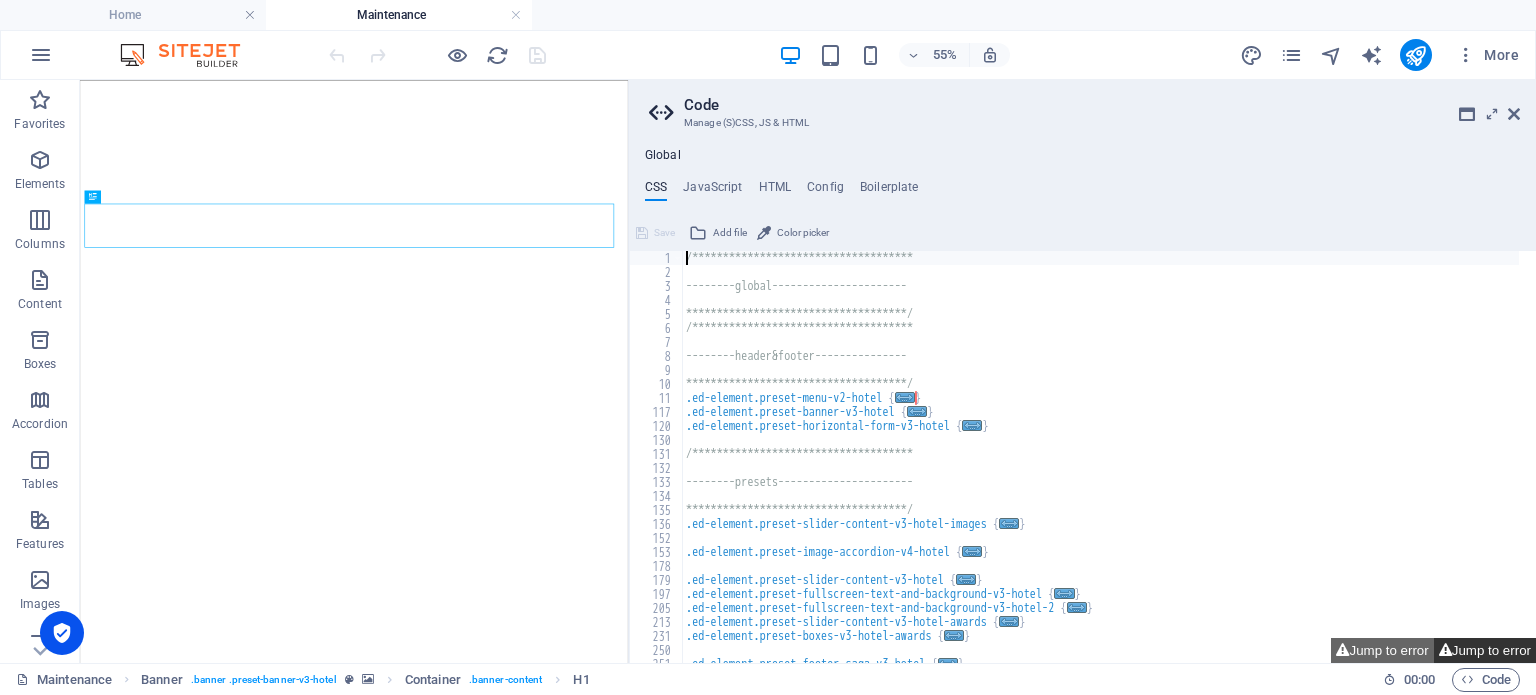 click at bounding box center (1445, 650) 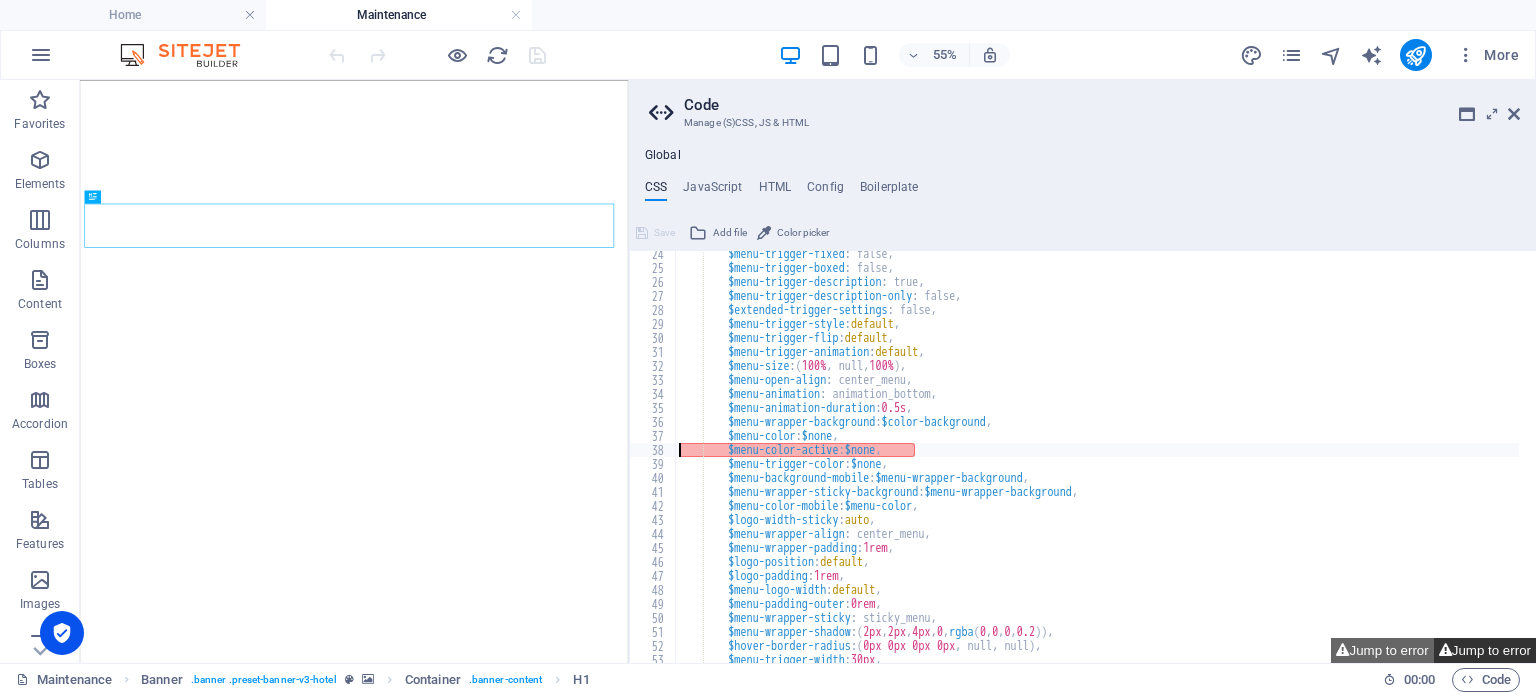 scroll, scrollTop: 325, scrollLeft: 0, axis: vertical 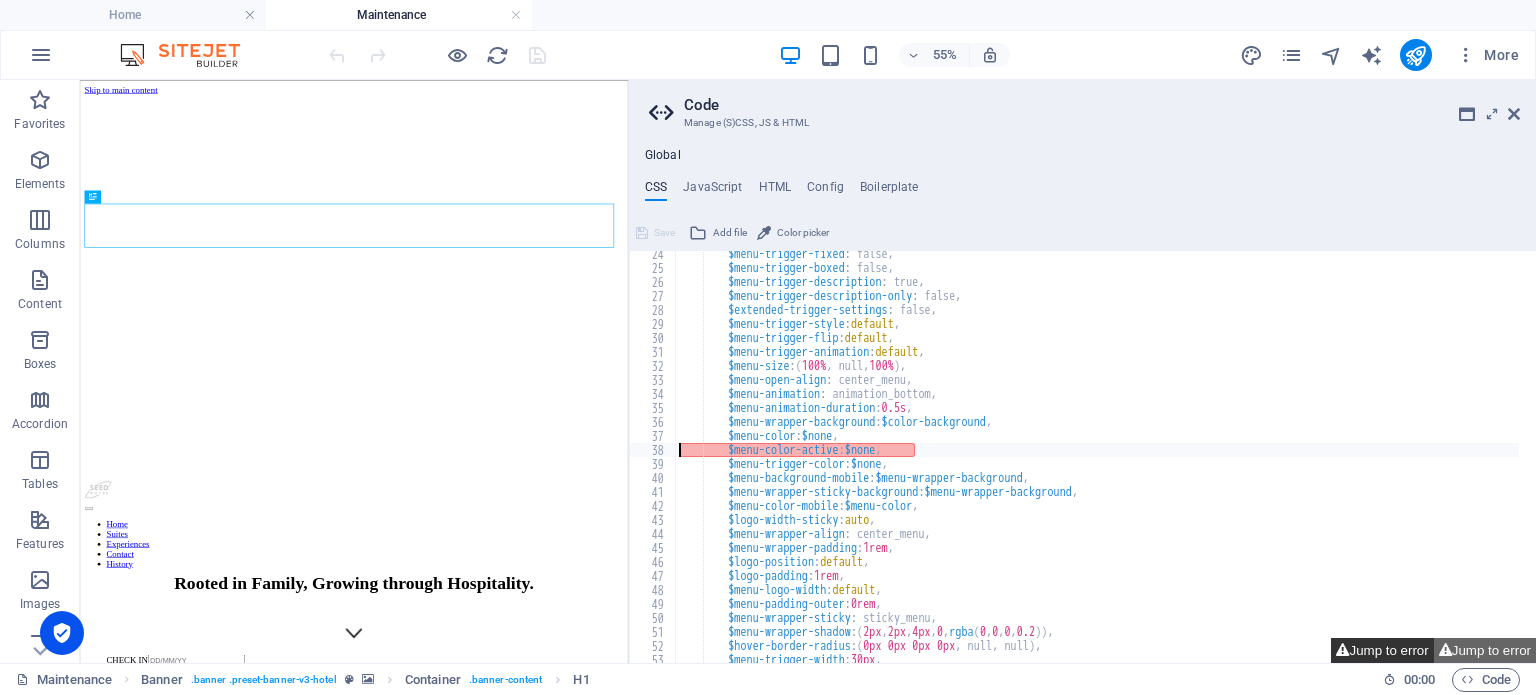 click on "Jump to error" at bounding box center (1382, 650) 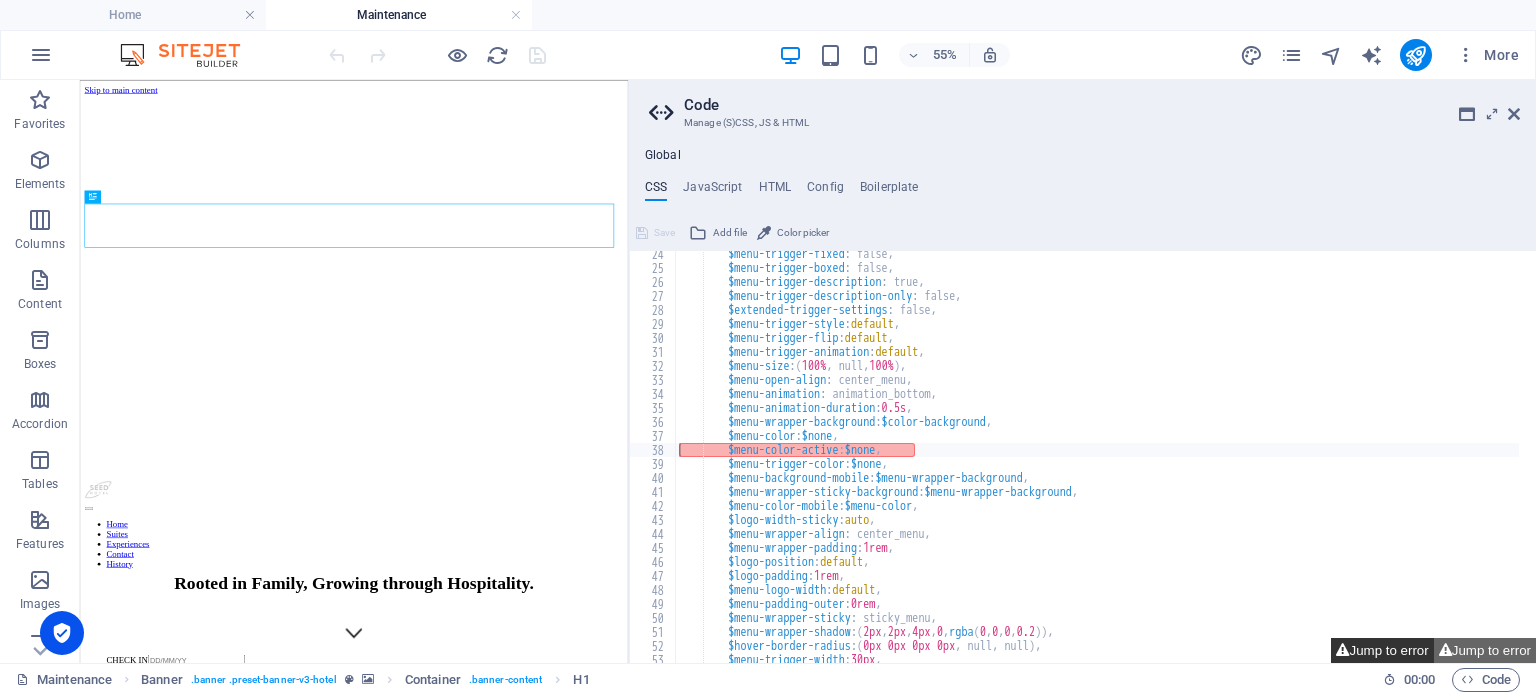 click on "Jump to error" at bounding box center (1382, 650) 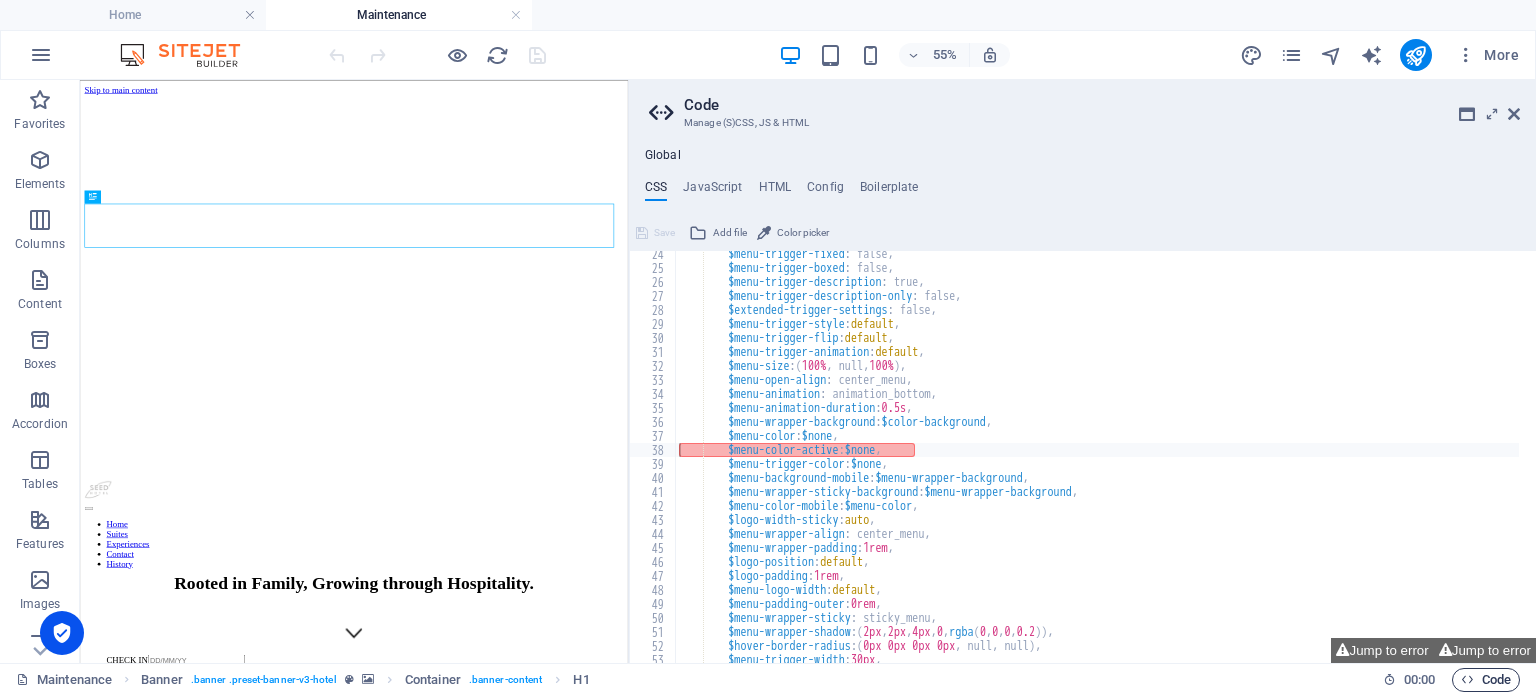 click on "Code" at bounding box center [1486, 680] 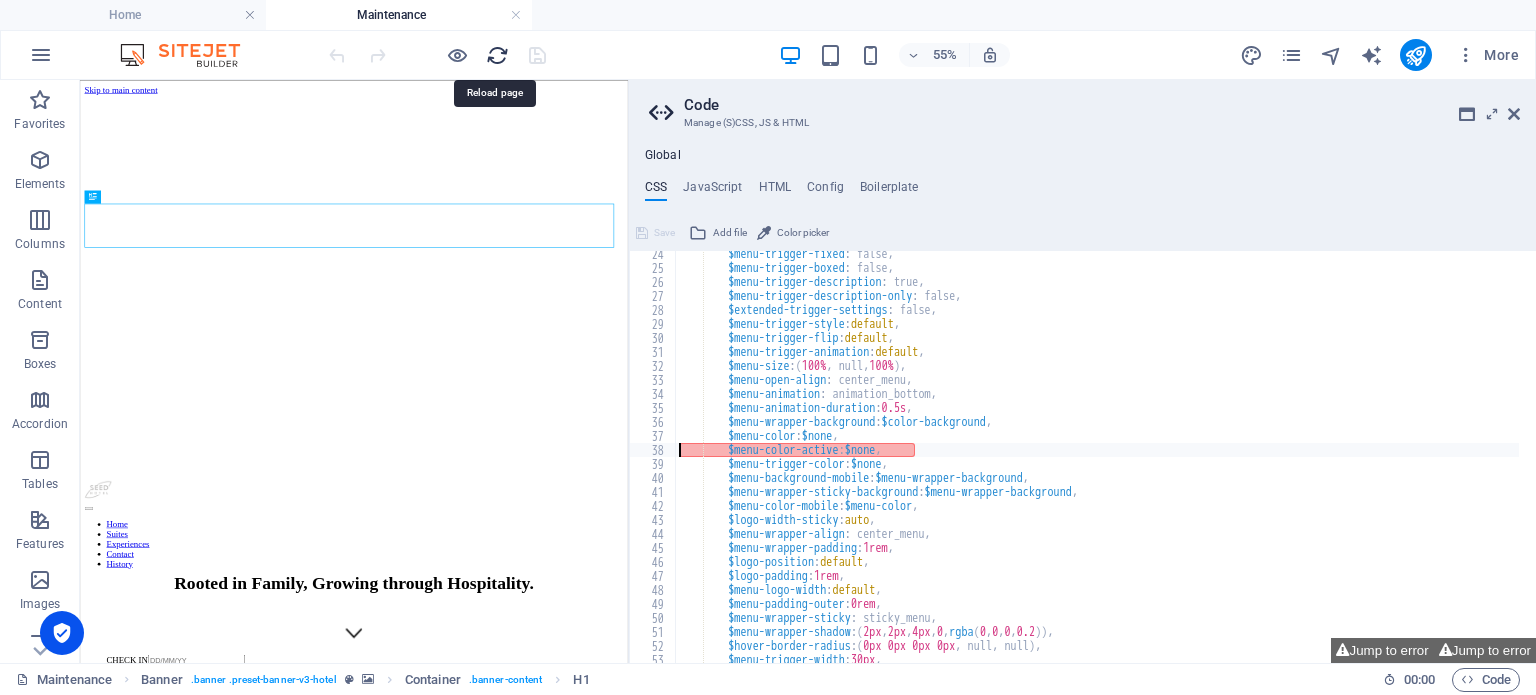 click at bounding box center [497, 55] 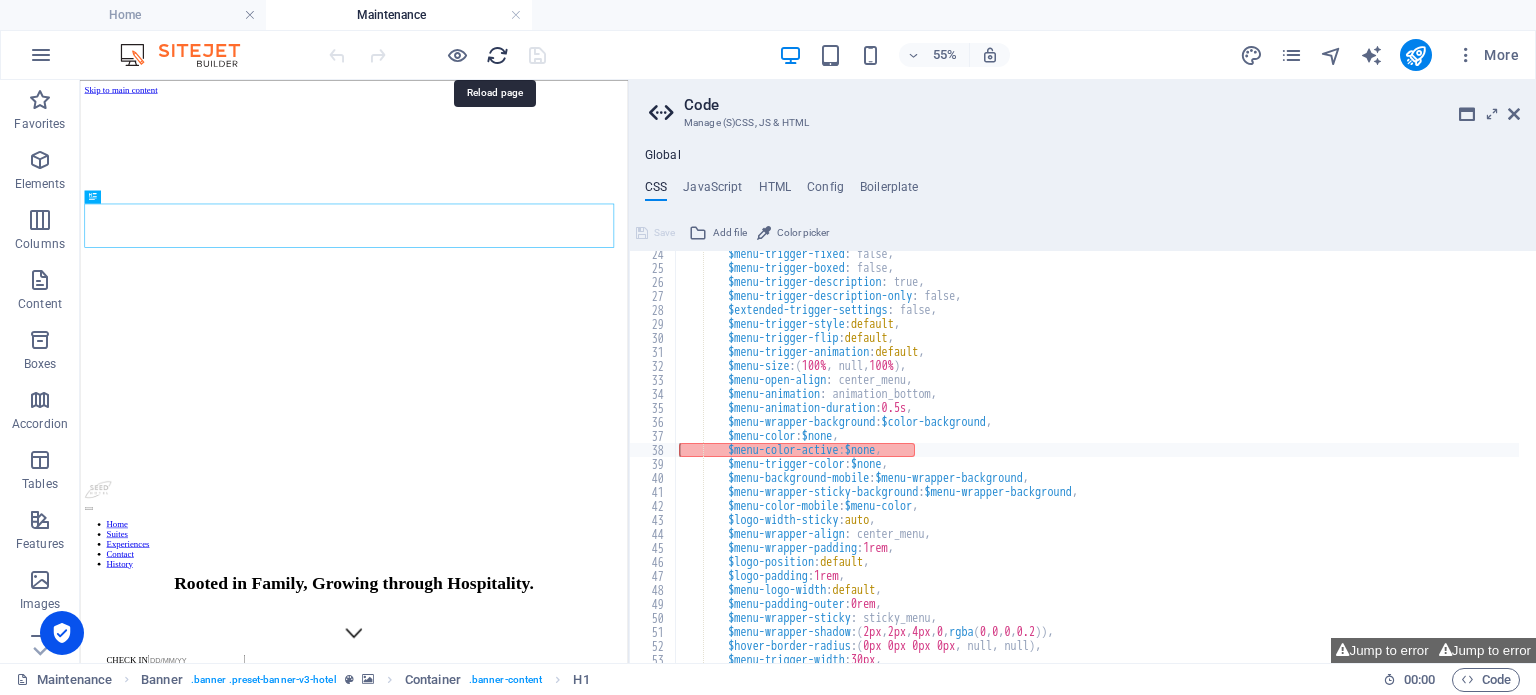 click at bounding box center [497, 55] 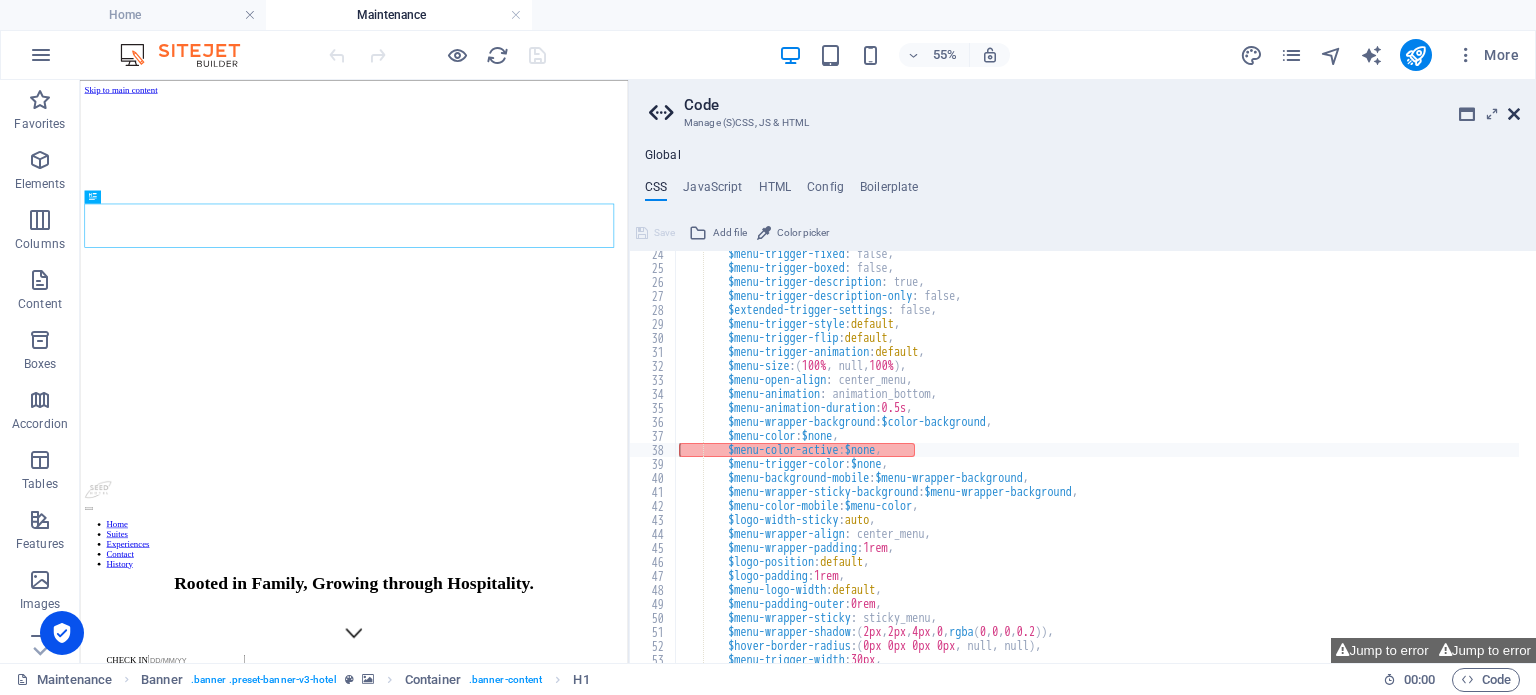 click at bounding box center [1514, 114] 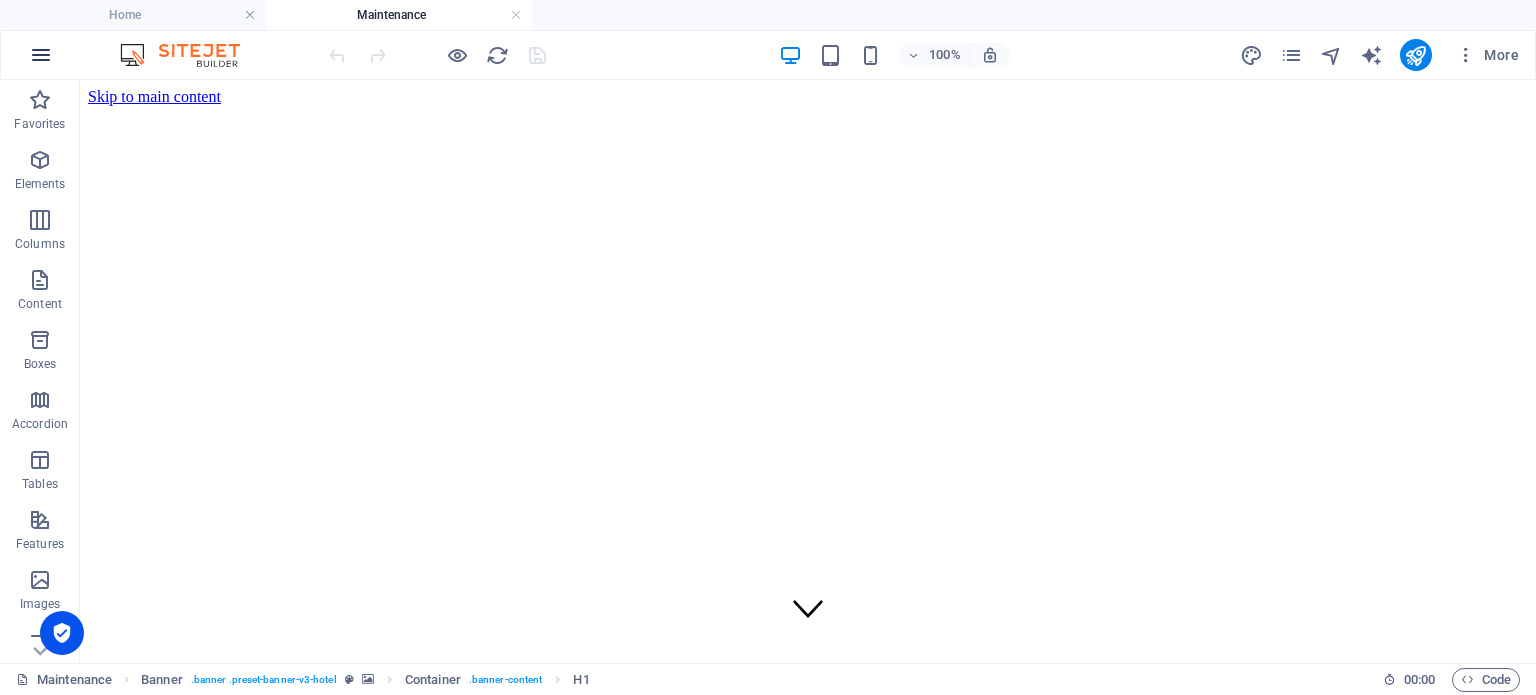 click at bounding box center [41, 55] 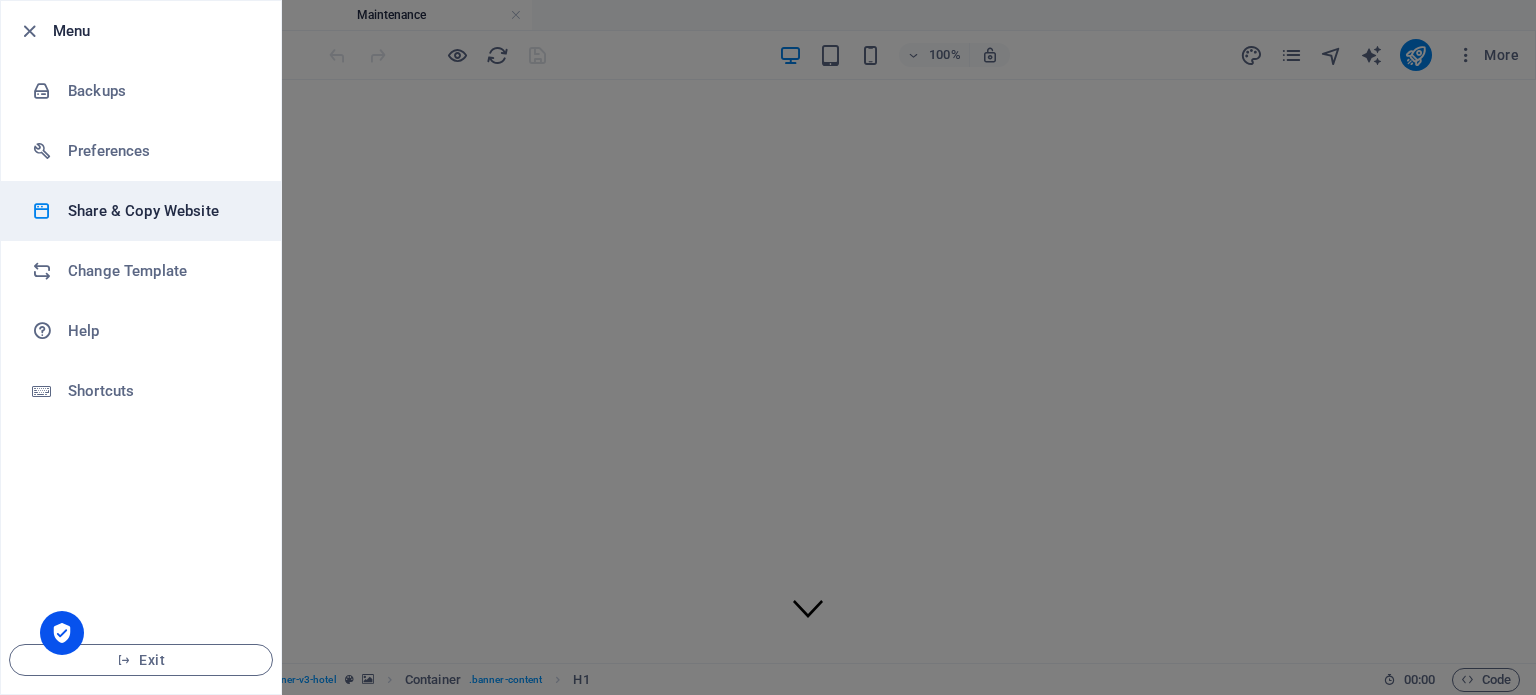 scroll, scrollTop: 0, scrollLeft: 0, axis: both 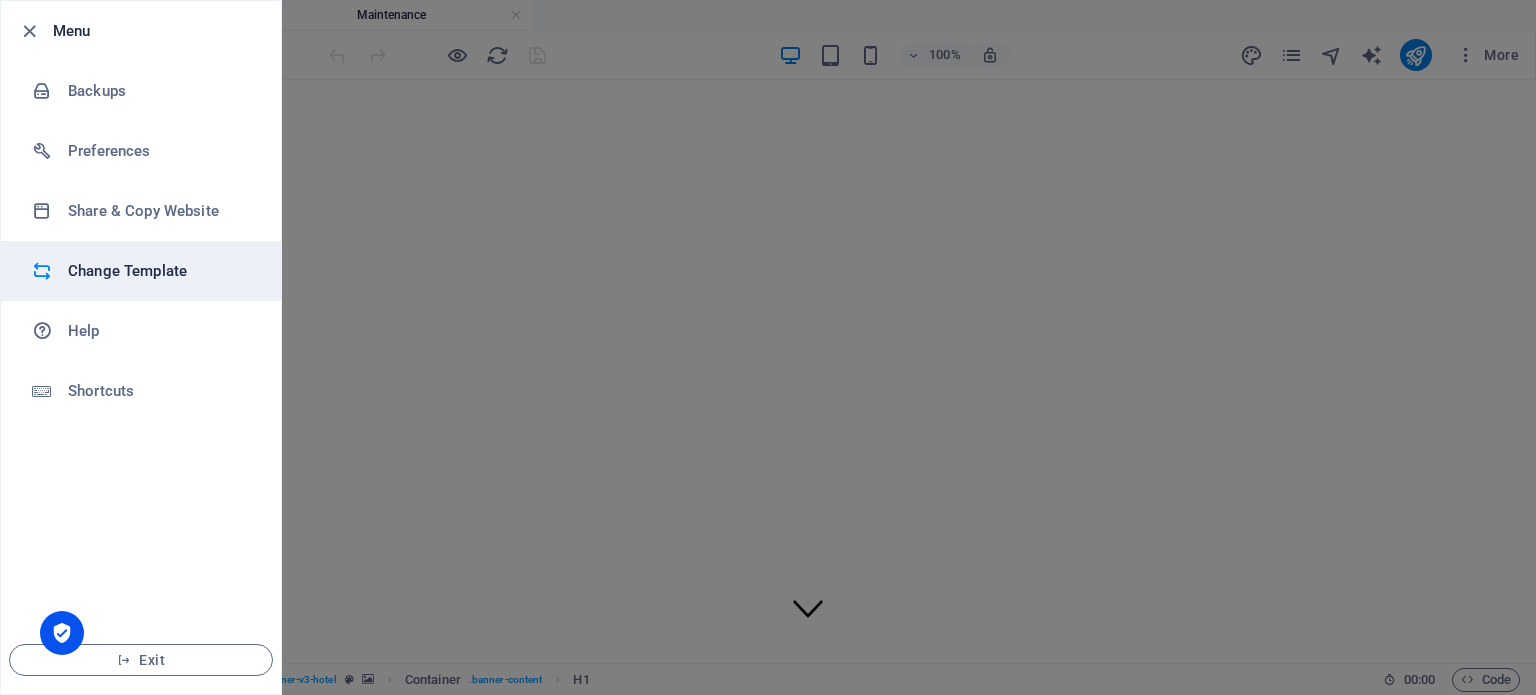 click on "Change Template" at bounding box center [160, 271] 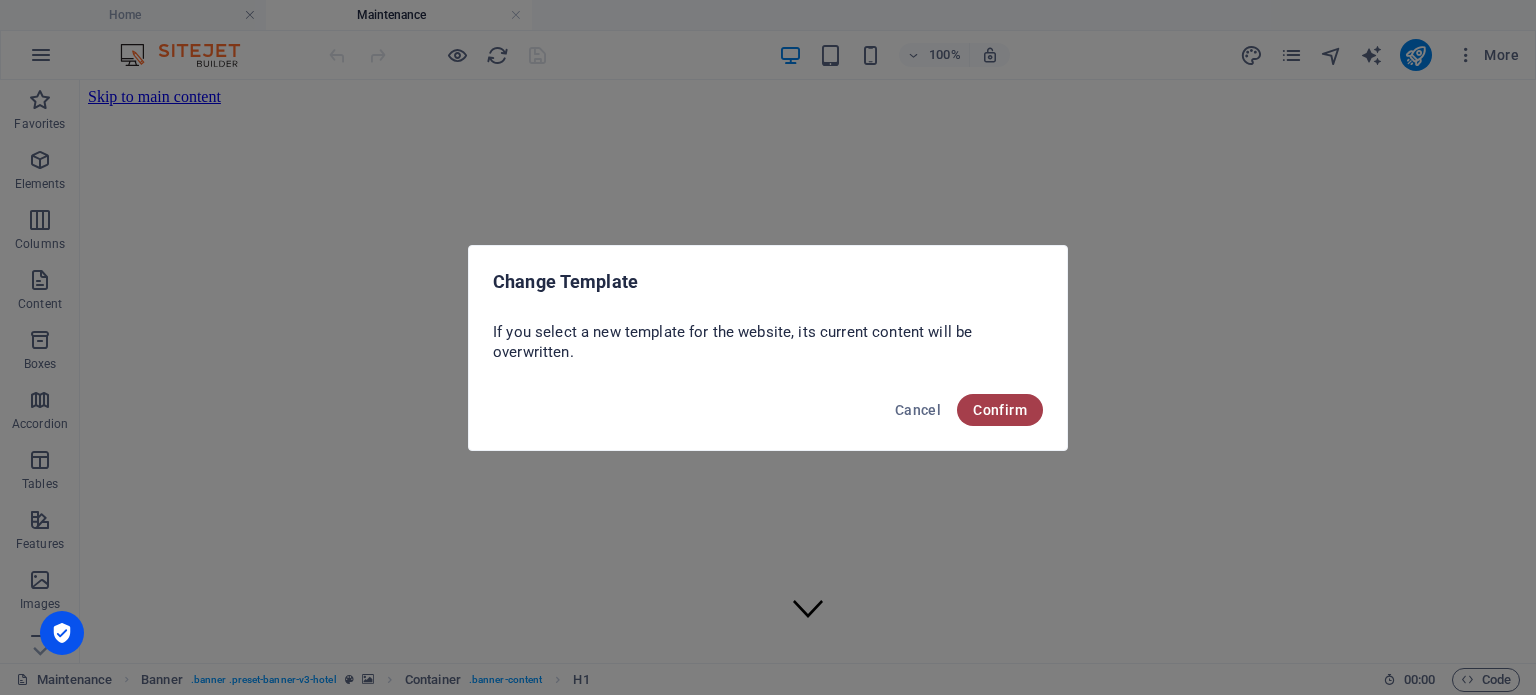 click on "Confirm" at bounding box center (1000, 410) 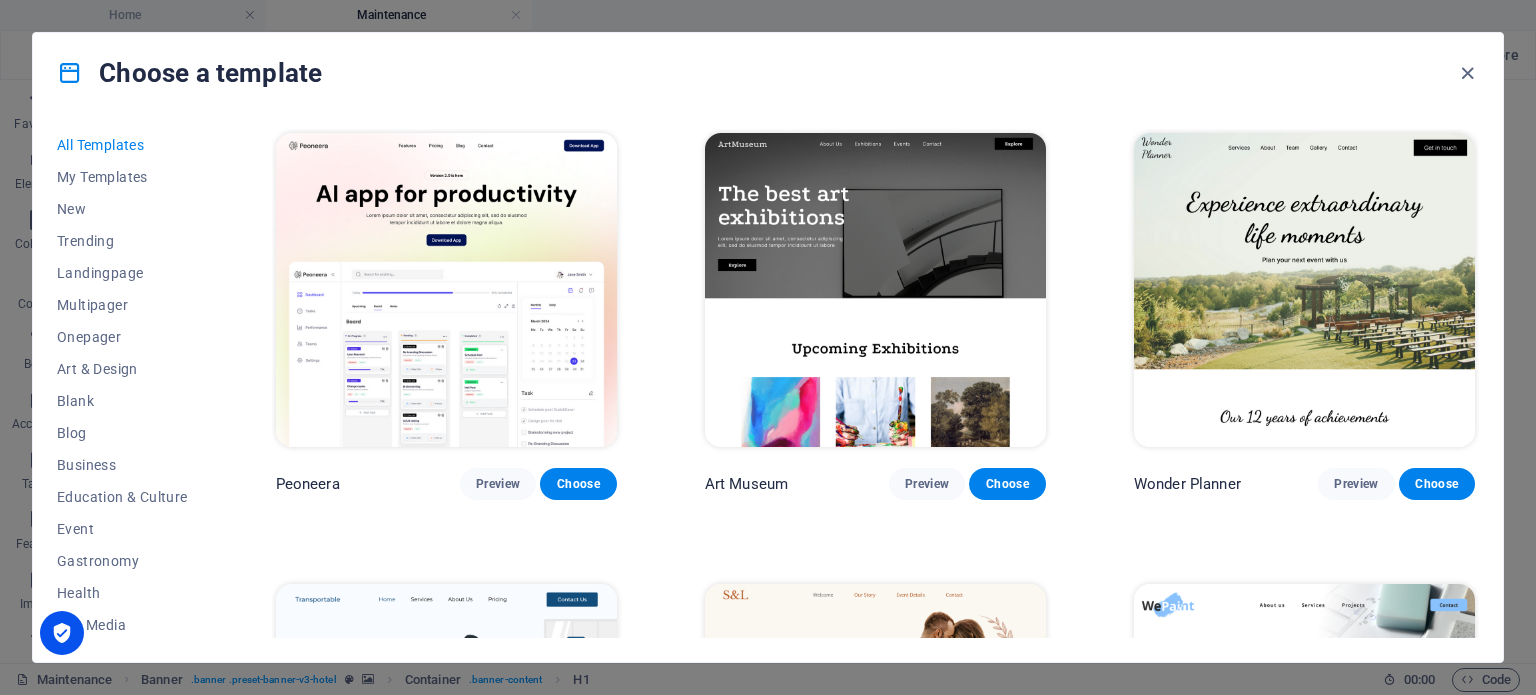 click on "Choose a template" at bounding box center (768, 73) 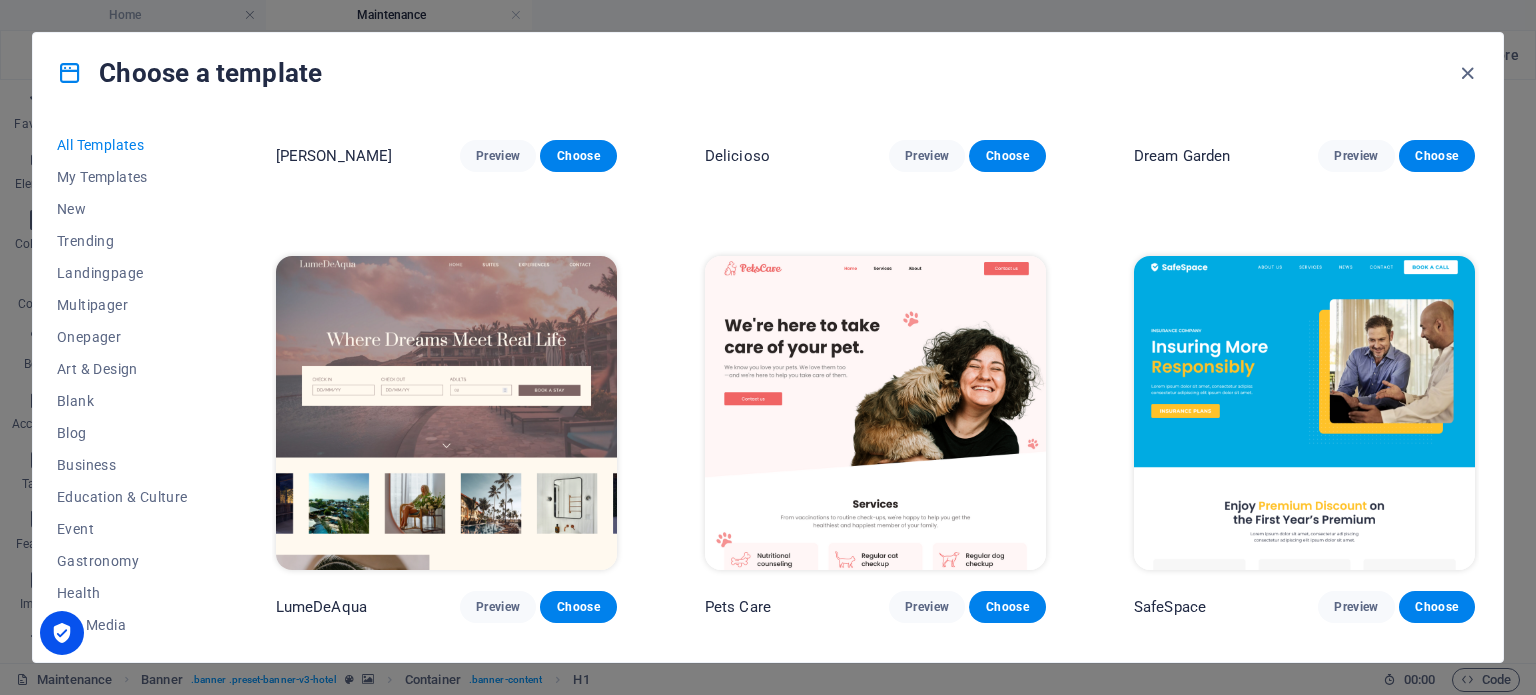 scroll, scrollTop: 3040, scrollLeft: 0, axis: vertical 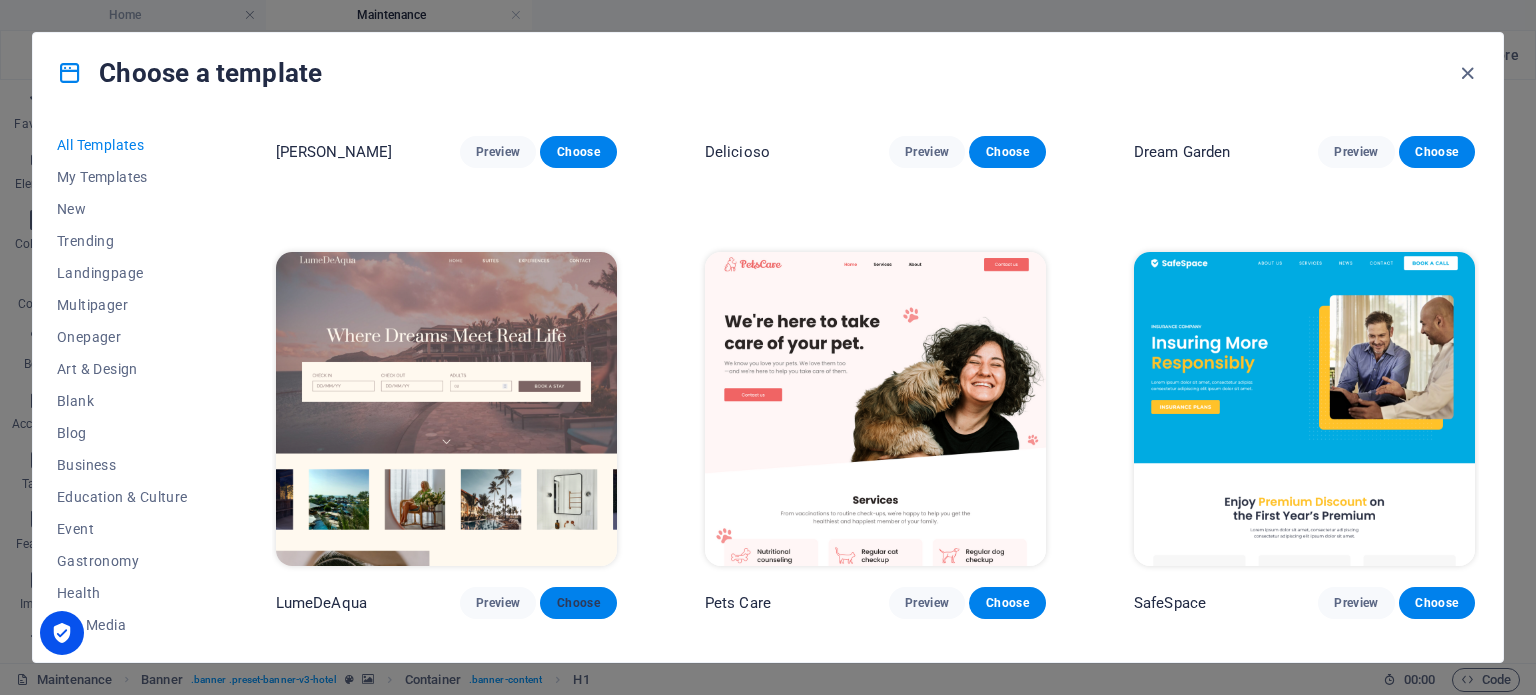 click on "Choose" at bounding box center (578, 603) 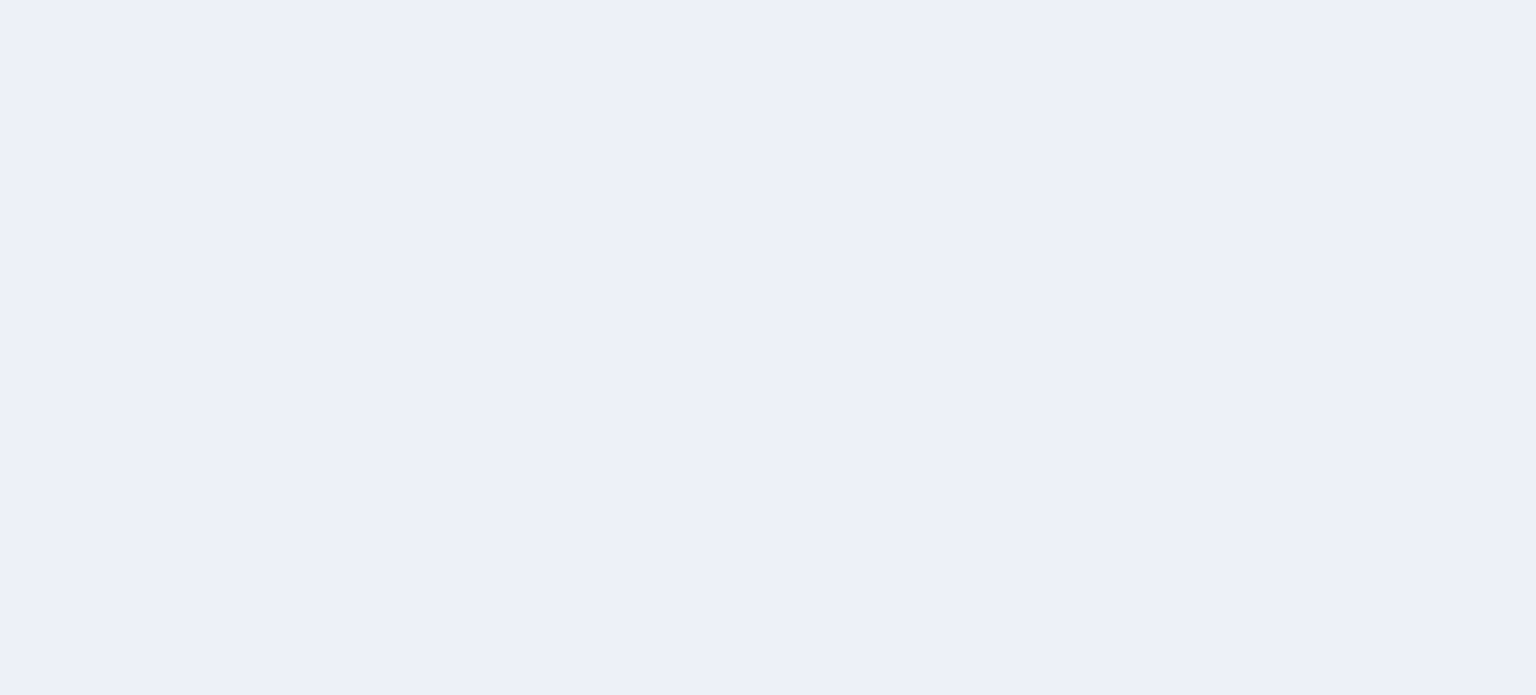 scroll, scrollTop: 0, scrollLeft: 0, axis: both 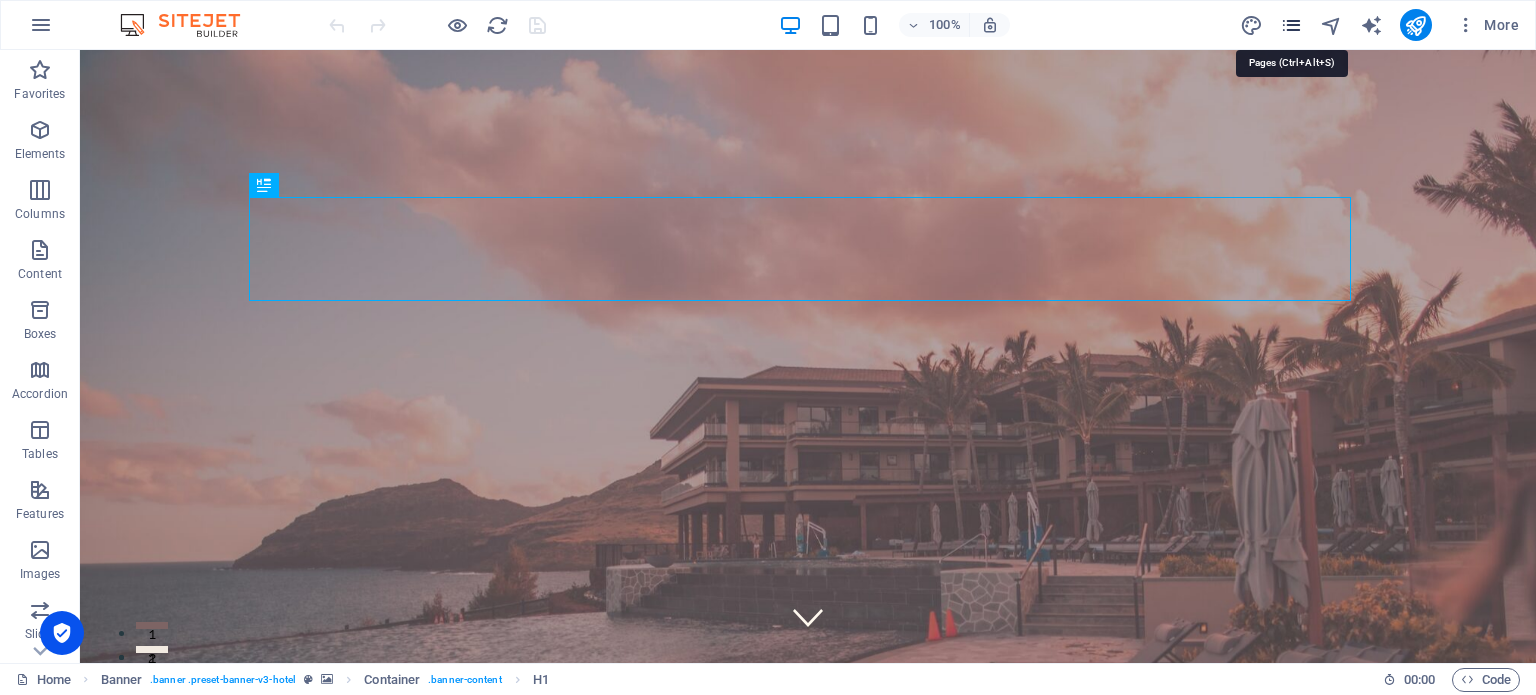 click at bounding box center [1291, 25] 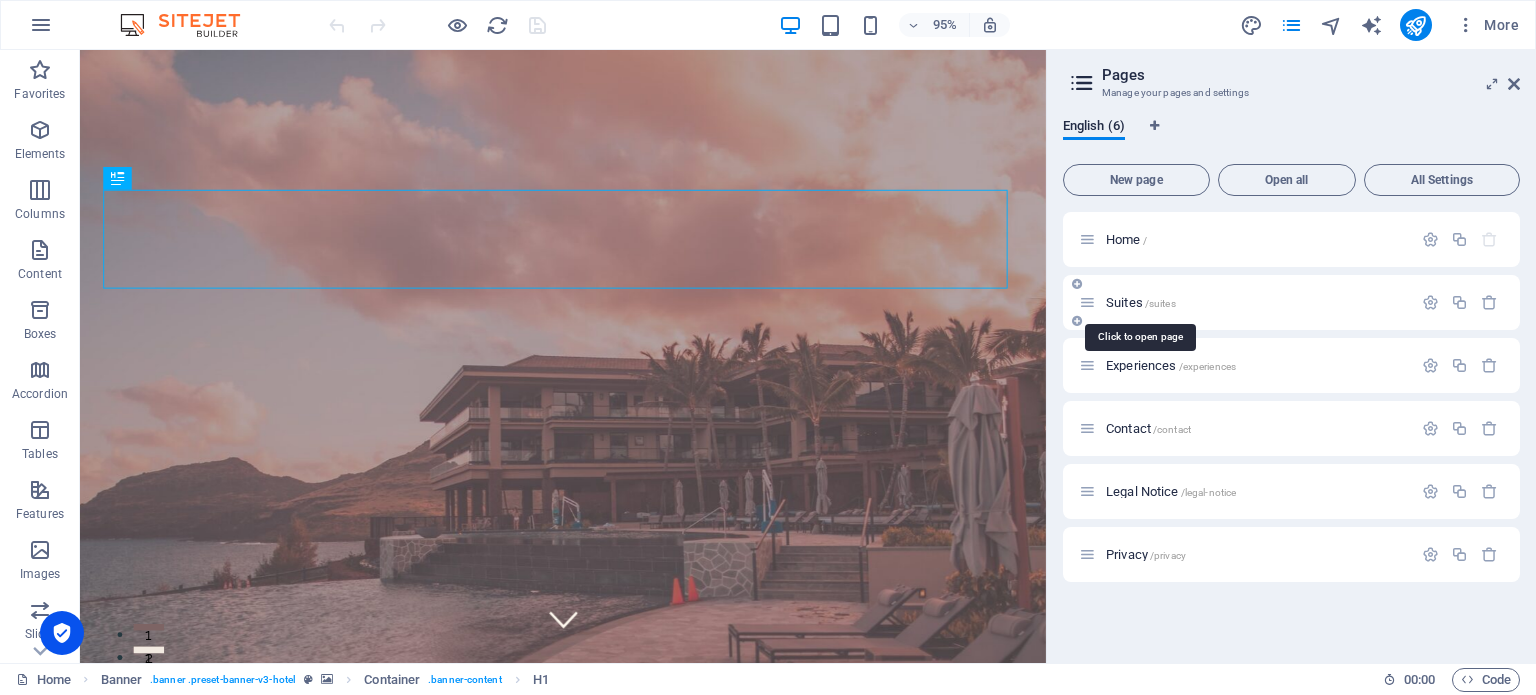 click on "Suites /suites" at bounding box center (1141, 302) 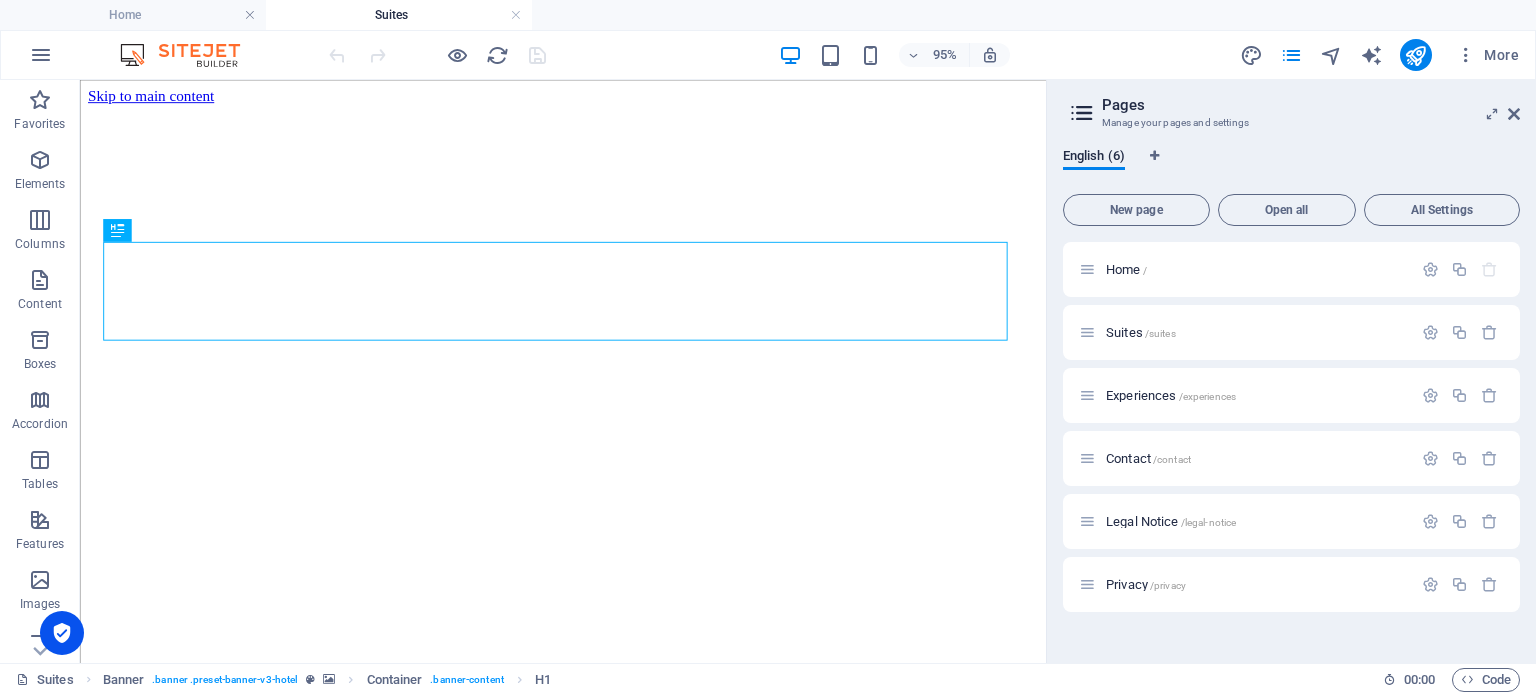 scroll, scrollTop: 0, scrollLeft: 0, axis: both 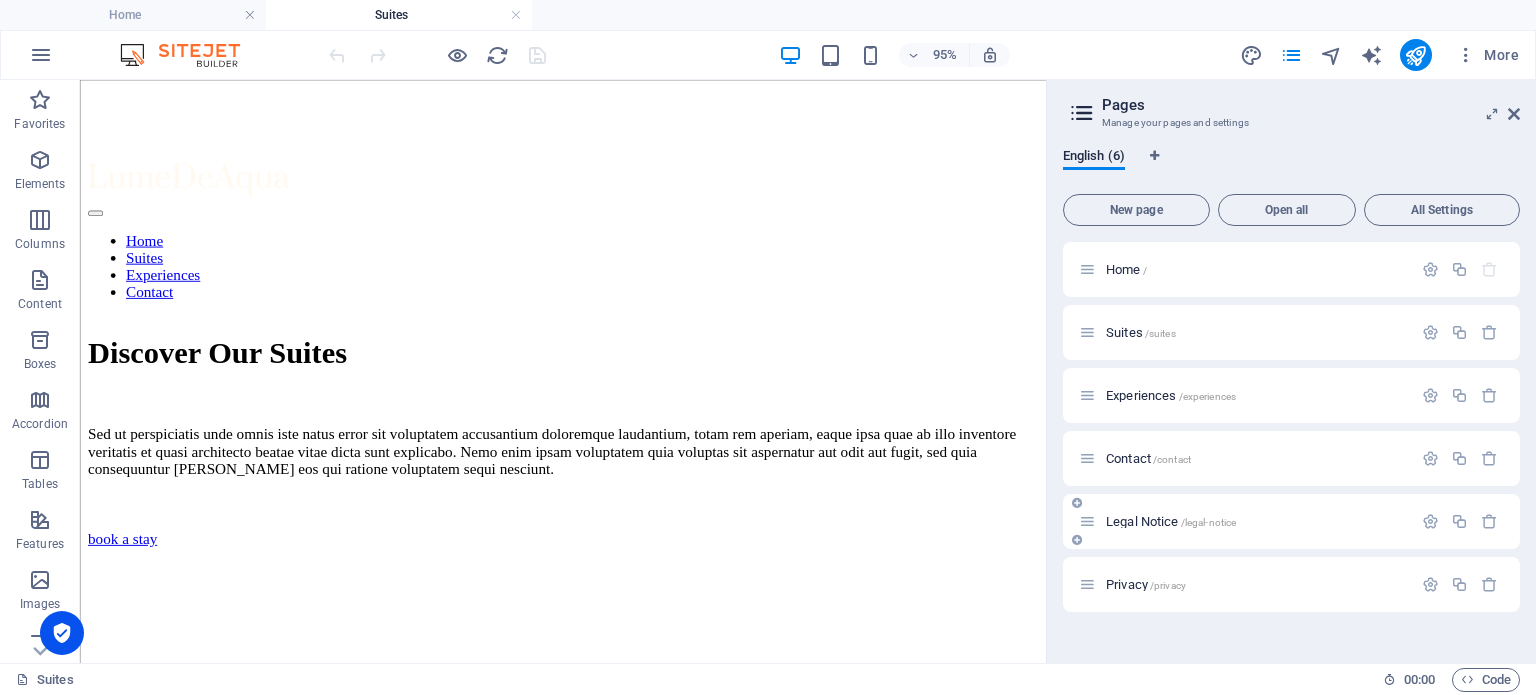 click on "Contact /contact" at bounding box center [1148, 458] 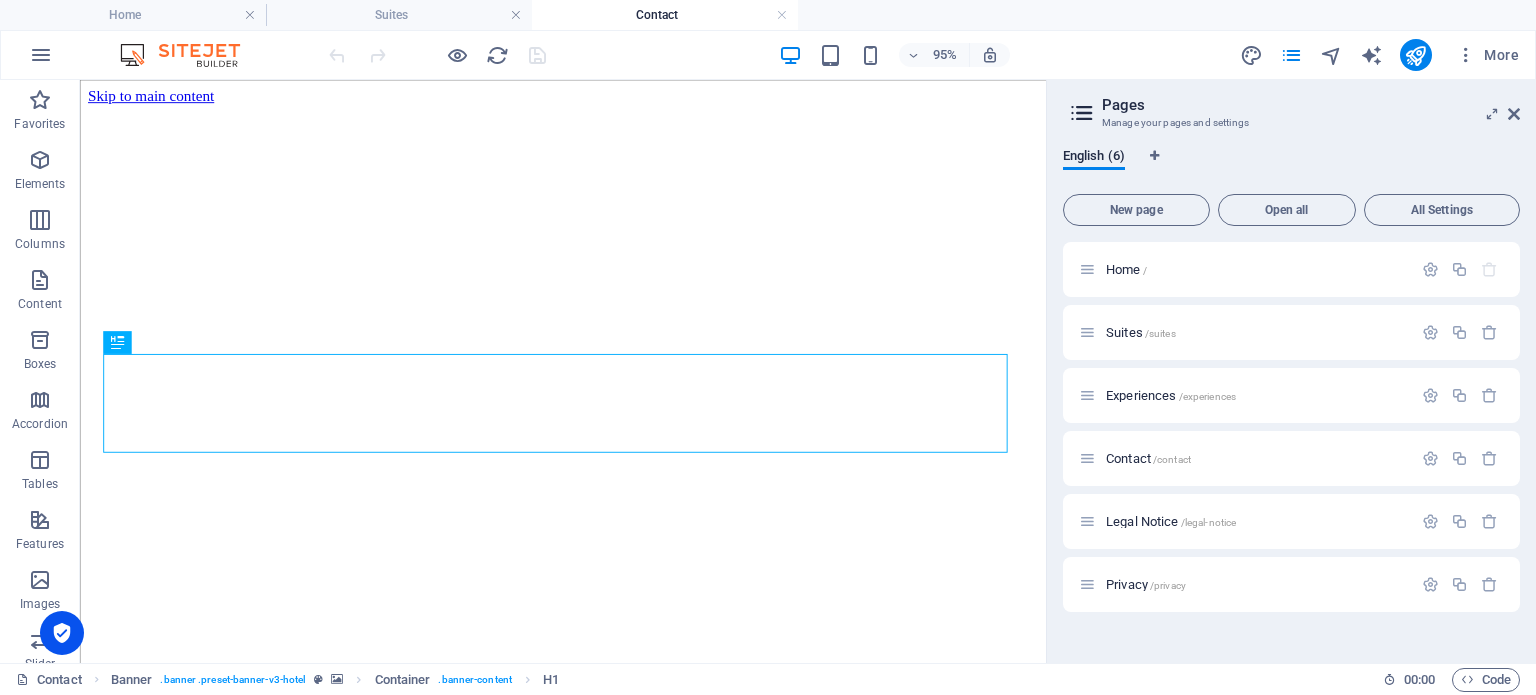 scroll, scrollTop: 0, scrollLeft: 0, axis: both 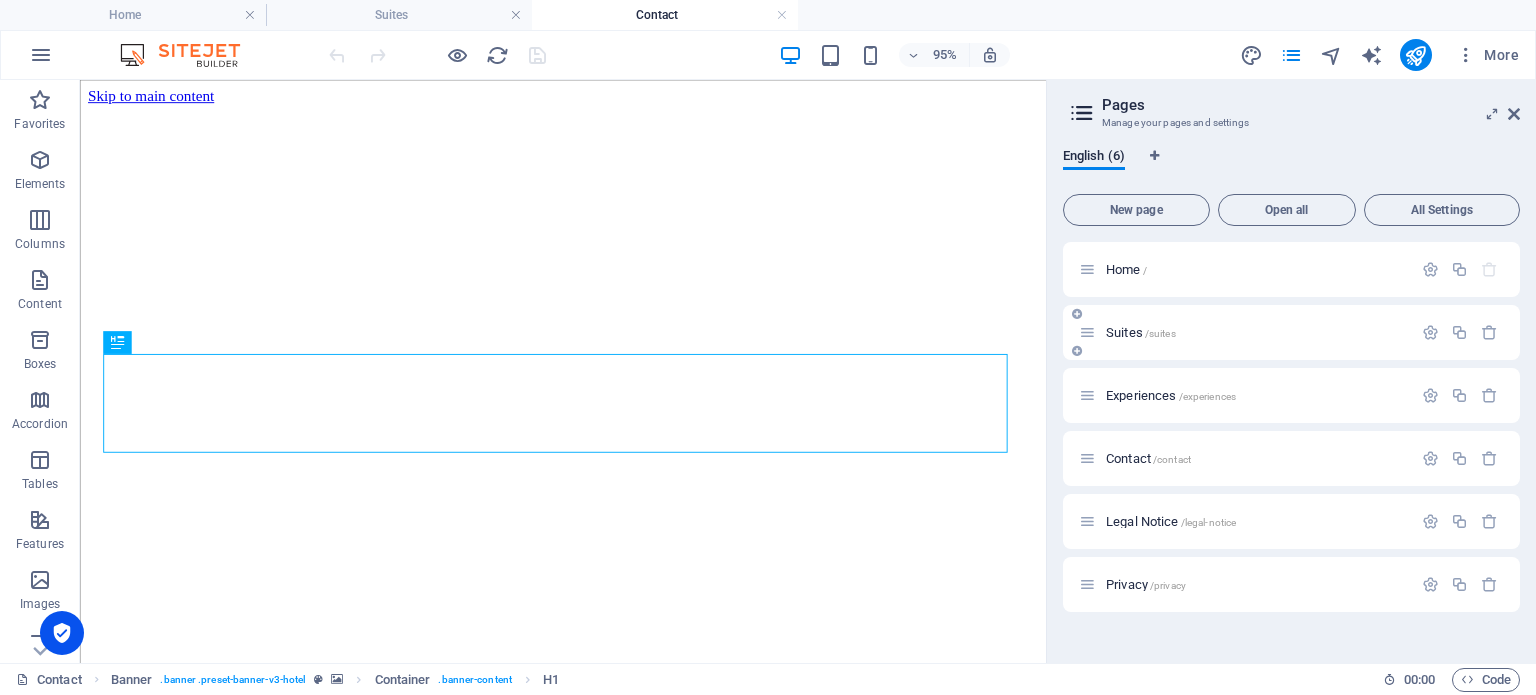 click on "Suites /suites" at bounding box center (1141, 332) 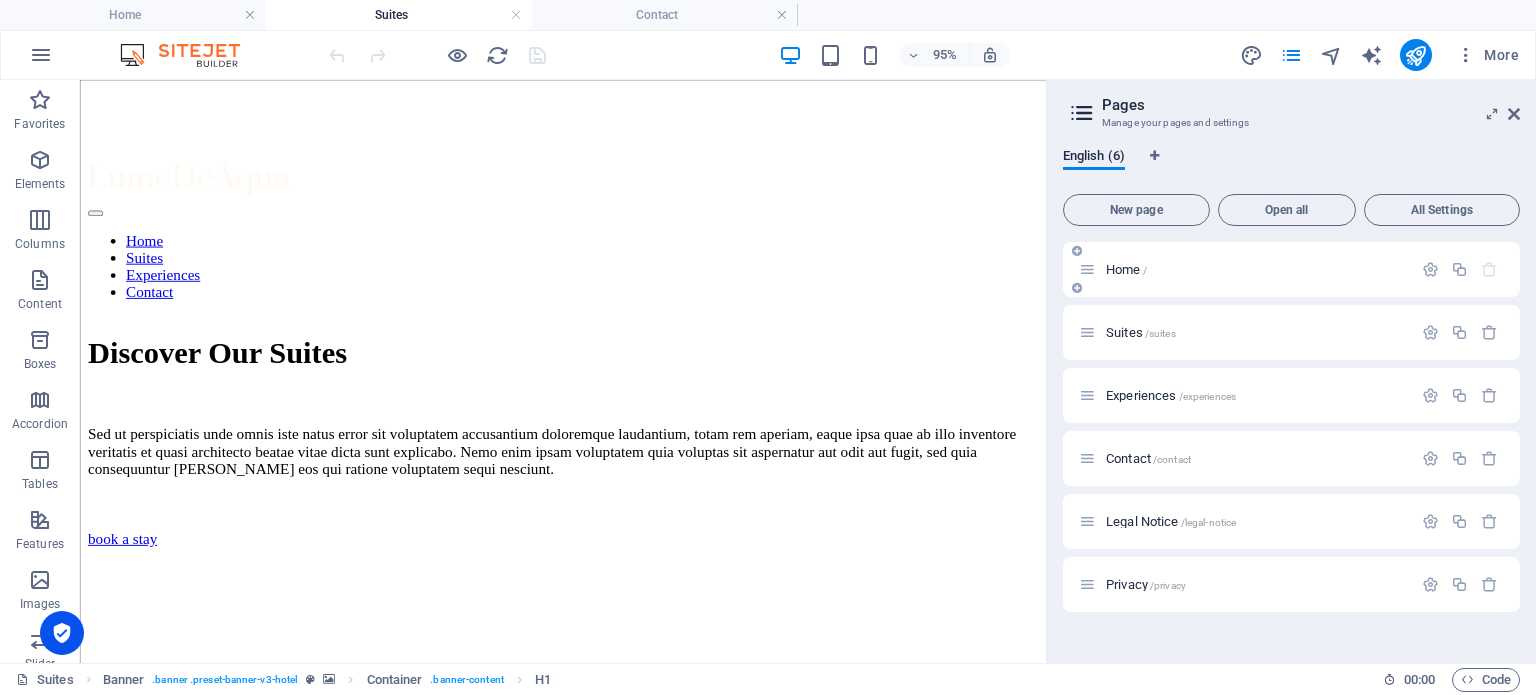 click on "Home /" at bounding box center (1245, 269) 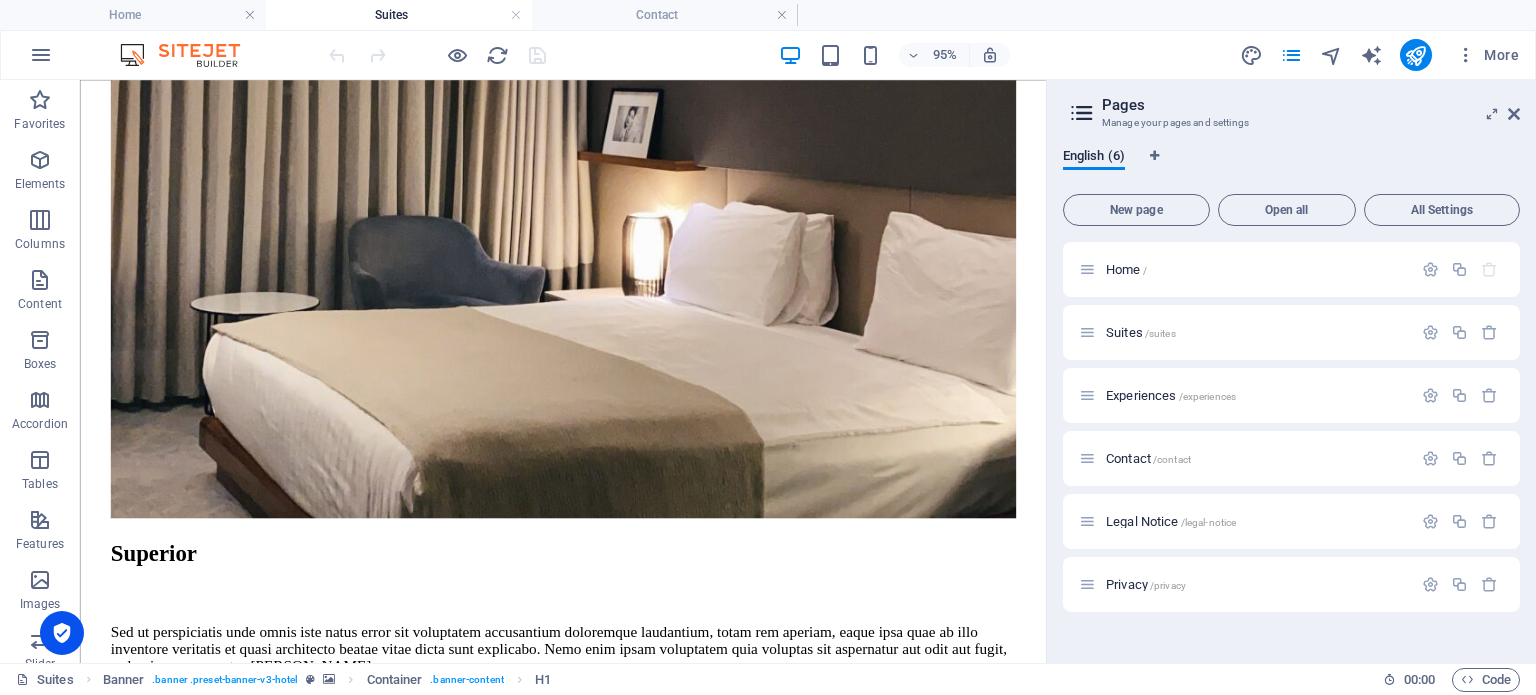 scroll, scrollTop: 1630, scrollLeft: 0, axis: vertical 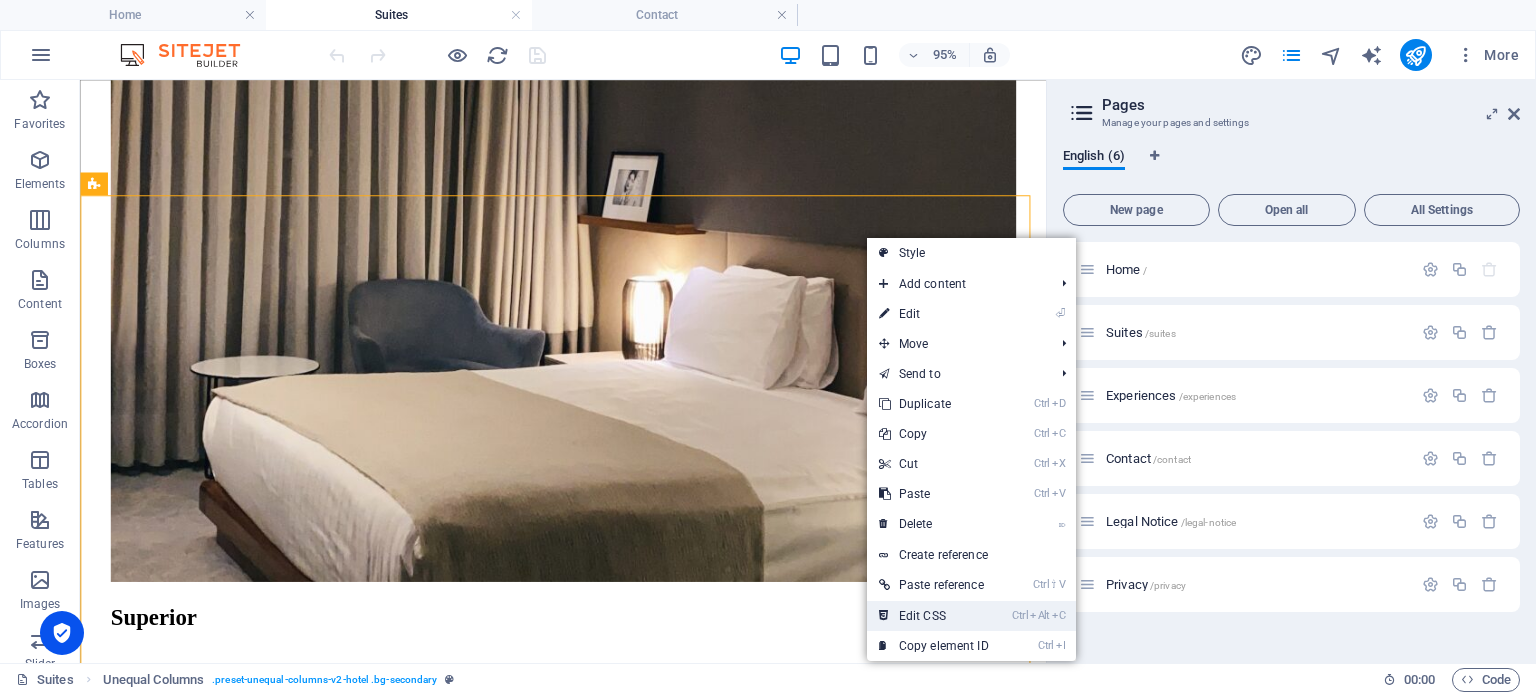 click on "Ctrl Alt C  Edit CSS" at bounding box center [934, 616] 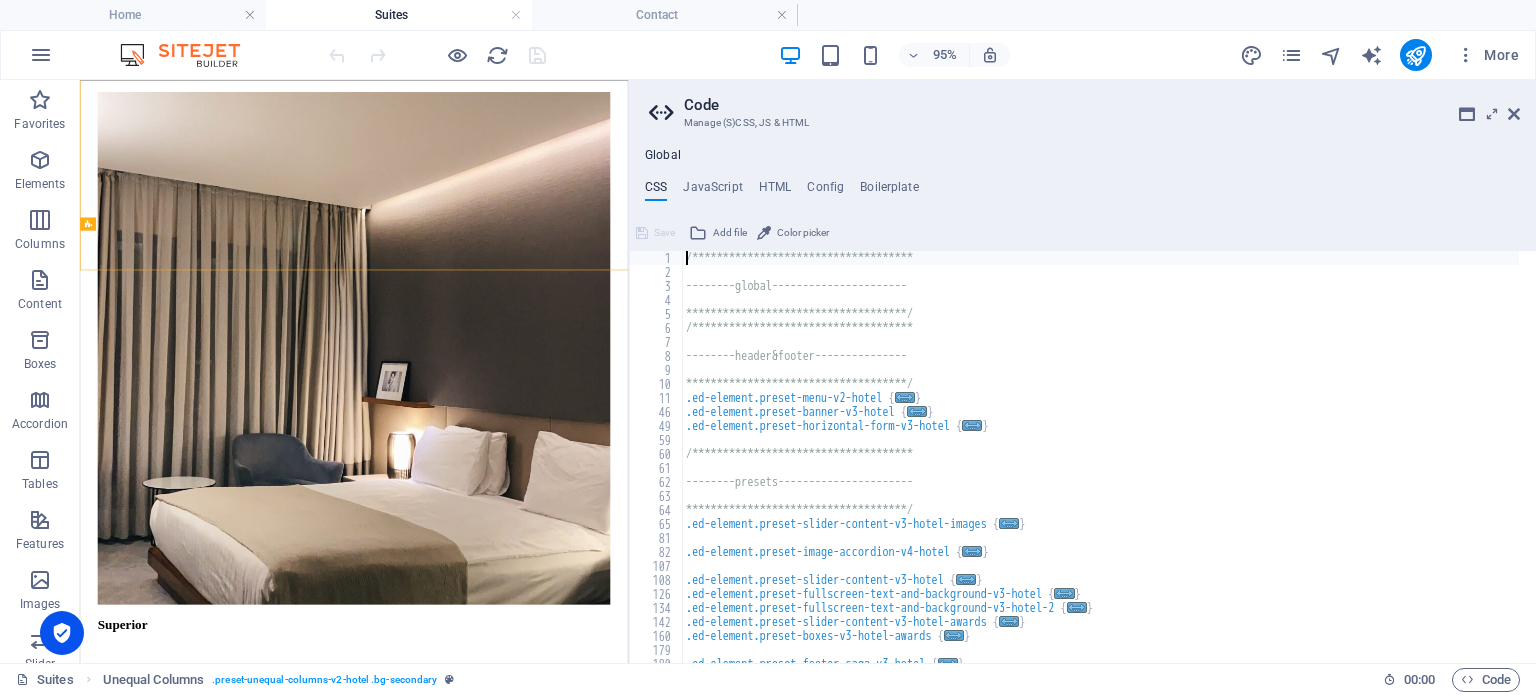 scroll, scrollTop: 1920, scrollLeft: 0, axis: vertical 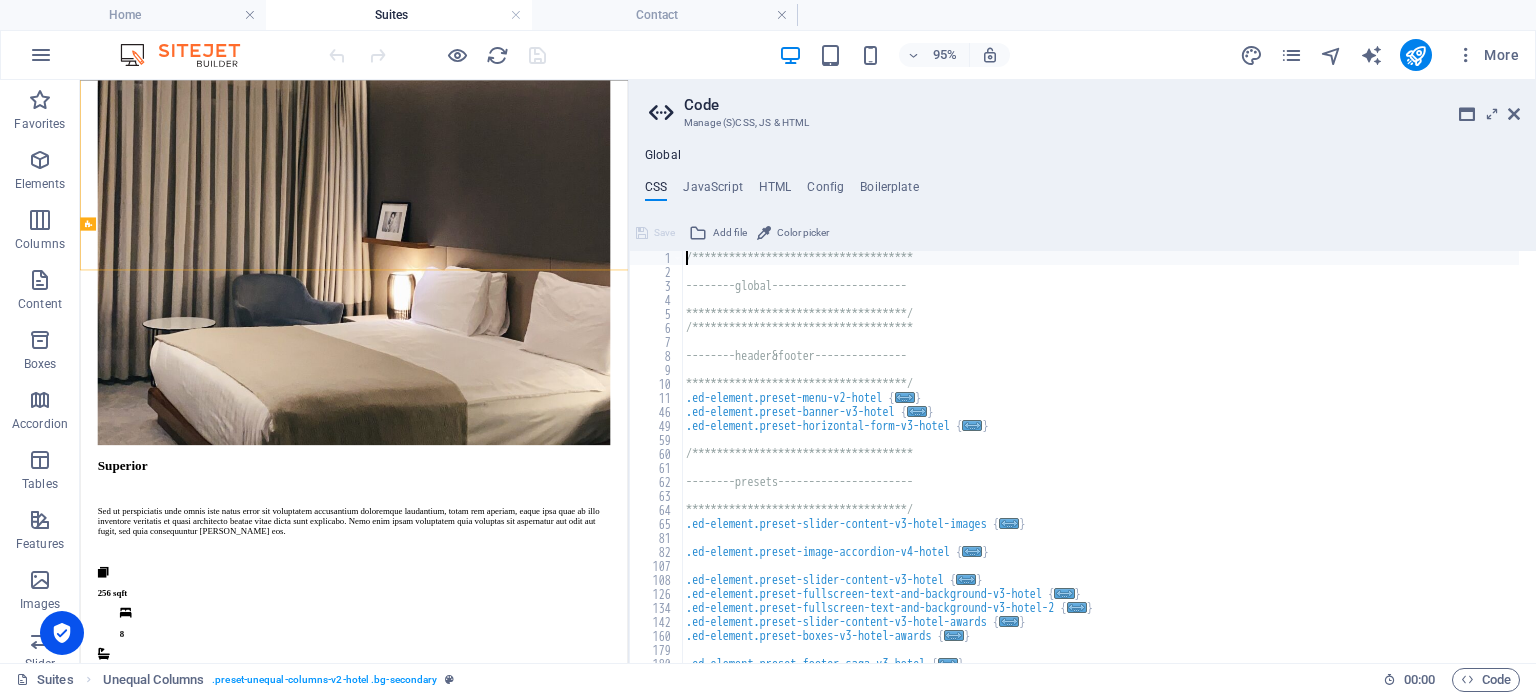 type on "@include unequal-columns-v2($margin: (60px, 40px, 24px), $box-width: (55%, 100%, 100%));" 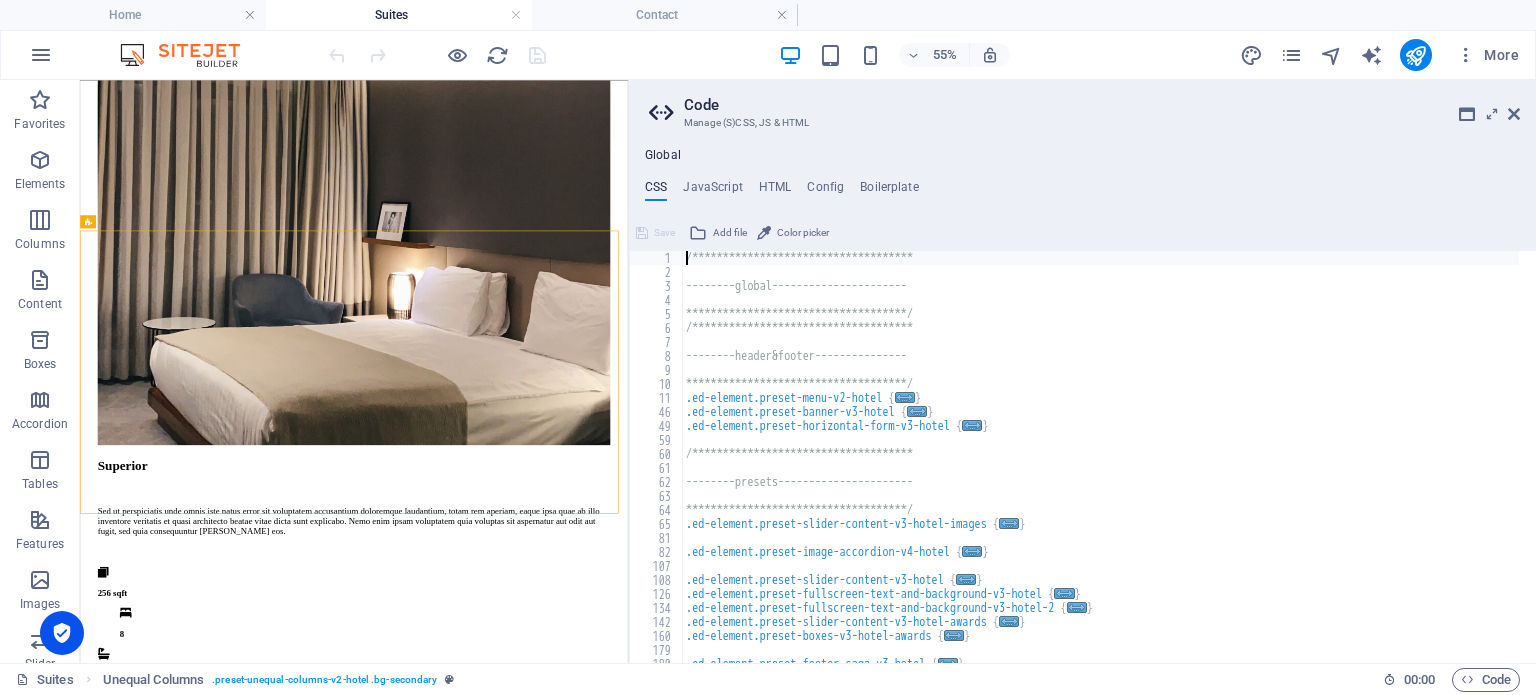 scroll, scrollTop: 189, scrollLeft: 0, axis: vertical 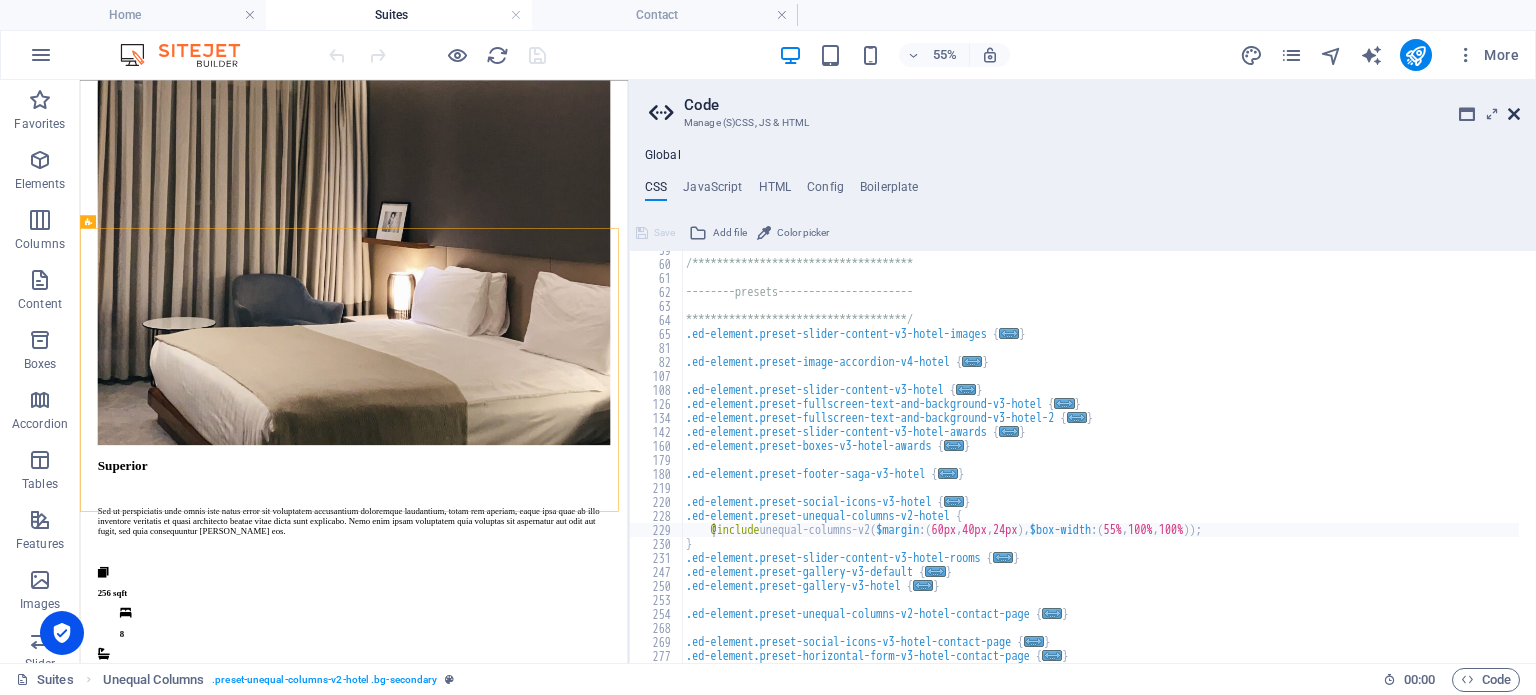 click at bounding box center (1514, 114) 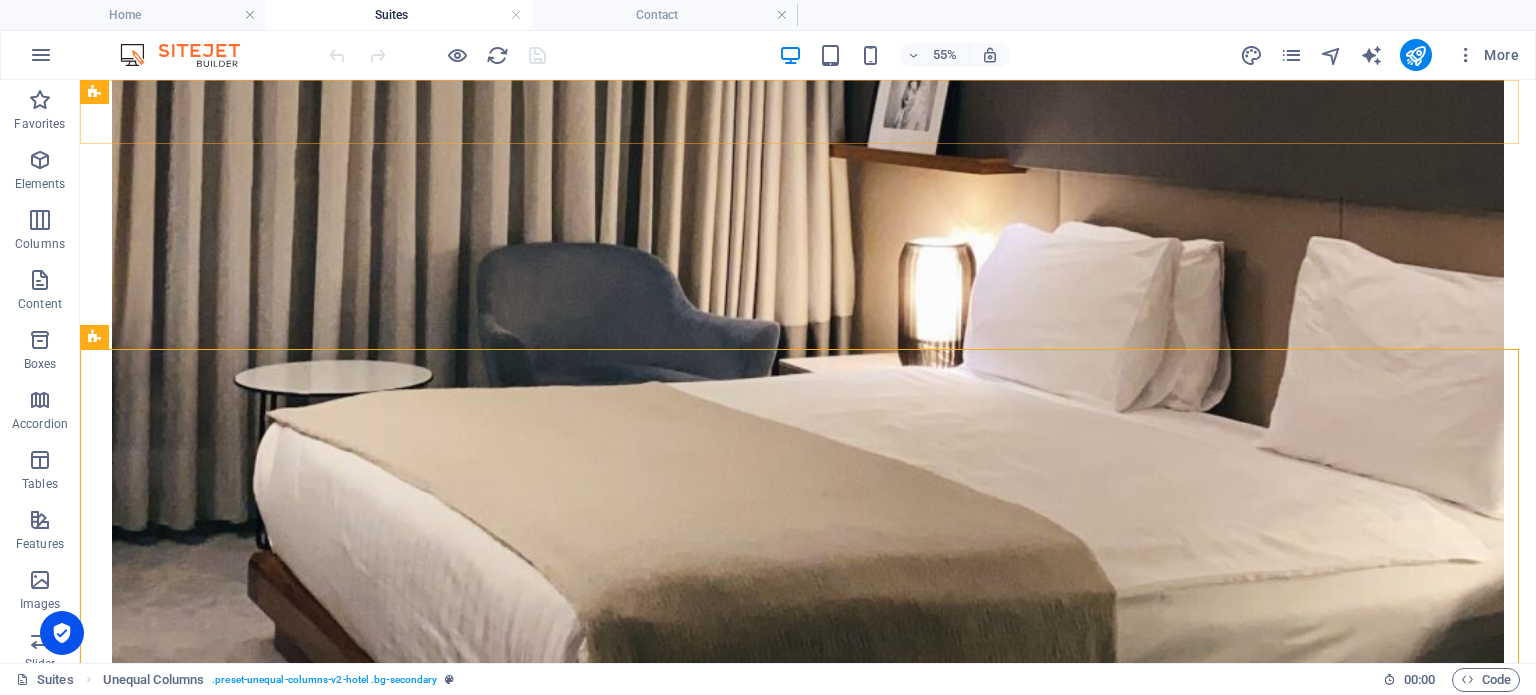 scroll, scrollTop: 1521, scrollLeft: 0, axis: vertical 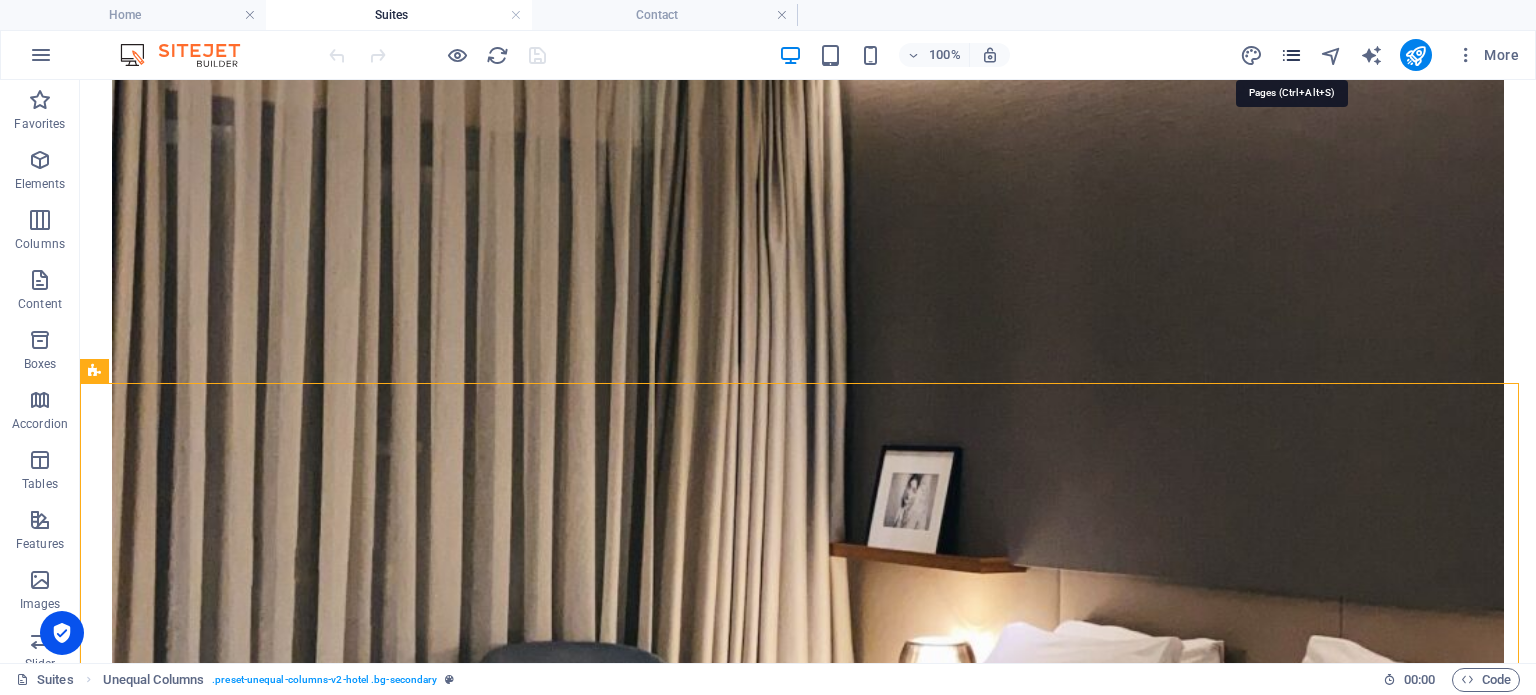 click at bounding box center (1291, 55) 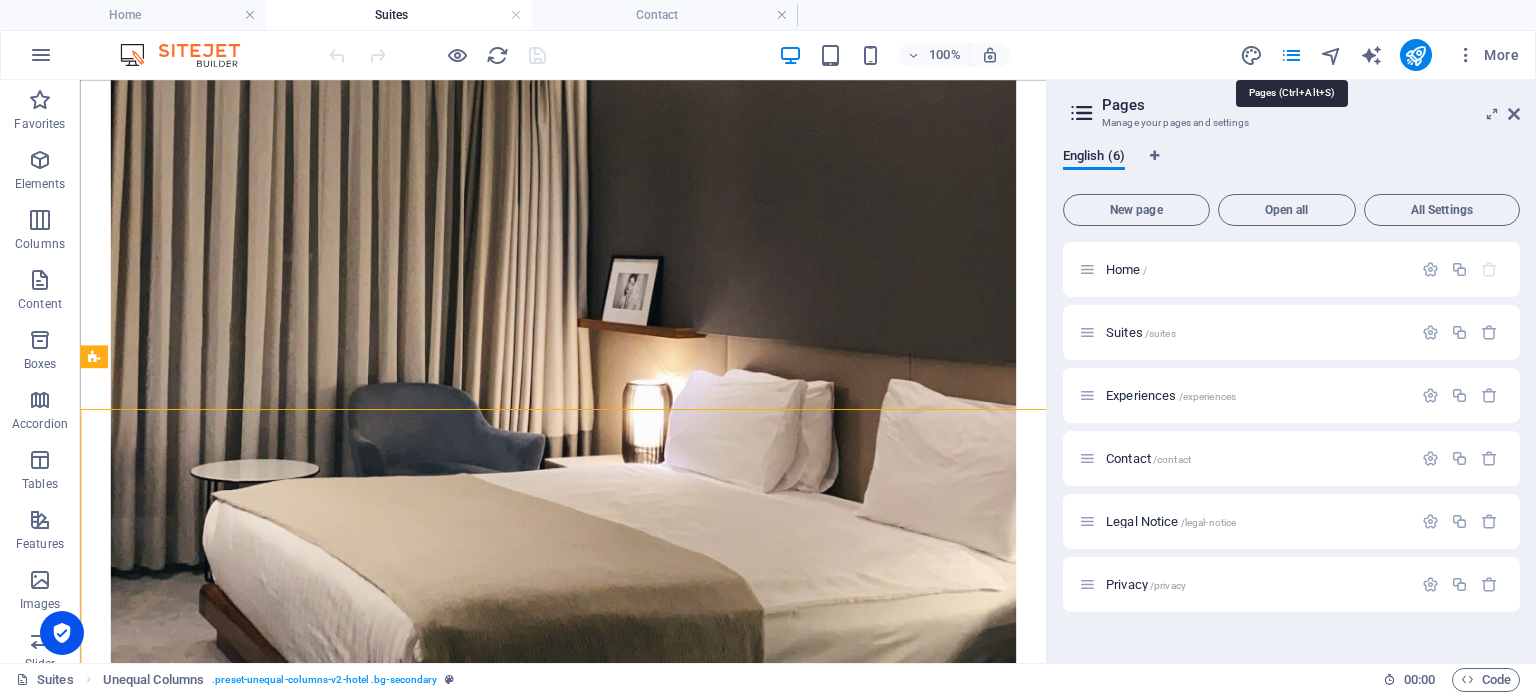 scroll, scrollTop: 1478, scrollLeft: 0, axis: vertical 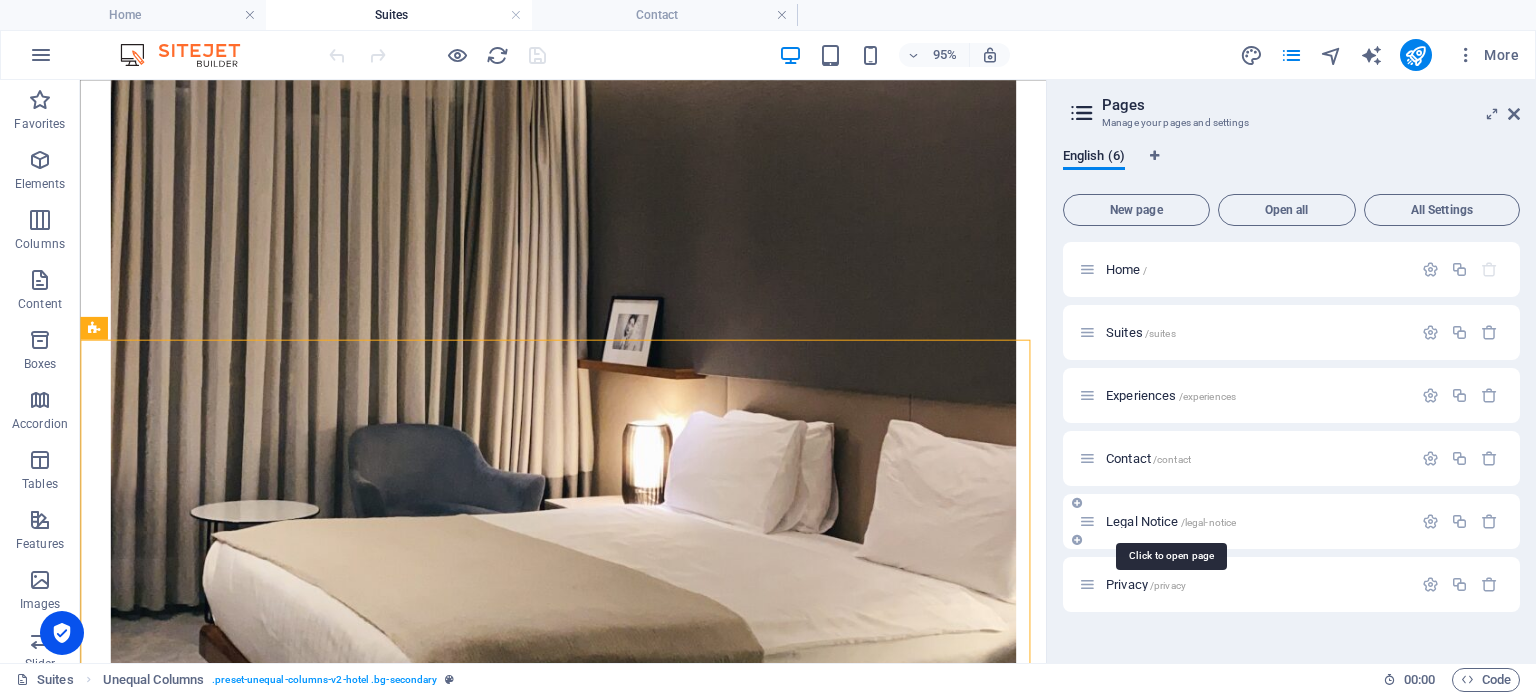 click on "Legal Notice /legal-notice" at bounding box center (1171, 521) 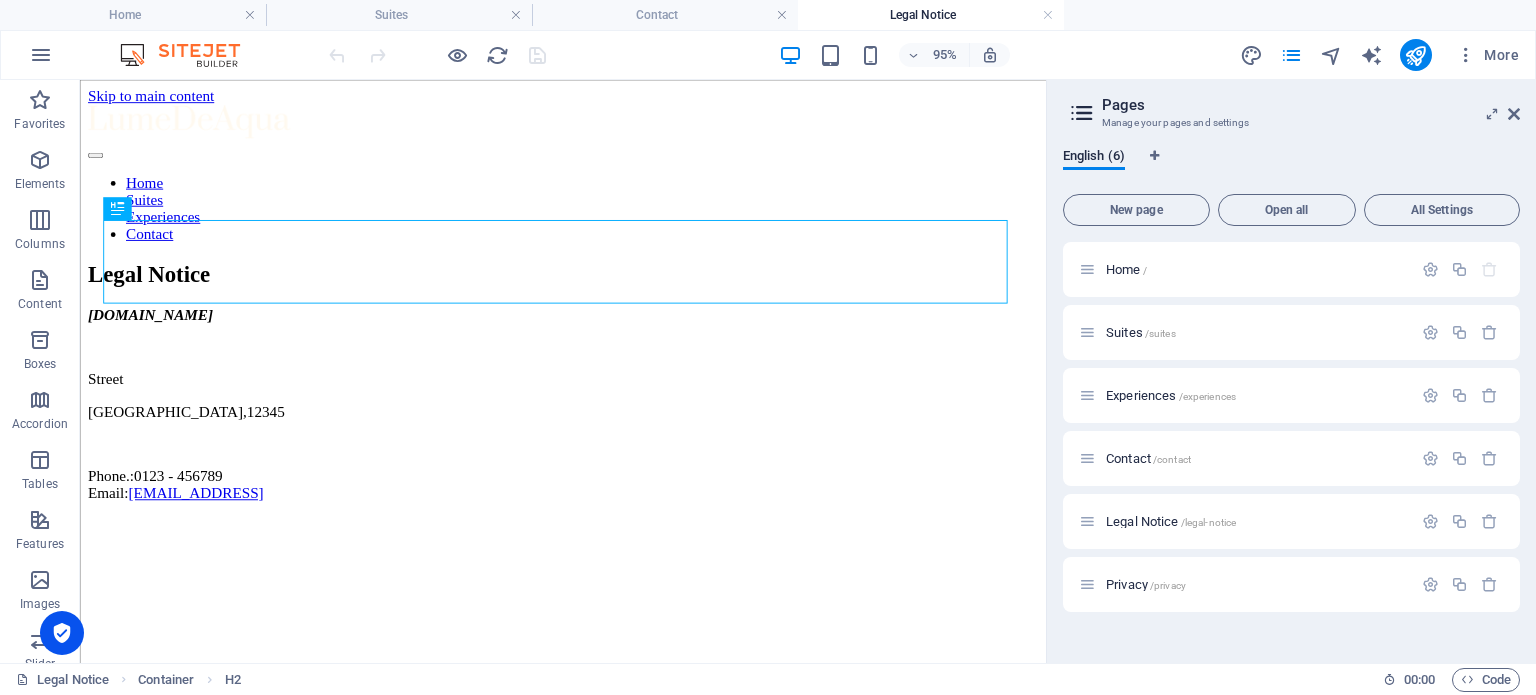 scroll, scrollTop: 0, scrollLeft: 0, axis: both 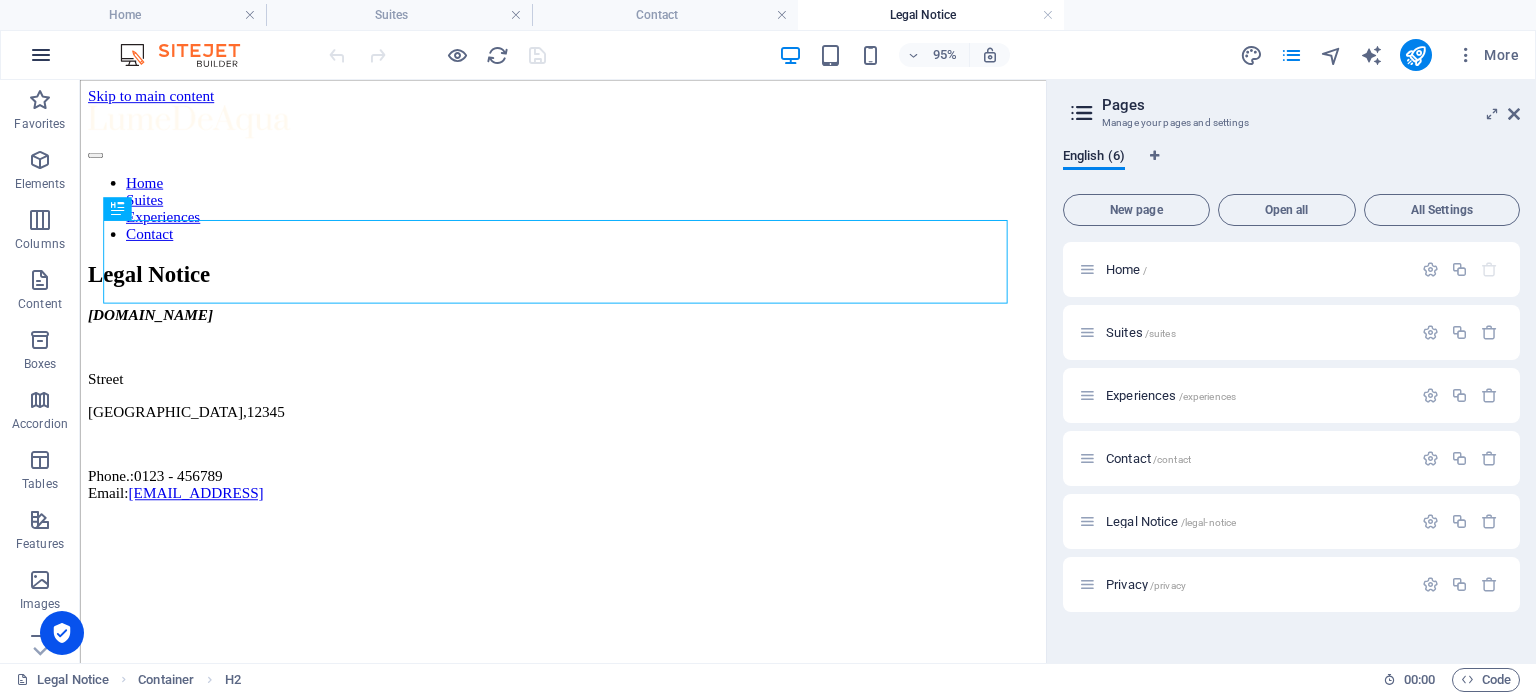 click at bounding box center (41, 55) 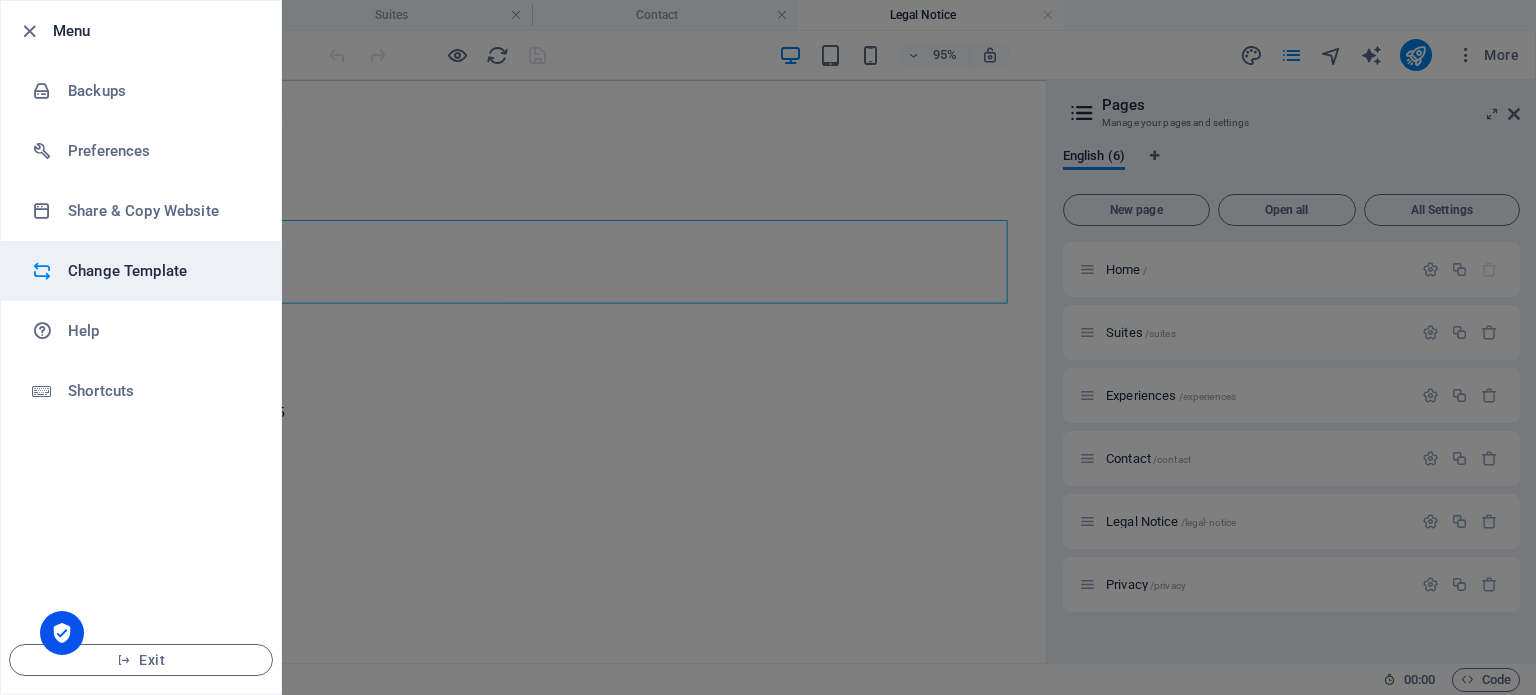 click on "Change Template" at bounding box center [160, 271] 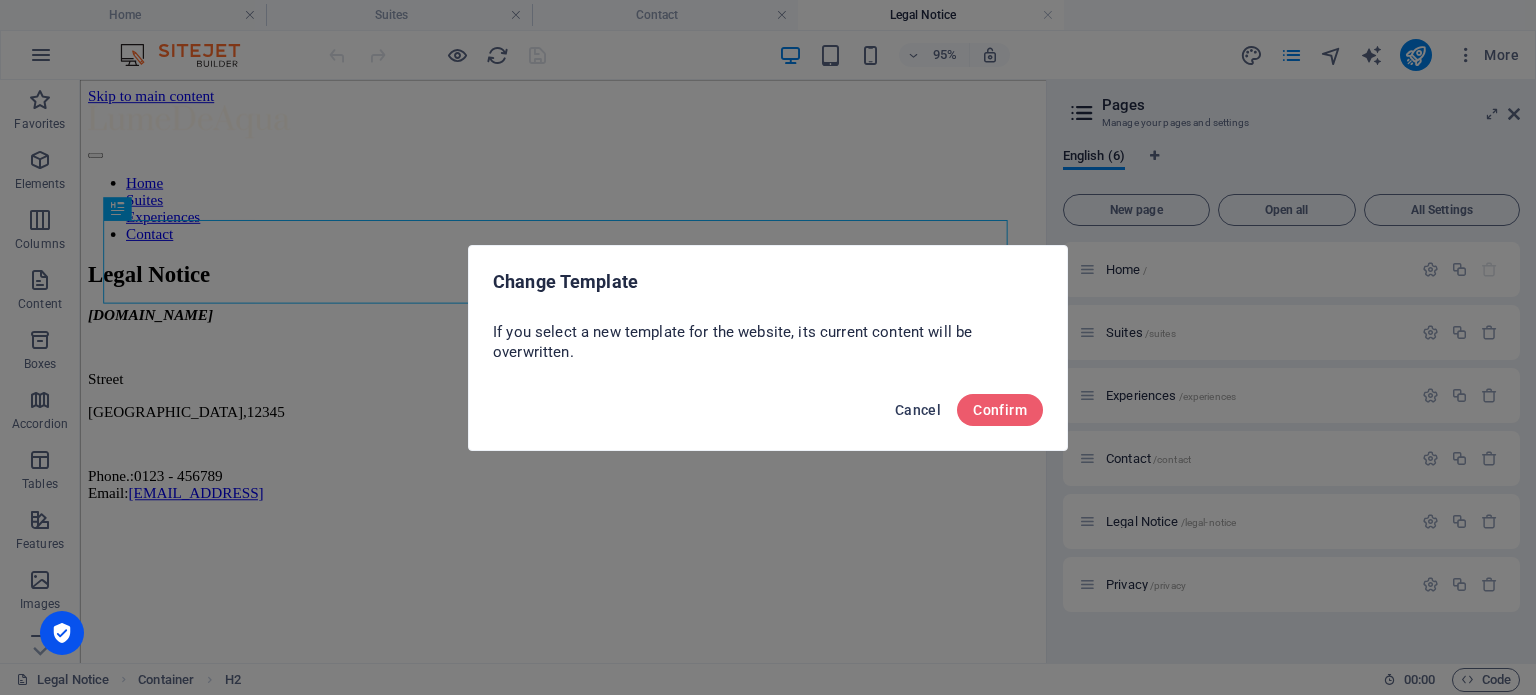 click on "Cancel" at bounding box center (918, 410) 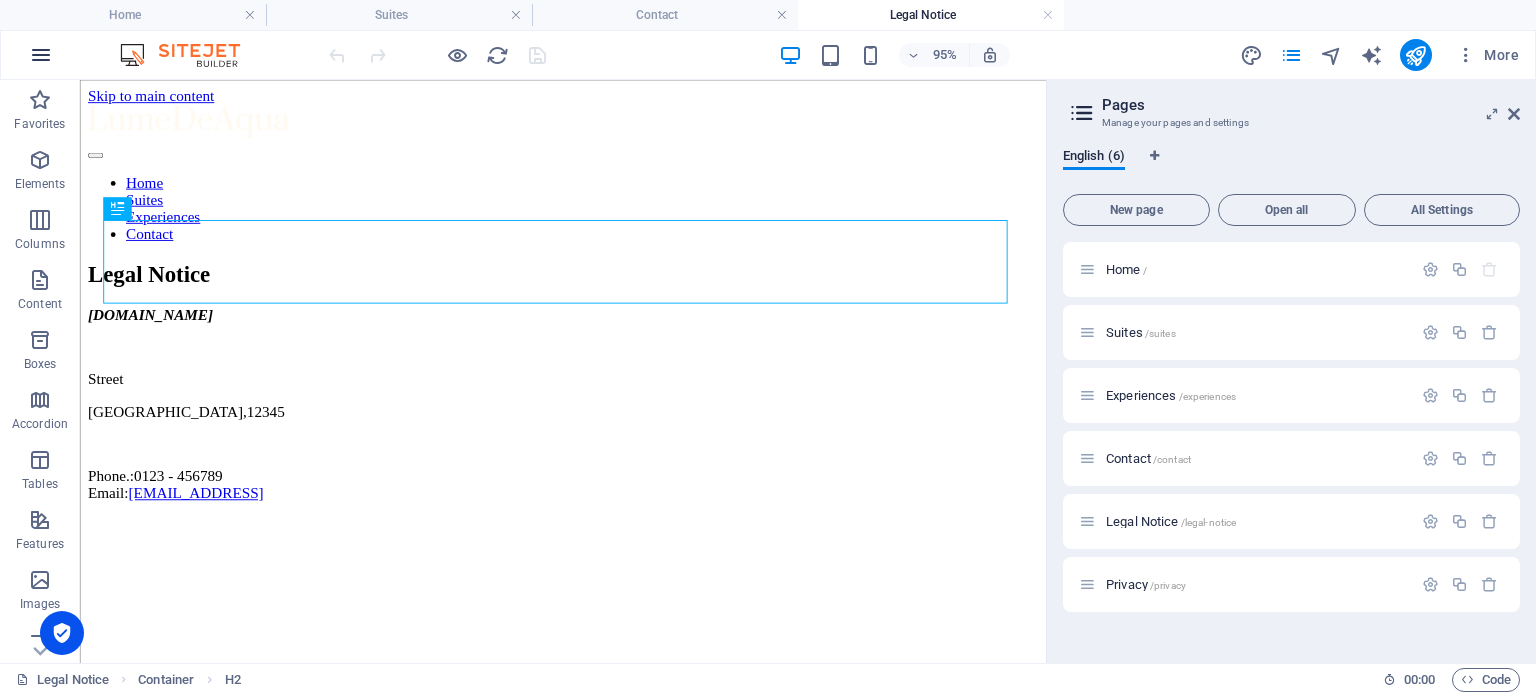 click at bounding box center [41, 55] 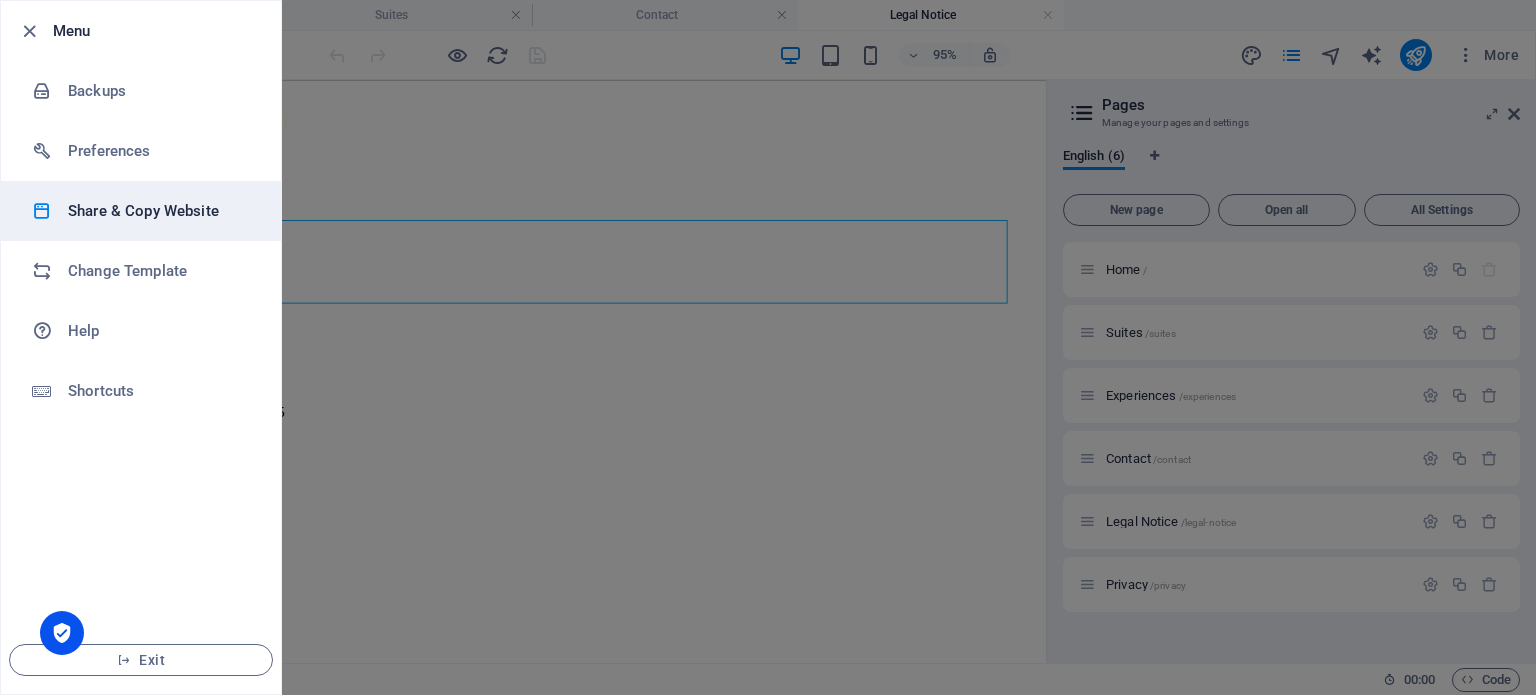 click on "Share & Copy Website" at bounding box center (160, 211) 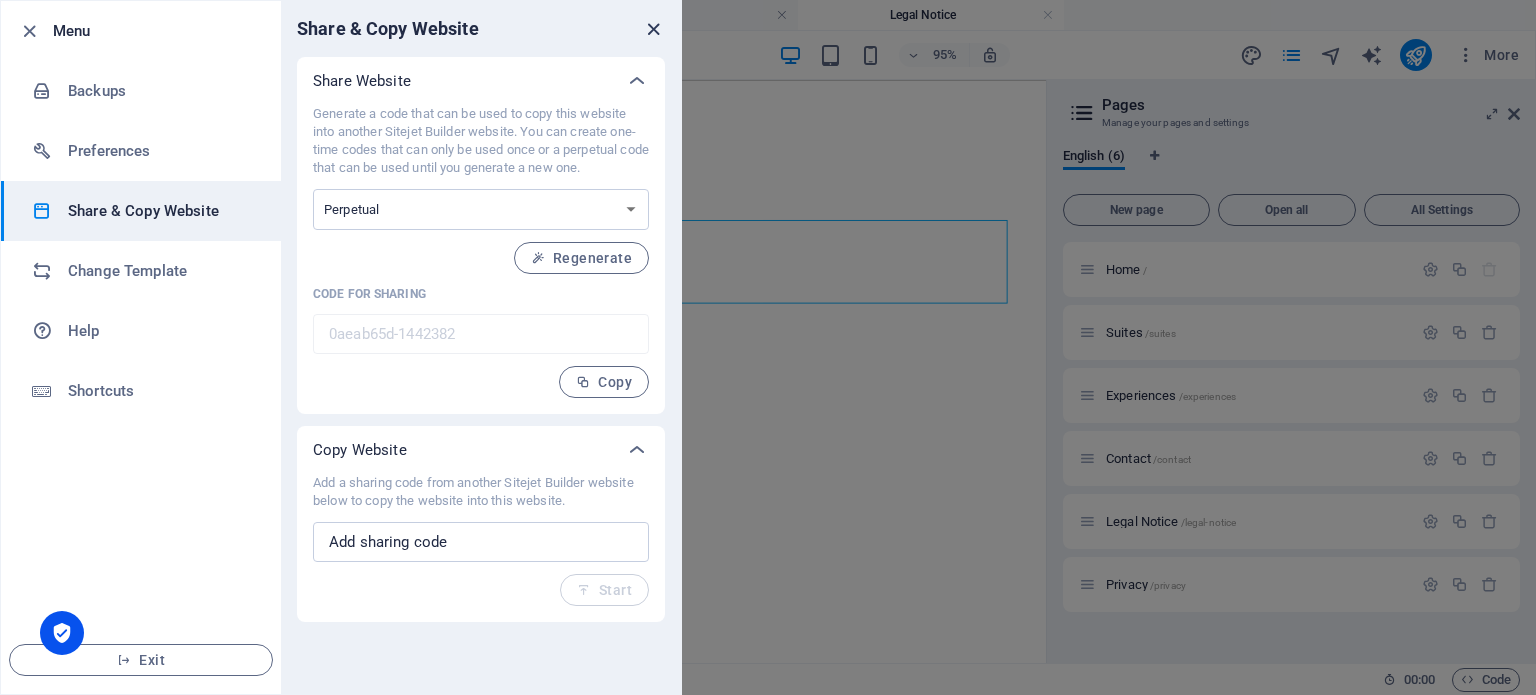 click at bounding box center (653, 29) 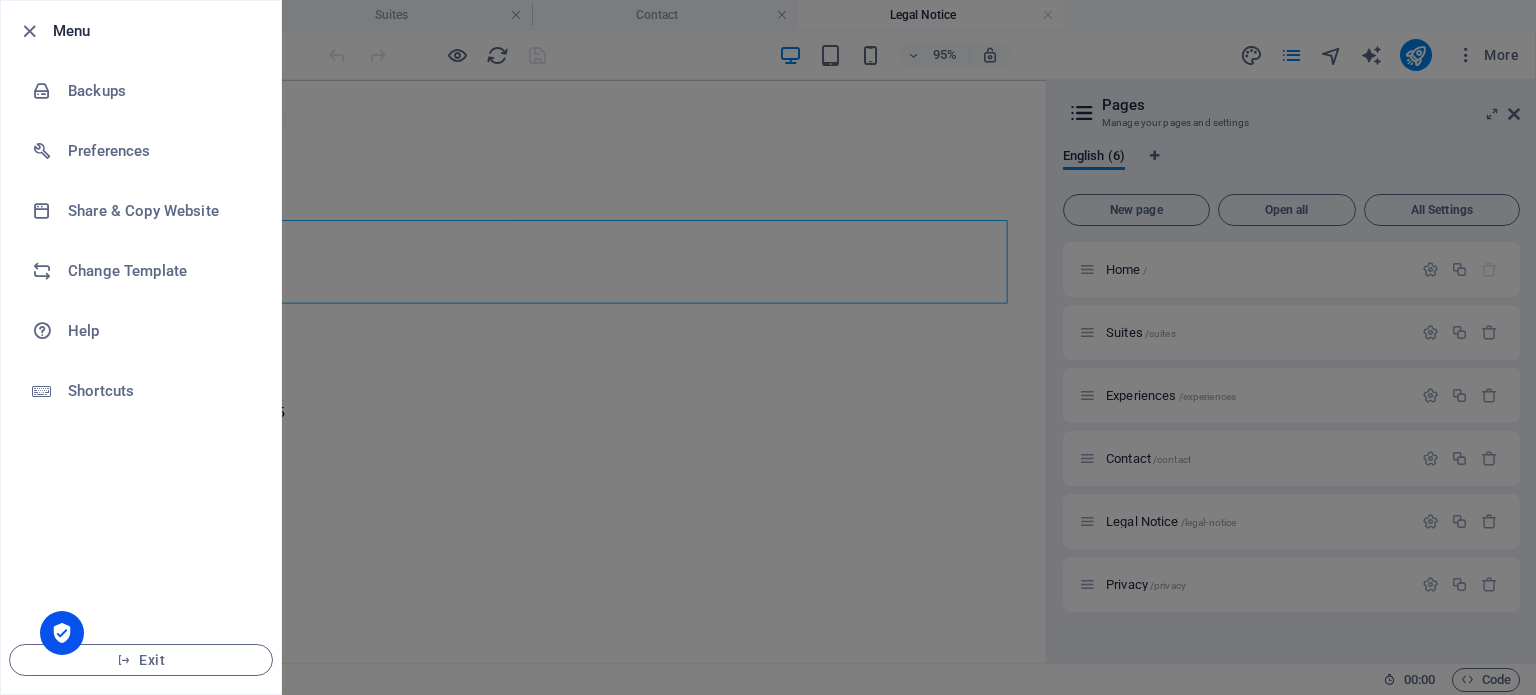 drag, startPoint x: 1508, startPoint y: 113, endPoint x: 1332, endPoint y: 97, distance: 176.72577 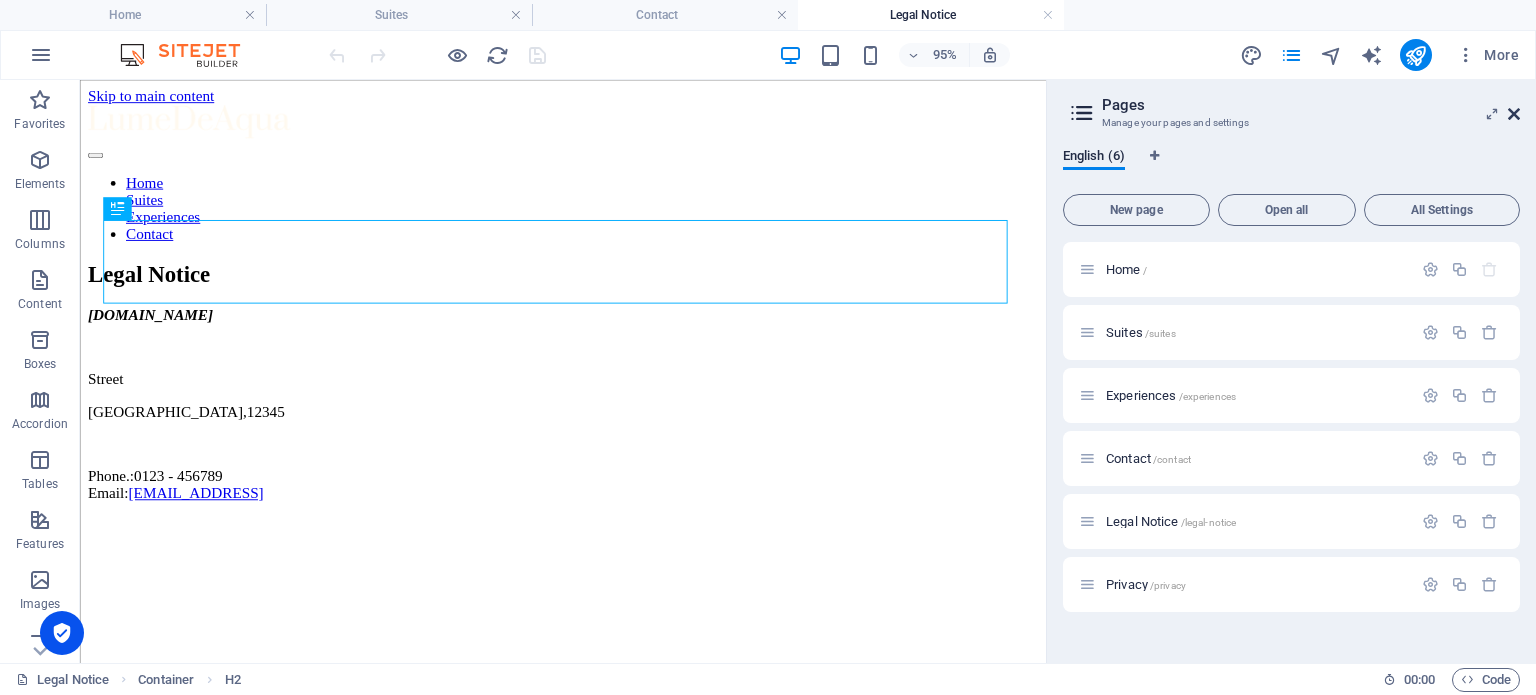click at bounding box center [1514, 114] 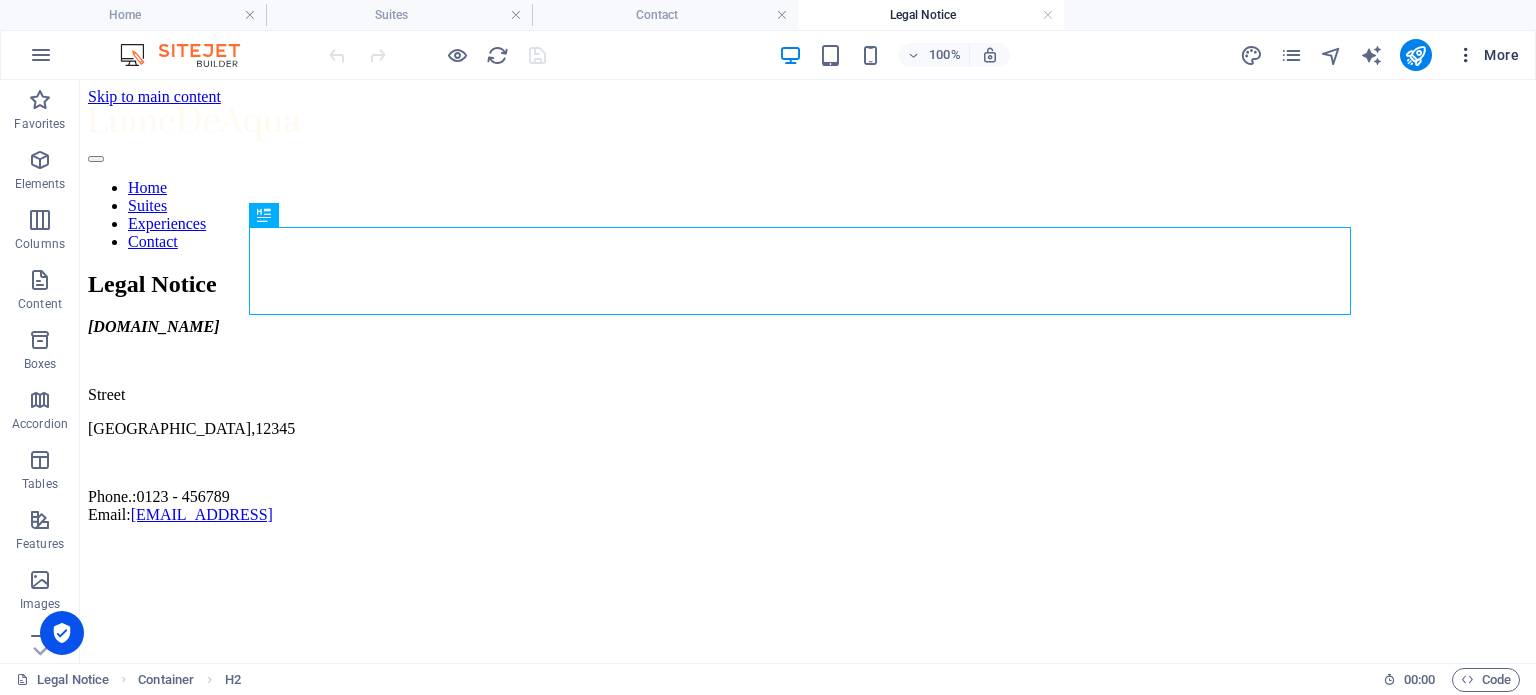 click at bounding box center [1466, 55] 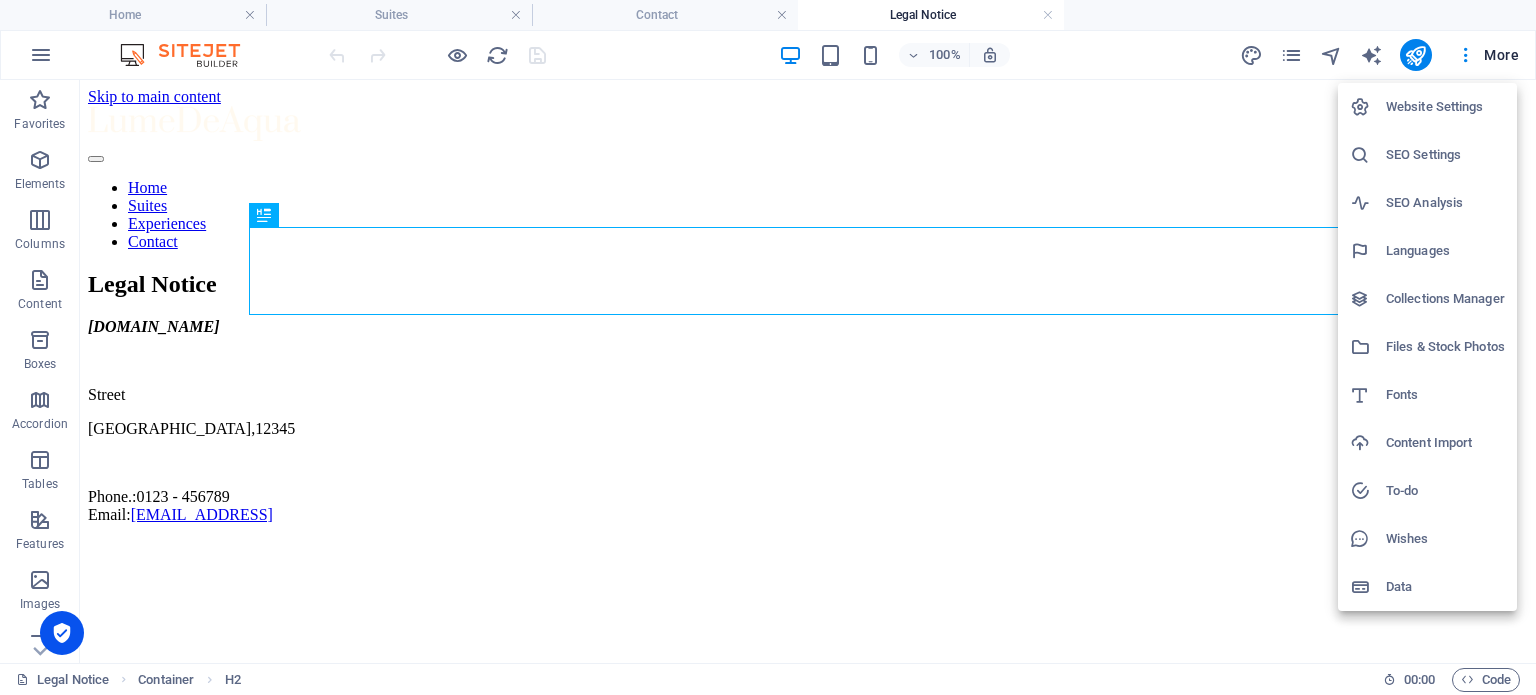 click on "Website Settings" at bounding box center [1445, 107] 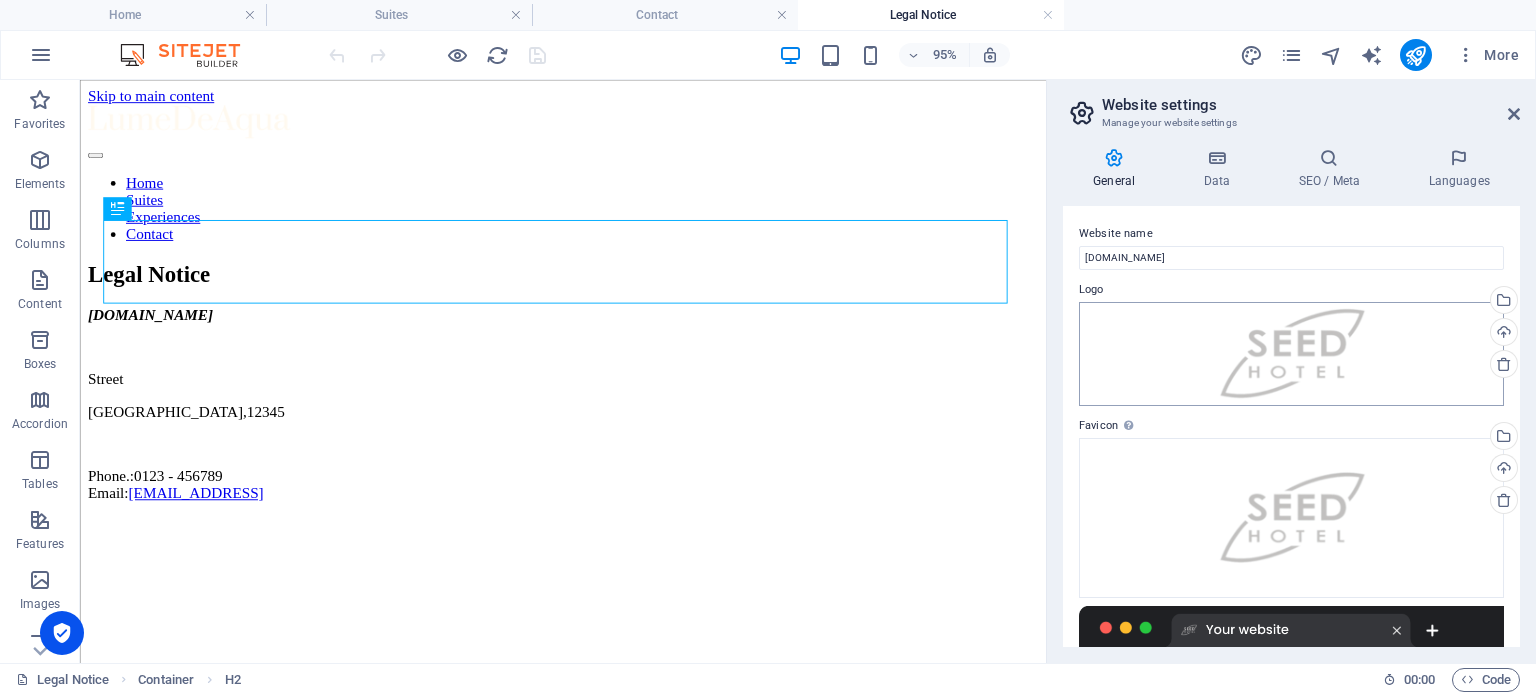 drag, startPoint x: 1519, startPoint y: 230, endPoint x: 1275, endPoint y: 387, distance: 290.1465 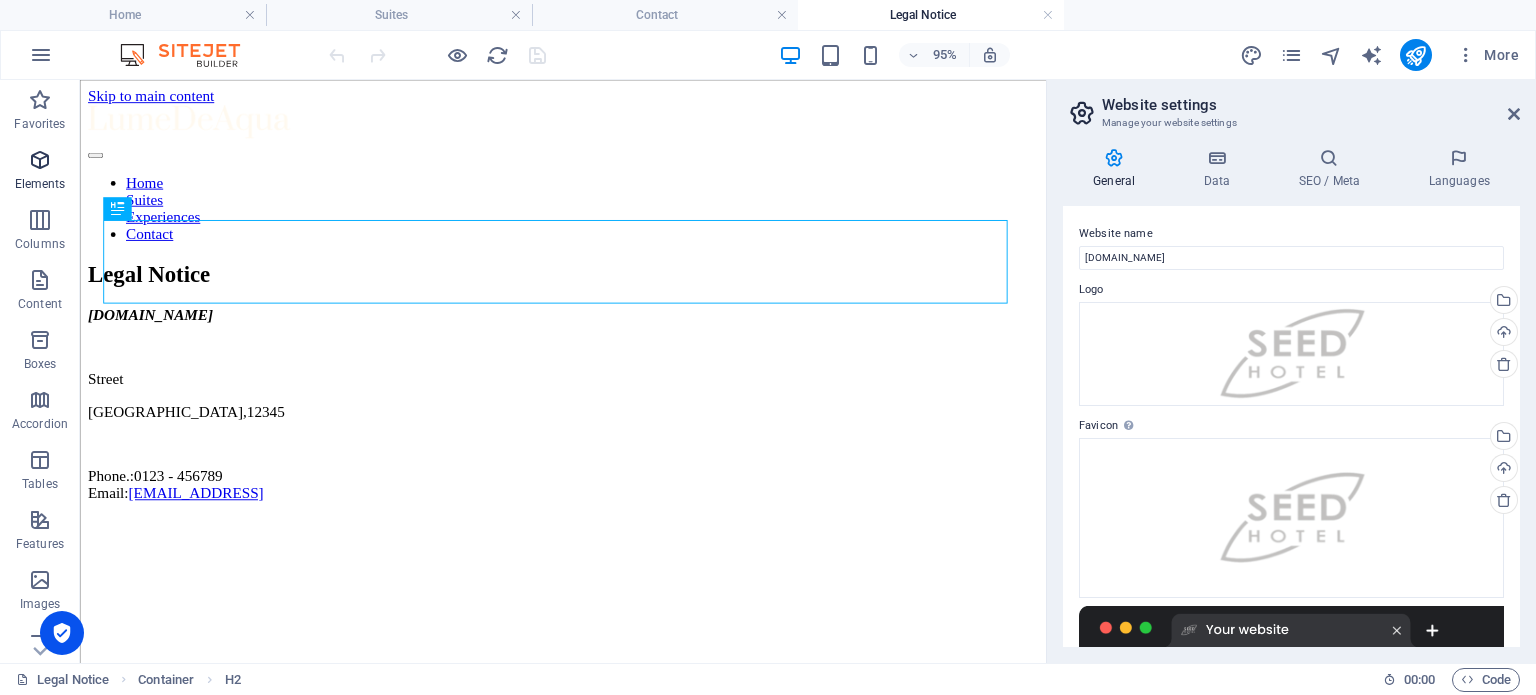 click at bounding box center (40, 160) 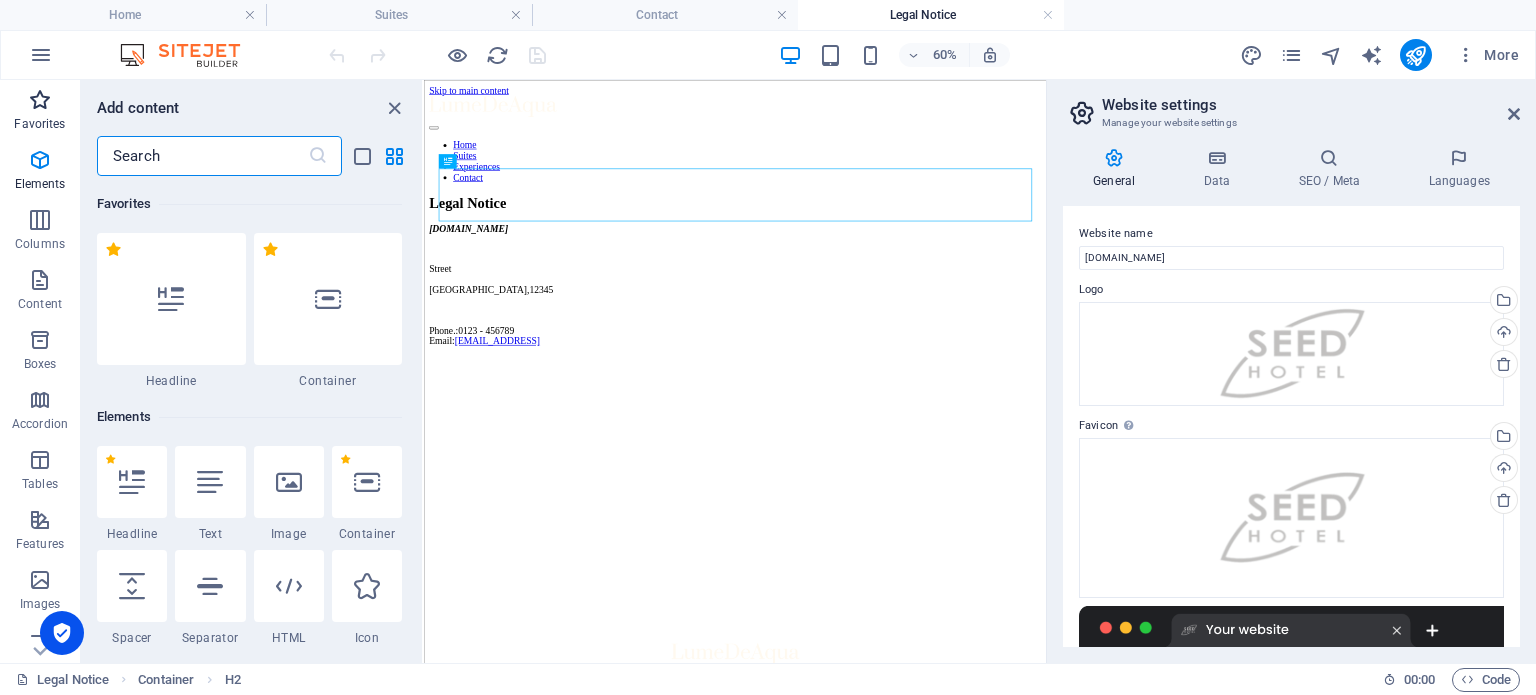 scroll, scrollTop: 212, scrollLeft: 0, axis: vertical 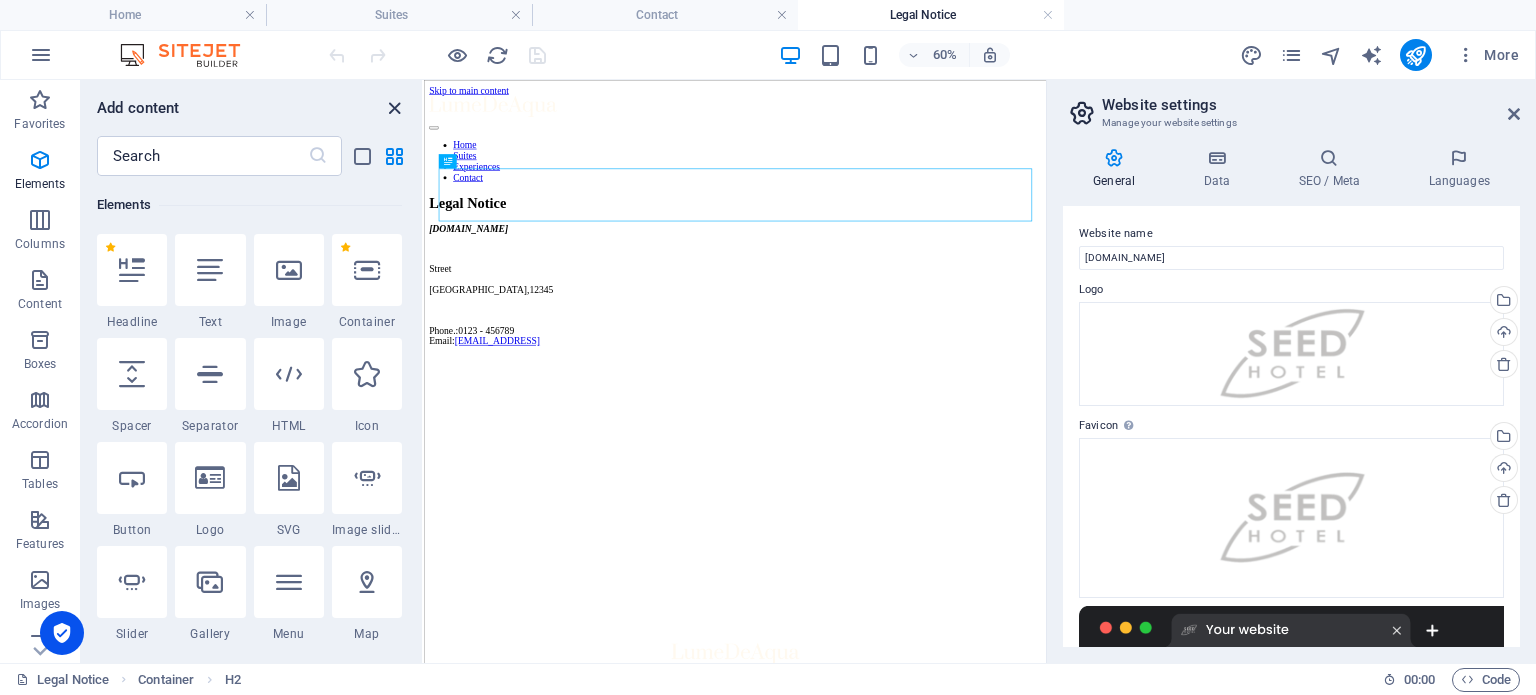 click at bounding box center [394, 108] 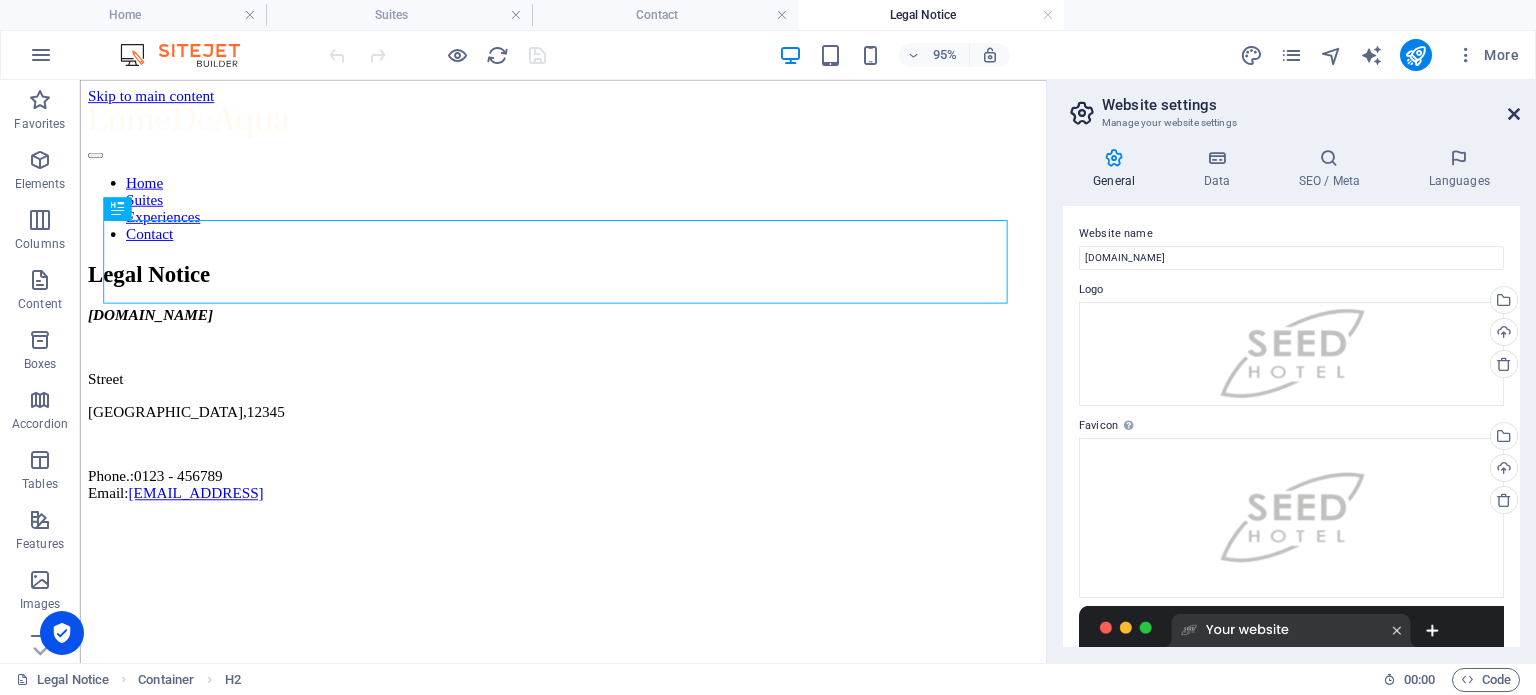 click at bounding box center (1514, 114) 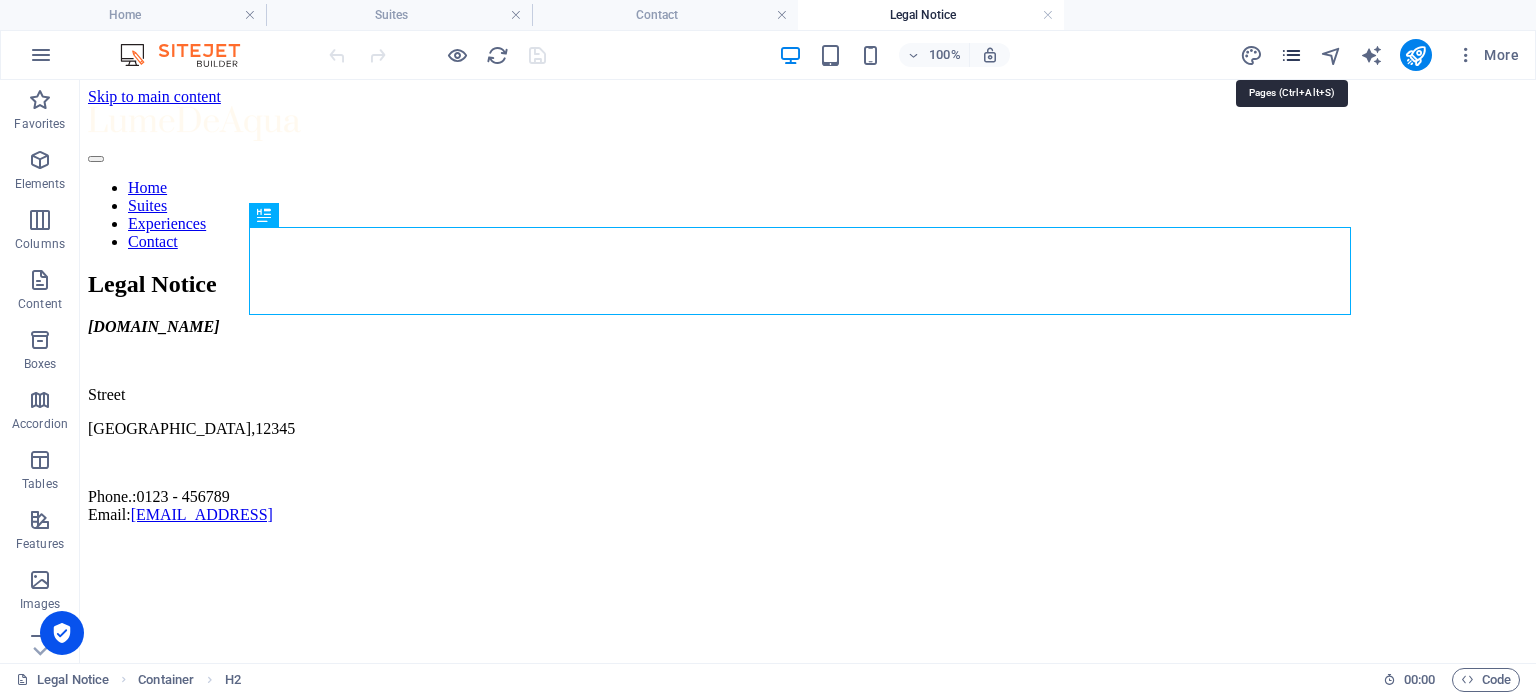 click at bounding box center (1291, 55) 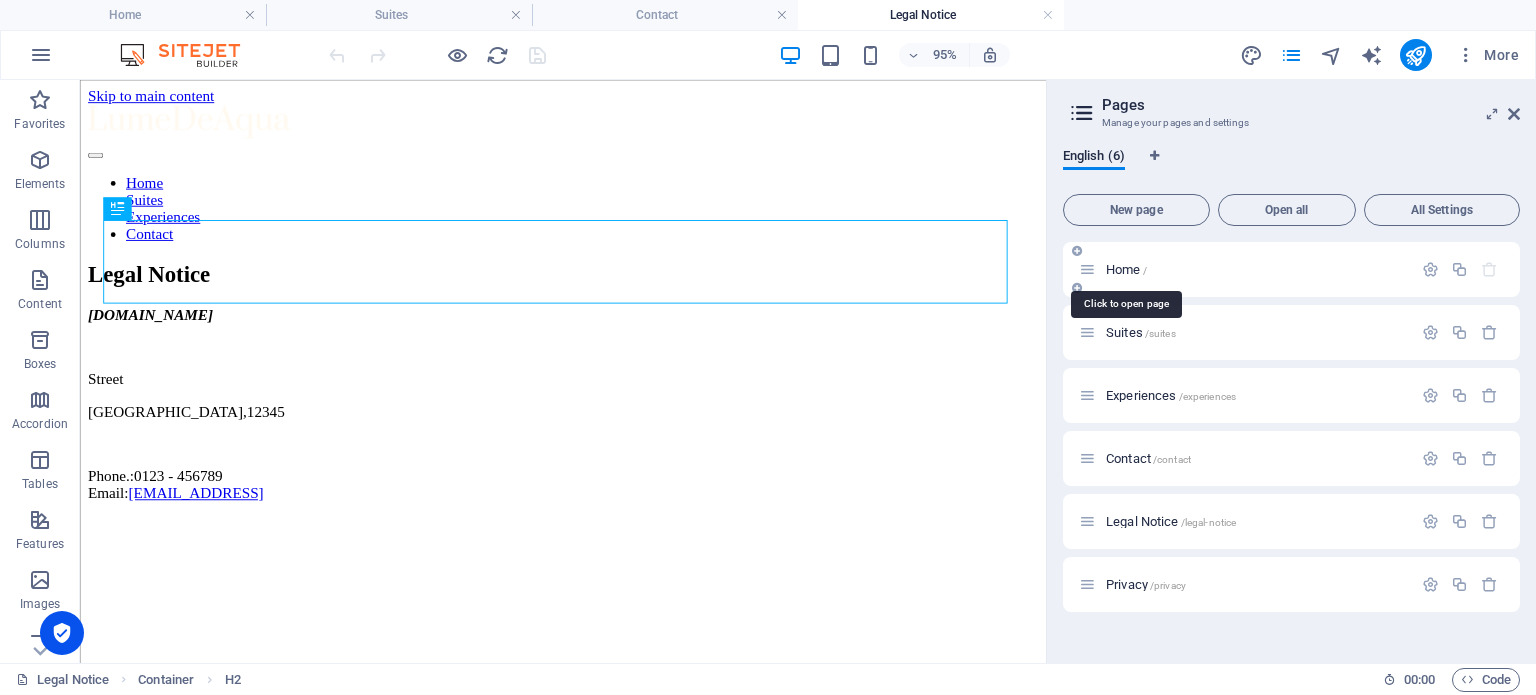 click on "Home /" at bounding box center [1126, 269] 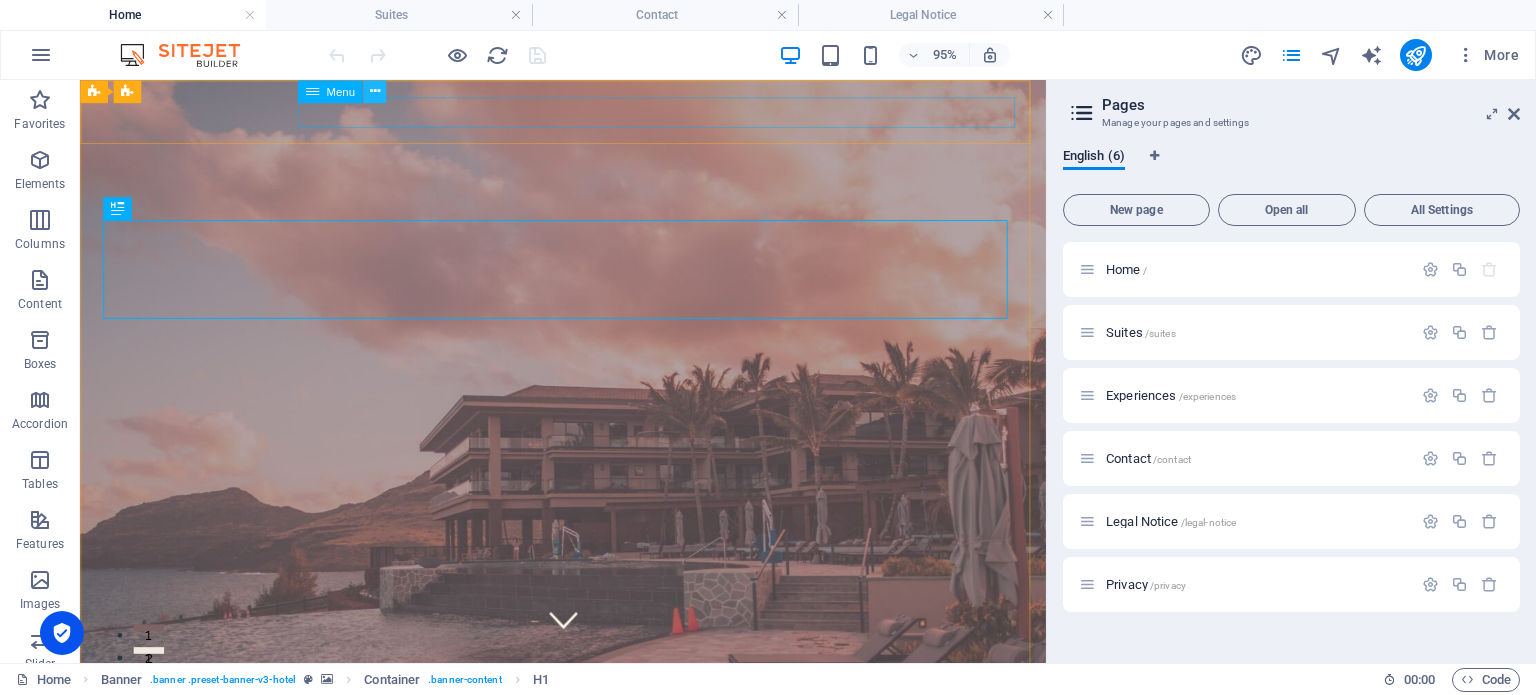 click at bounding box center [374, 91] 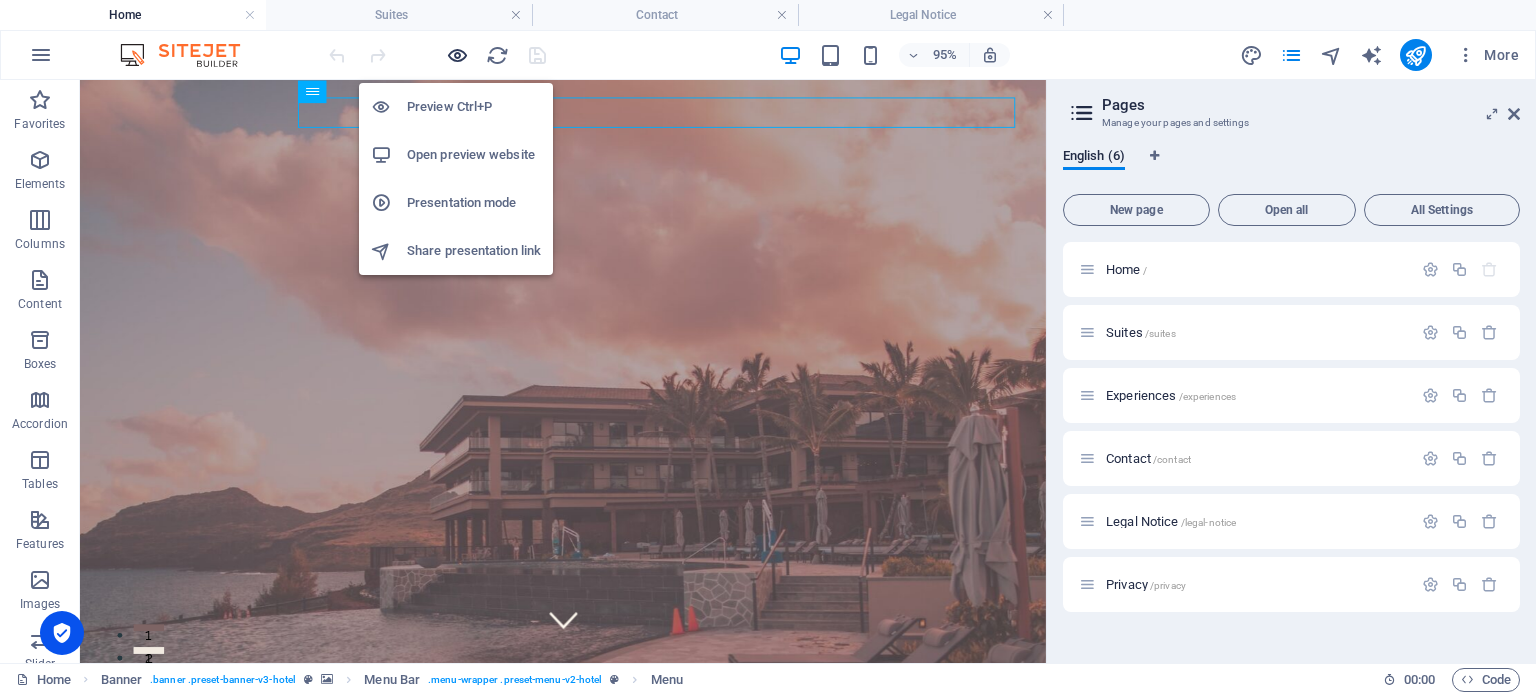 click at bounding box center [457, 55] 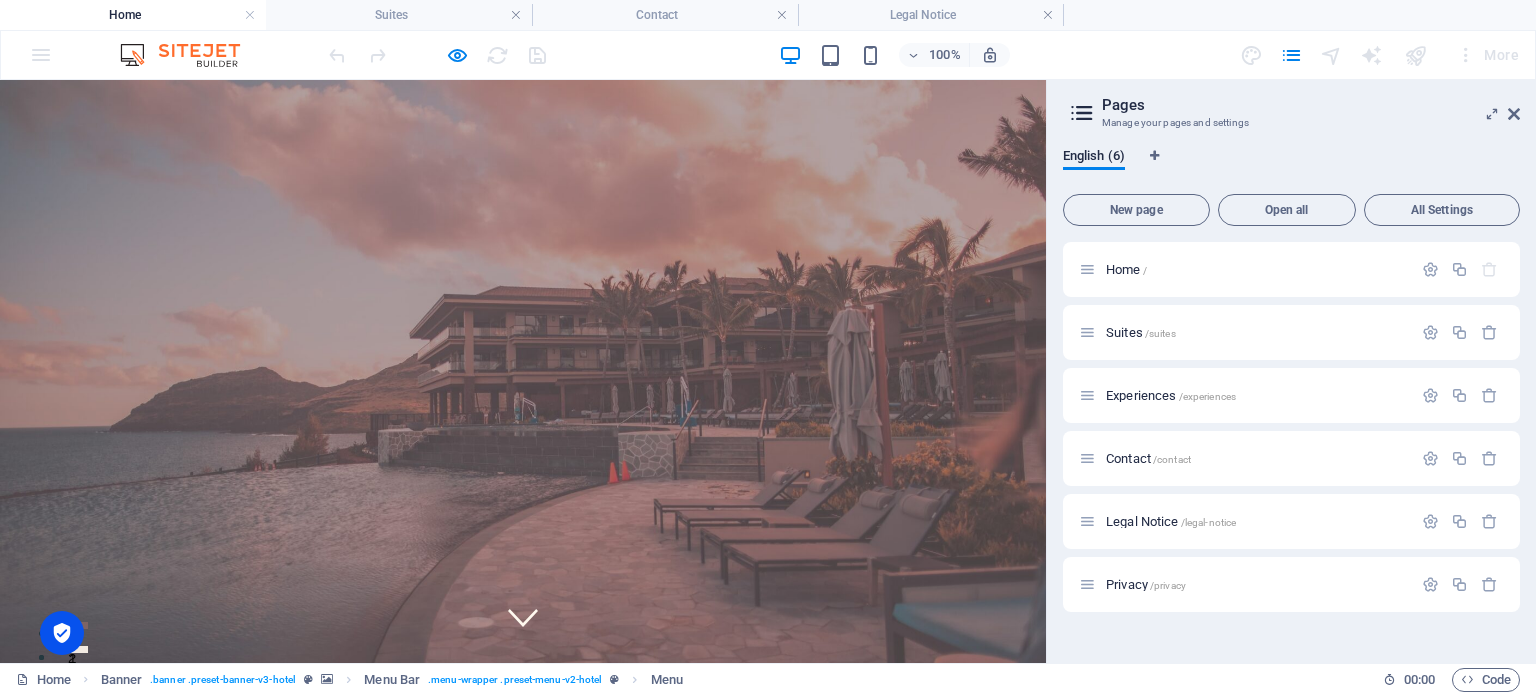 click on "Suites" at bounding box center [637, 730] 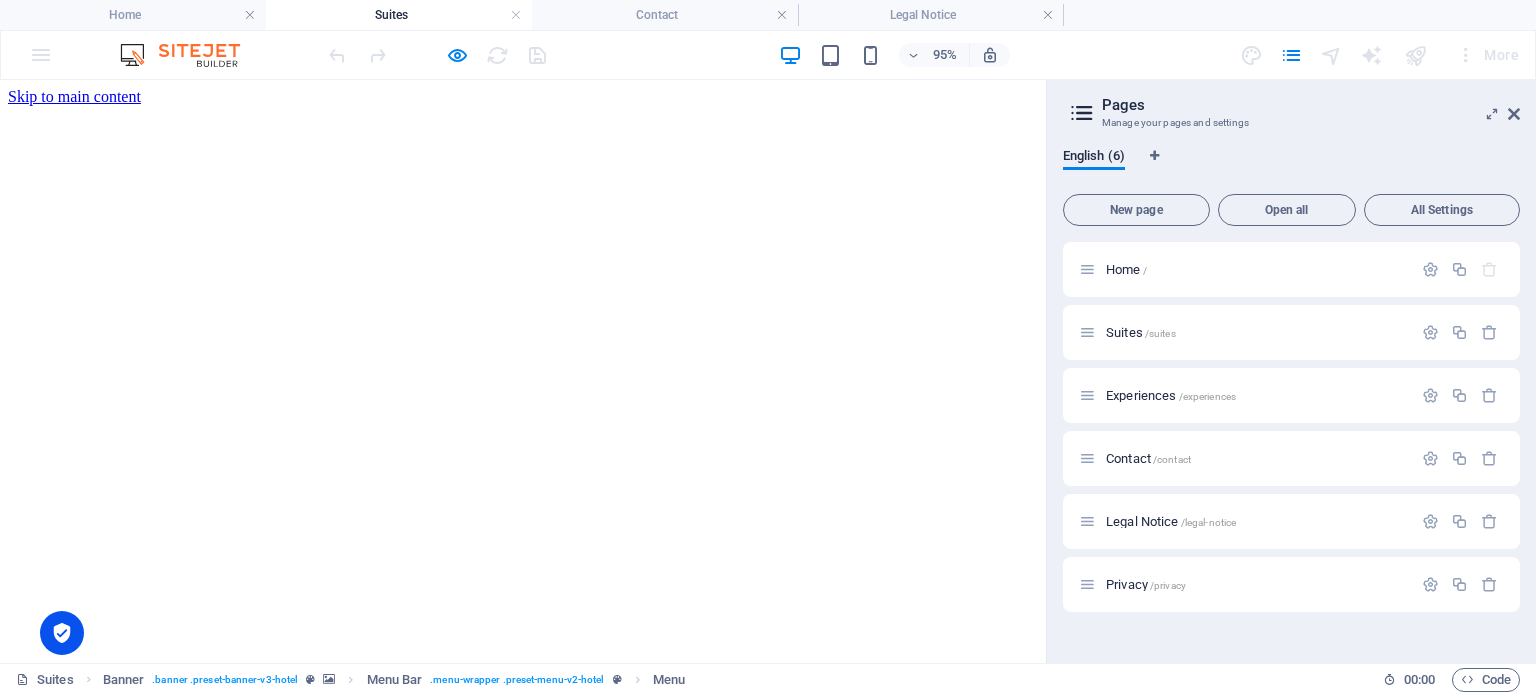 scroll, scrollTop: 1564, scrollLeft: 0, axis: vertical 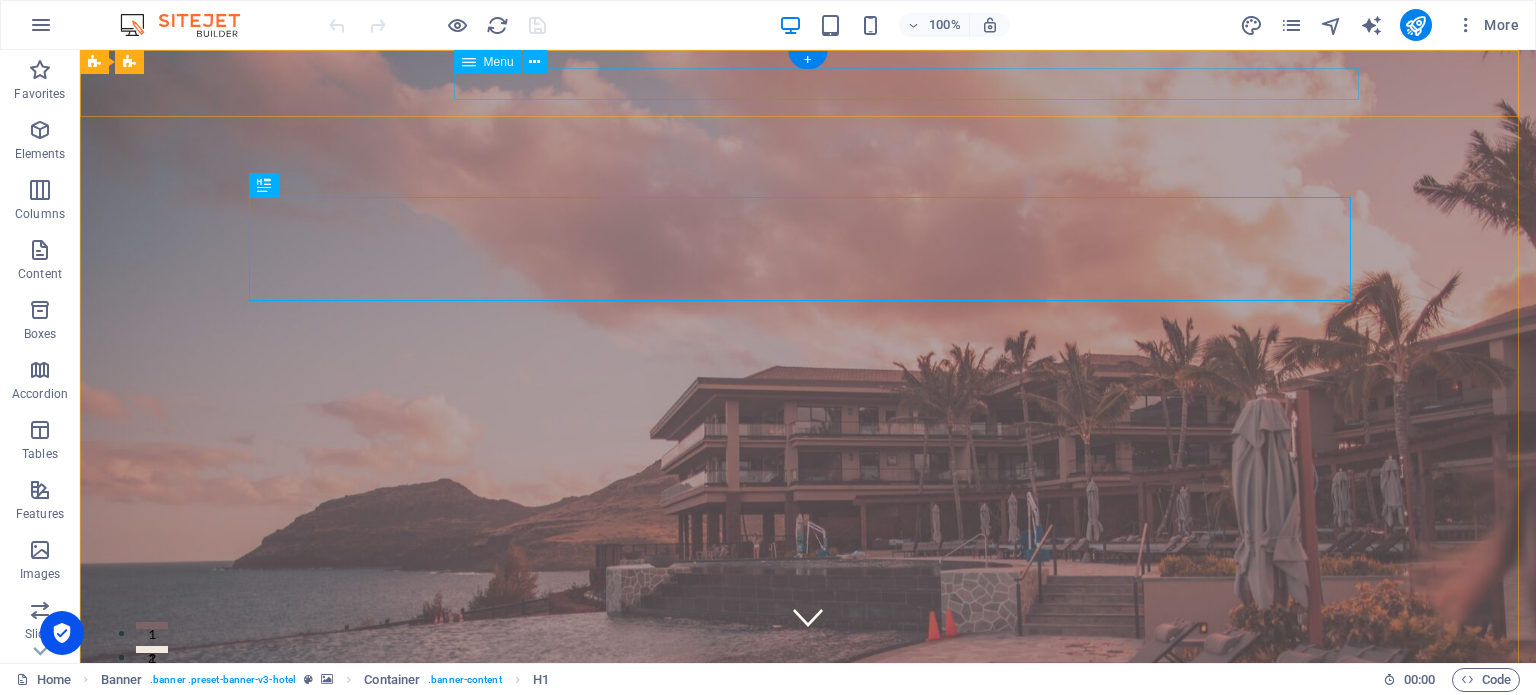 click on "Home Suites Experiences Contact" at bounding box center [808, 987] 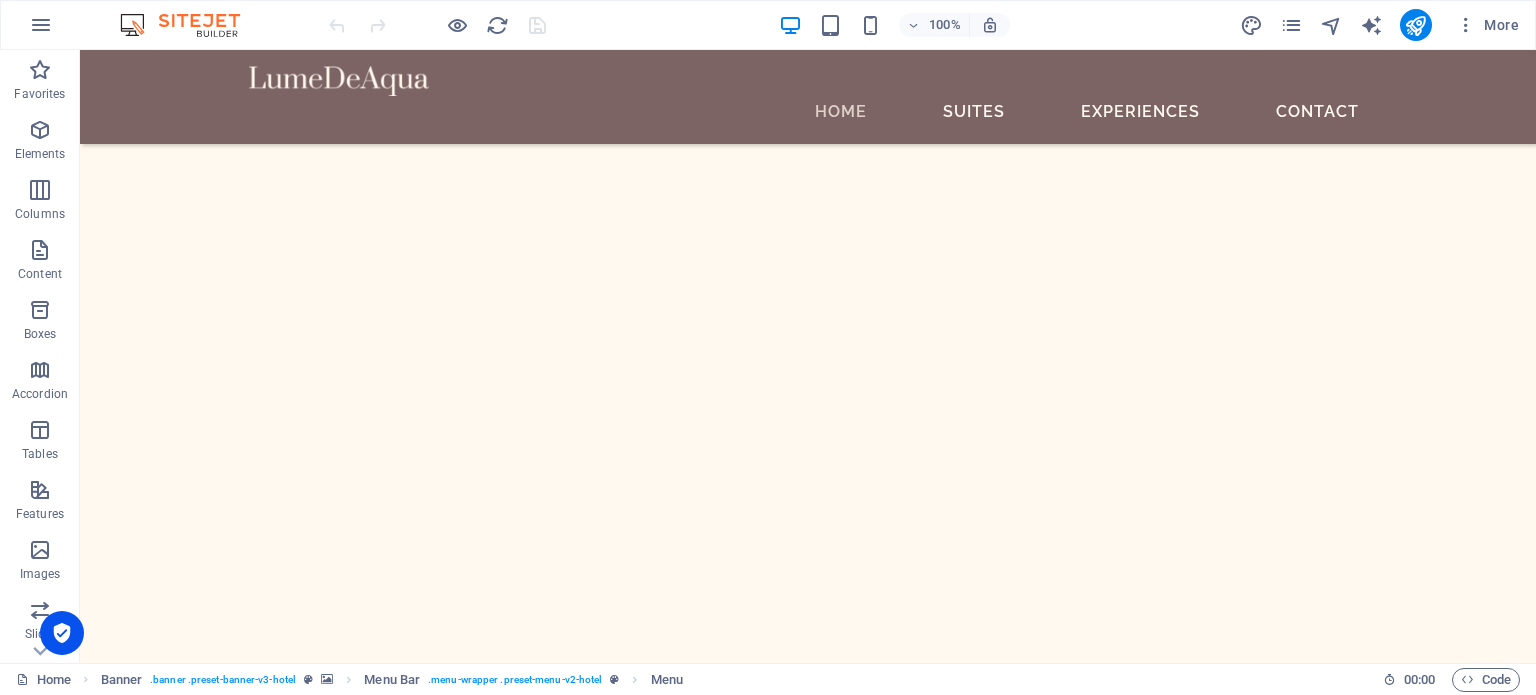 scroll, scrollTop: 2743, scrollLeft: 0, axis: vertical 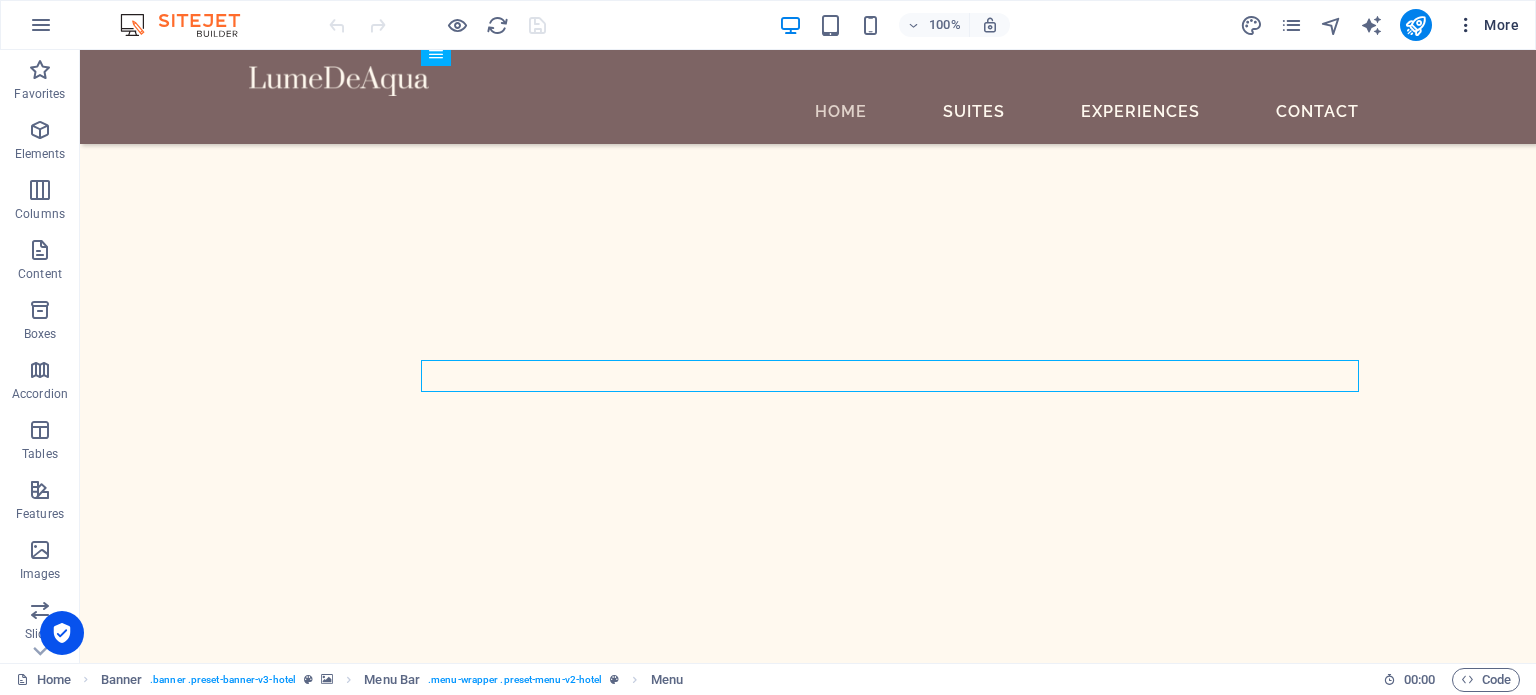 click at bounding box center (1466, 25) 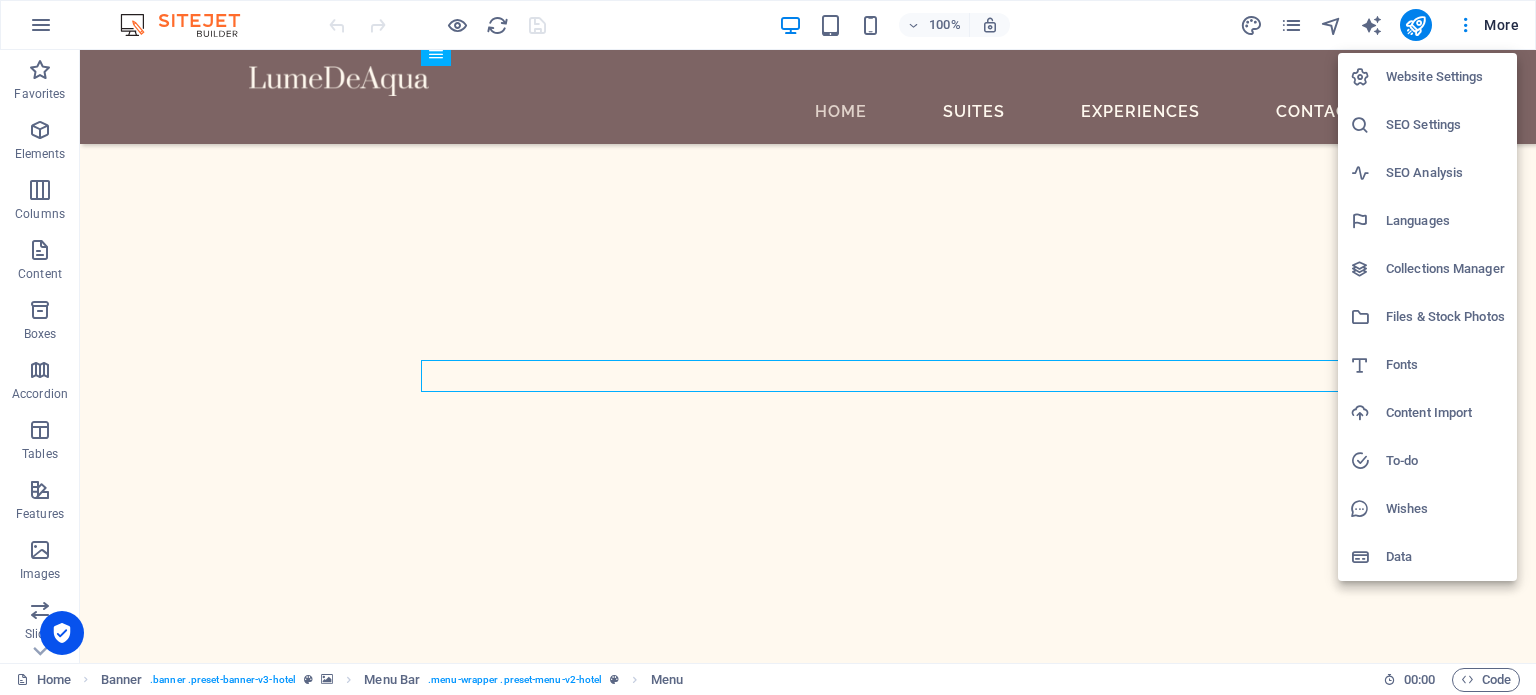 click on "Files & Stock Photos" at bounding box center [1445, 317] 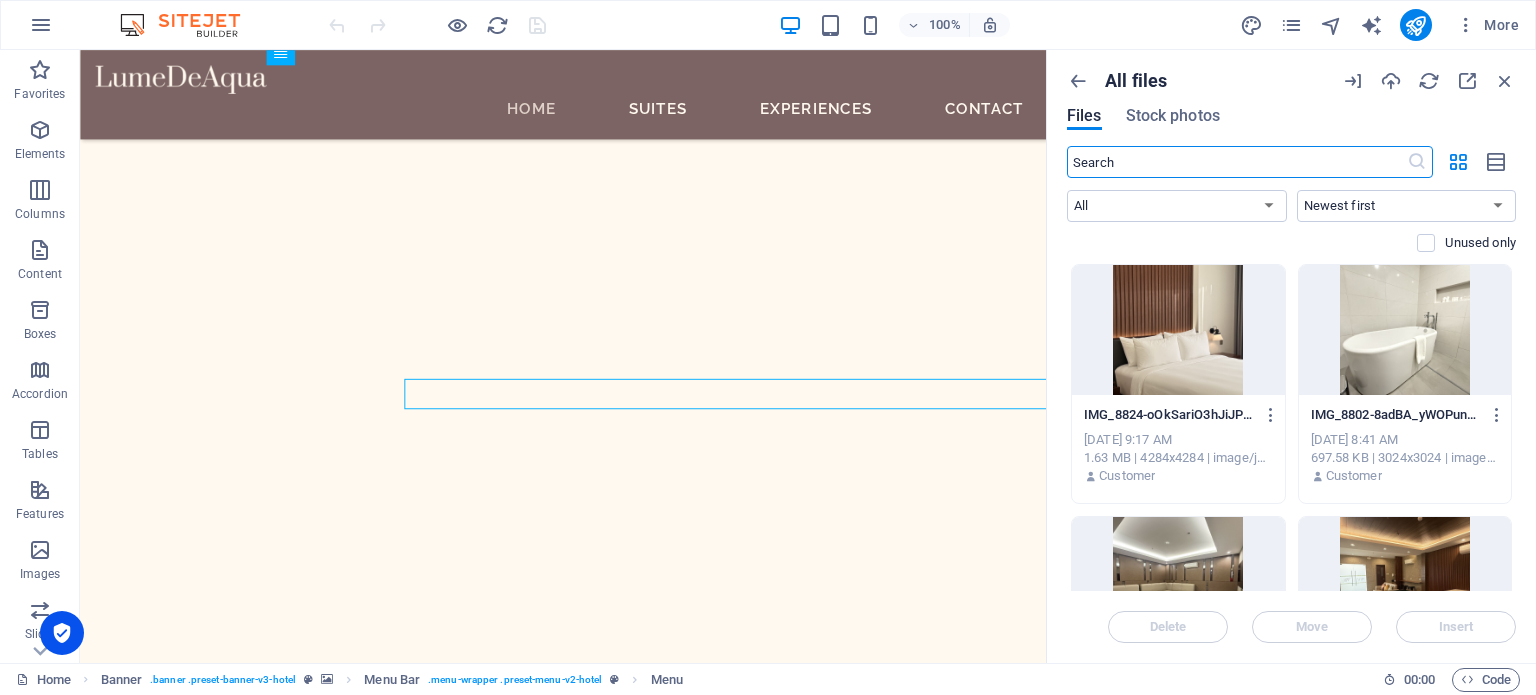 scroll, scrollTop: 2596, scrollLeft: 0, axis: vertical 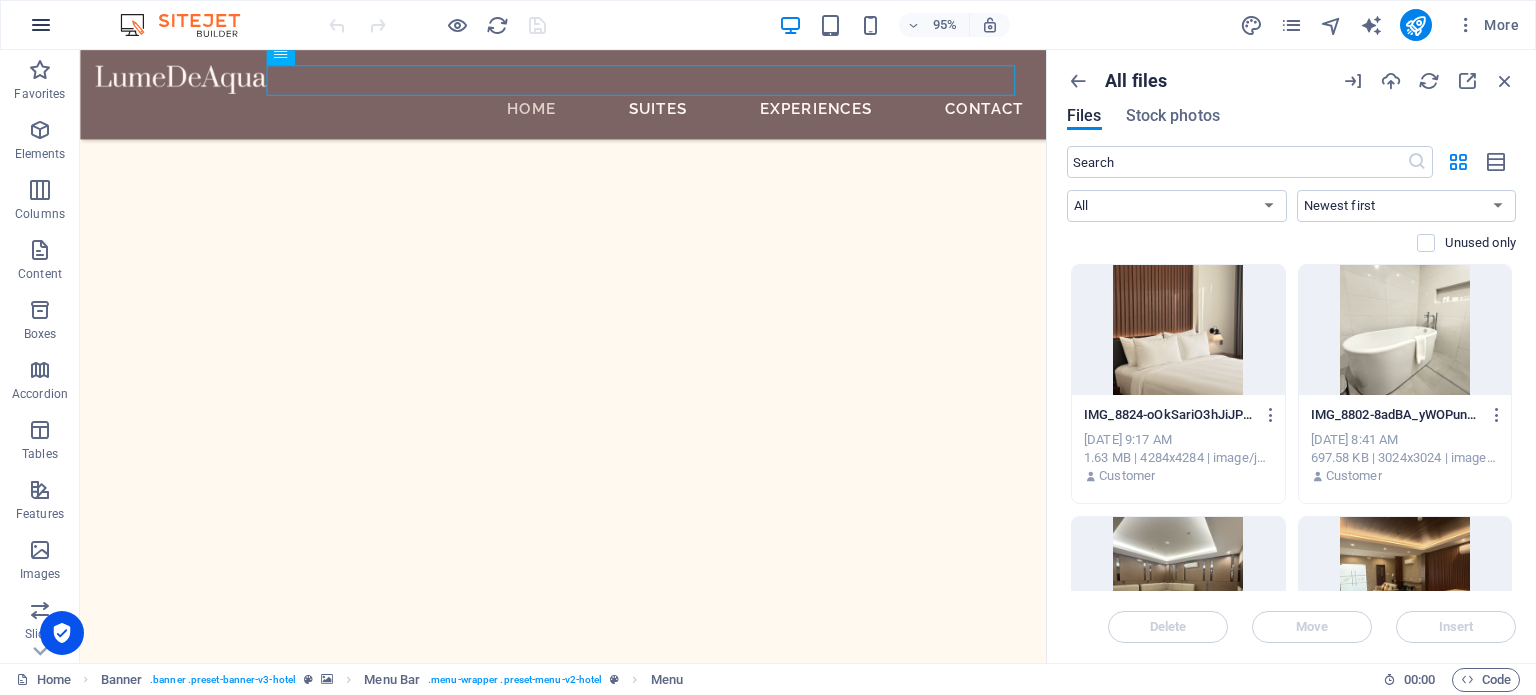 click at bounding box center (41, 25) 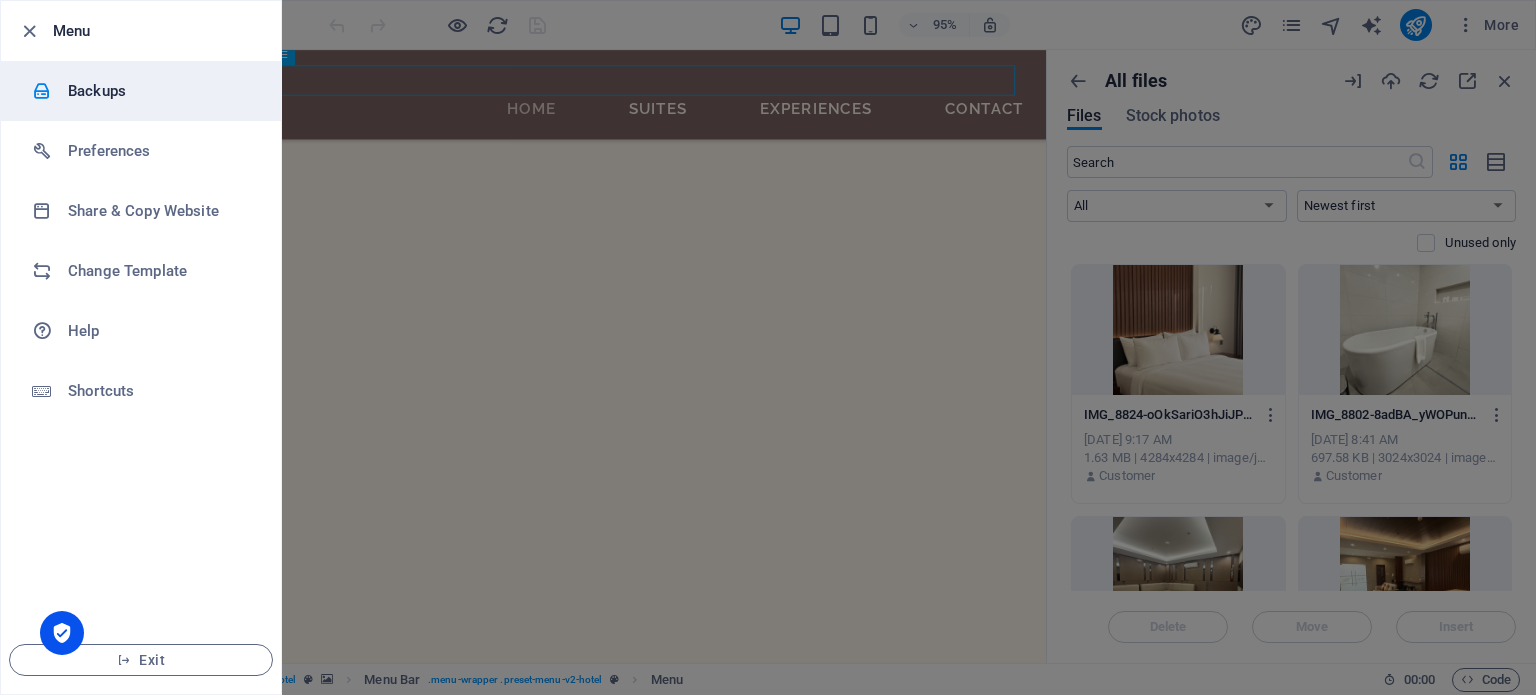 click on "Backups" at bounding box center [160, 91] 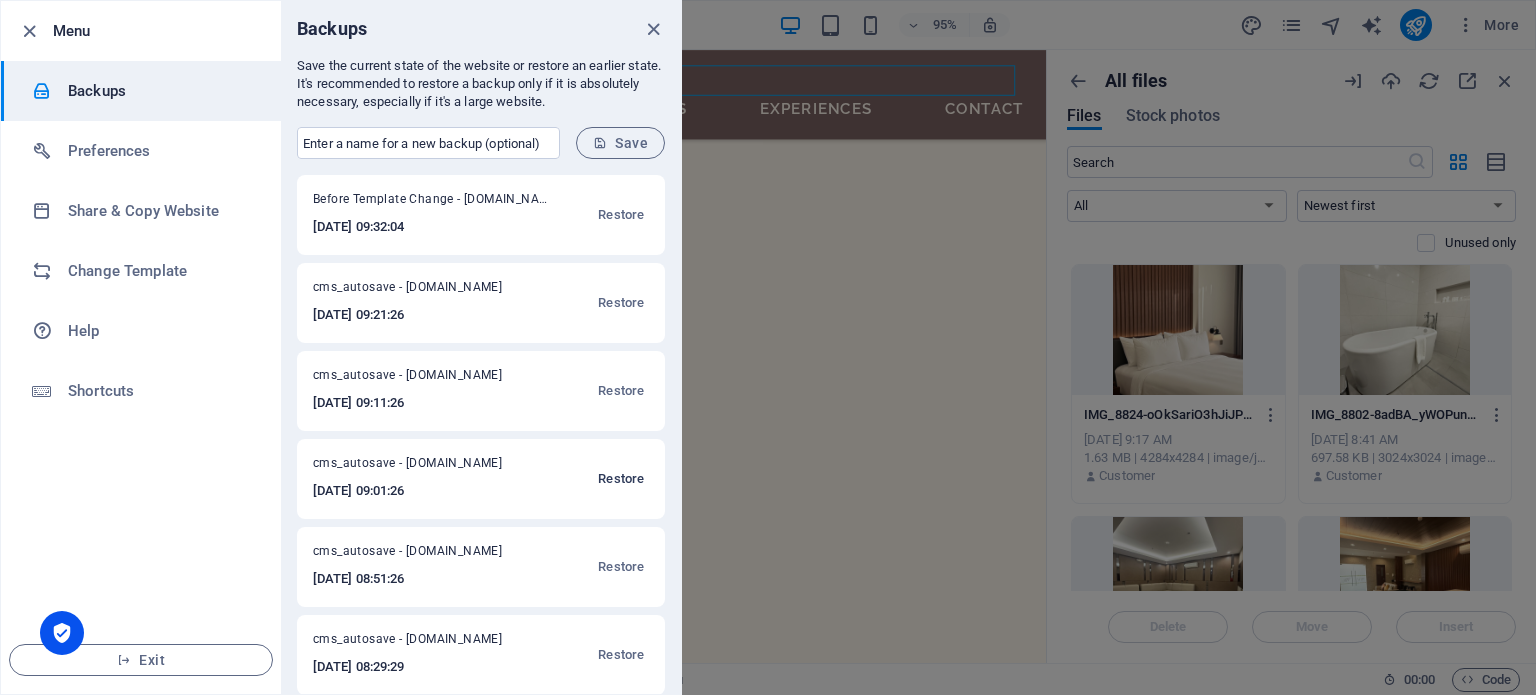 click on "Restore" at bounding box center [621, 479] 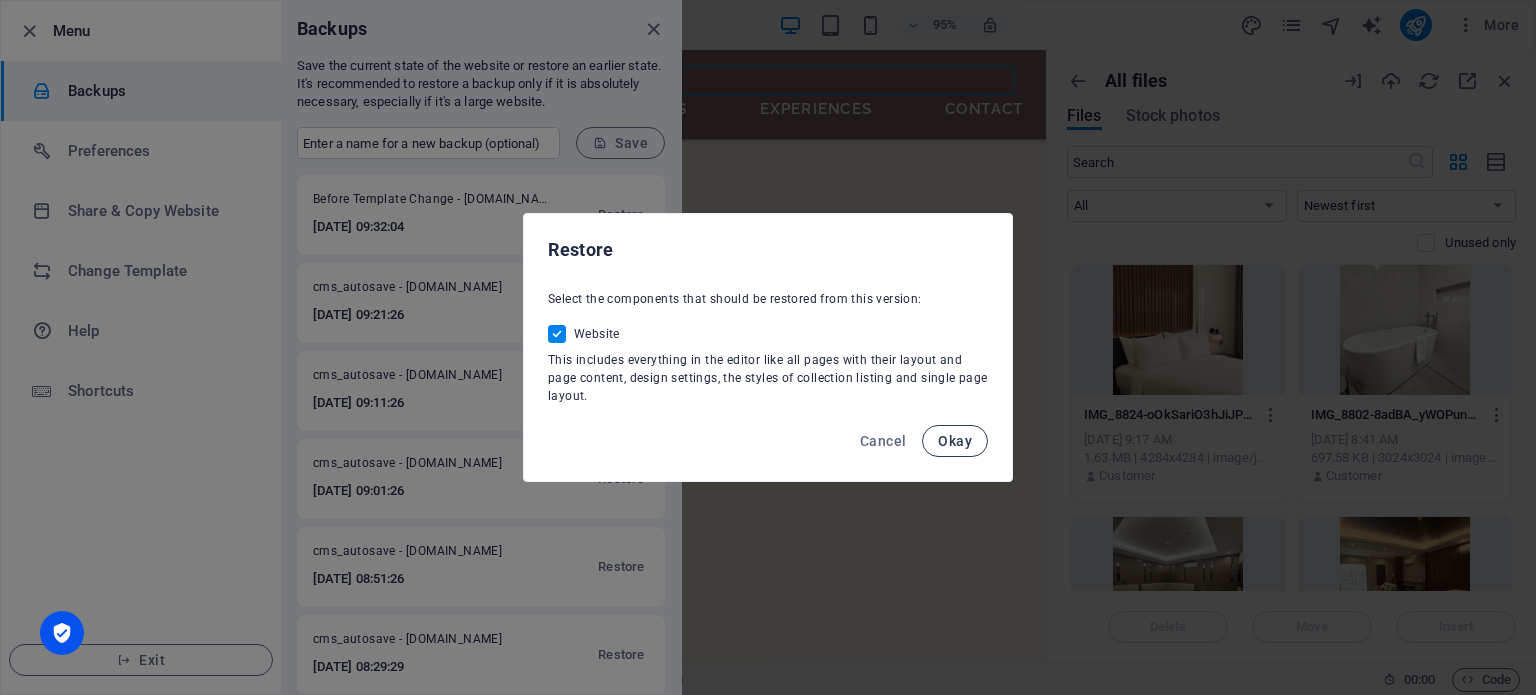 click on "Okay" at bounding box center (955, 441) 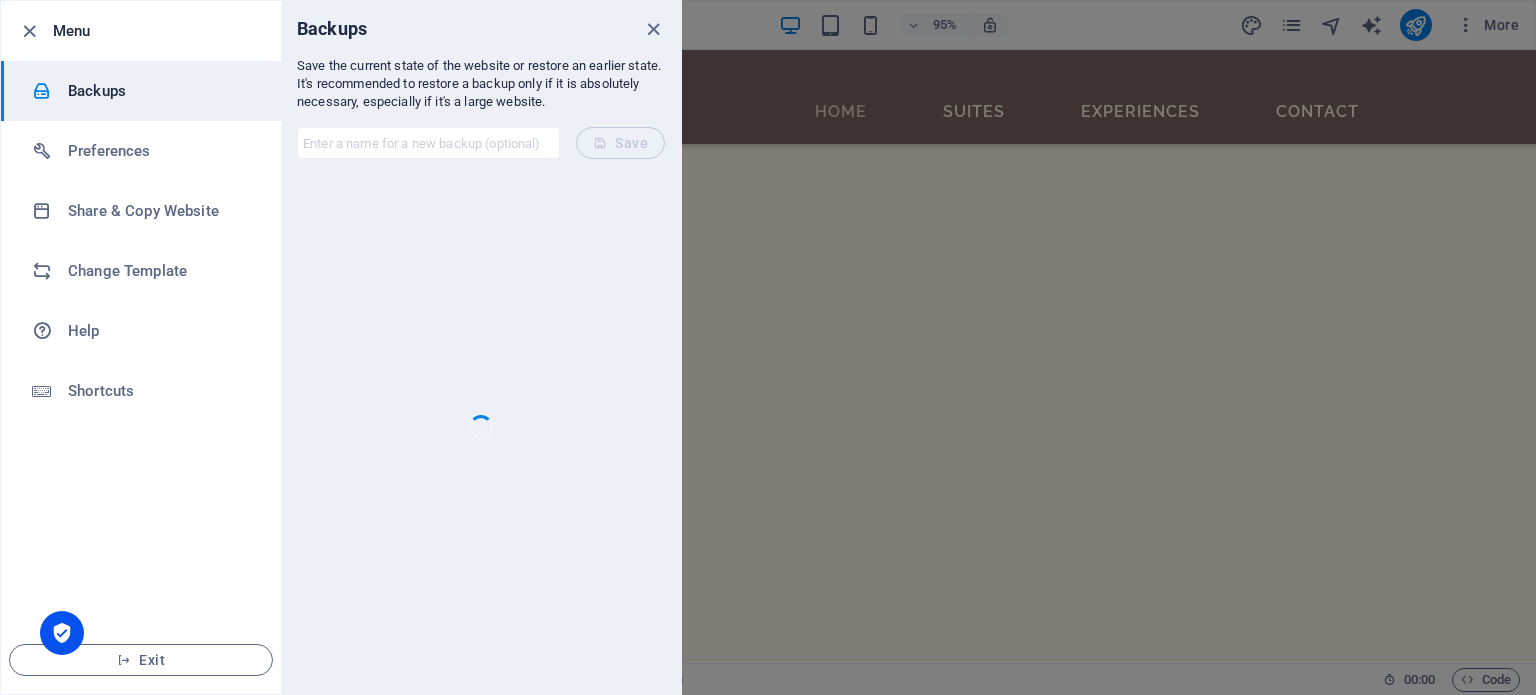 scroll, scrollTop: 2743, scrollLeft: 0, axis: vertical 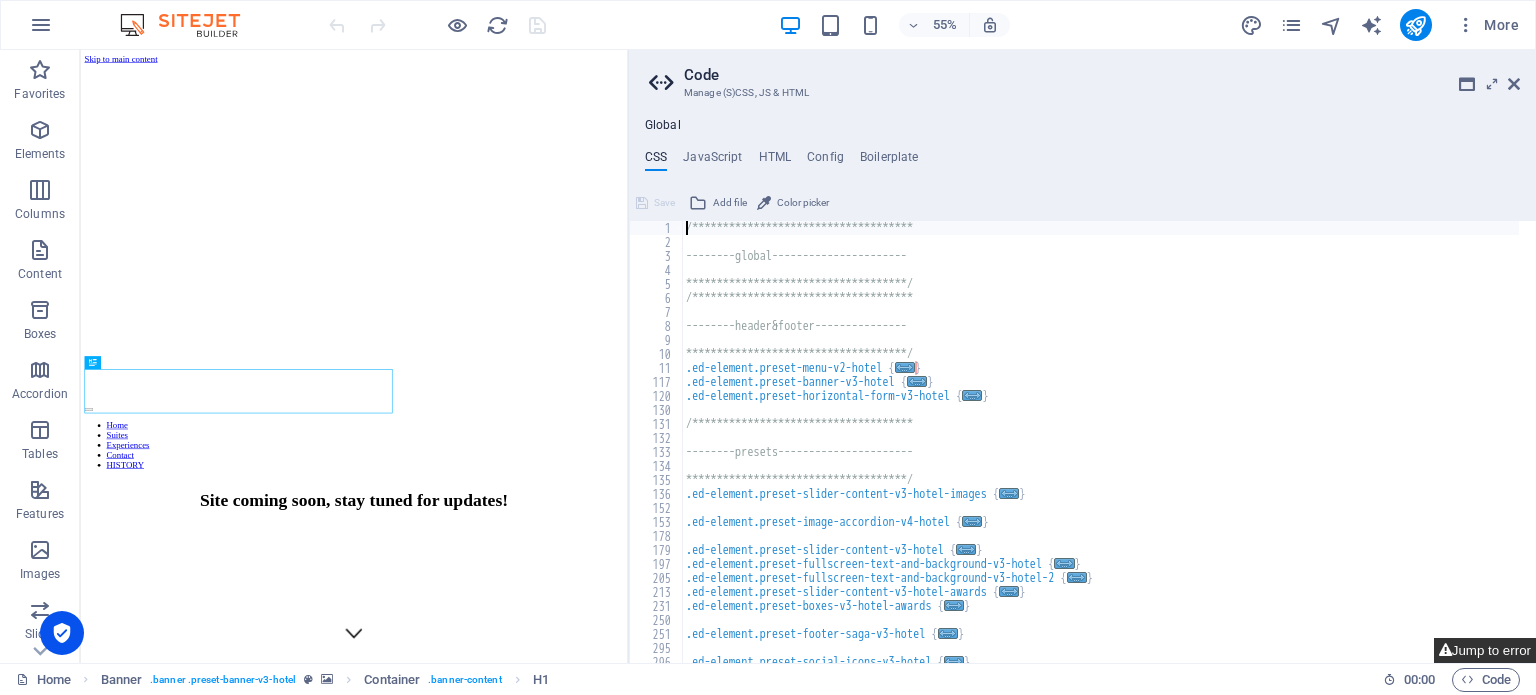 click on "Jump to error" at bounding box center (1485, 650) 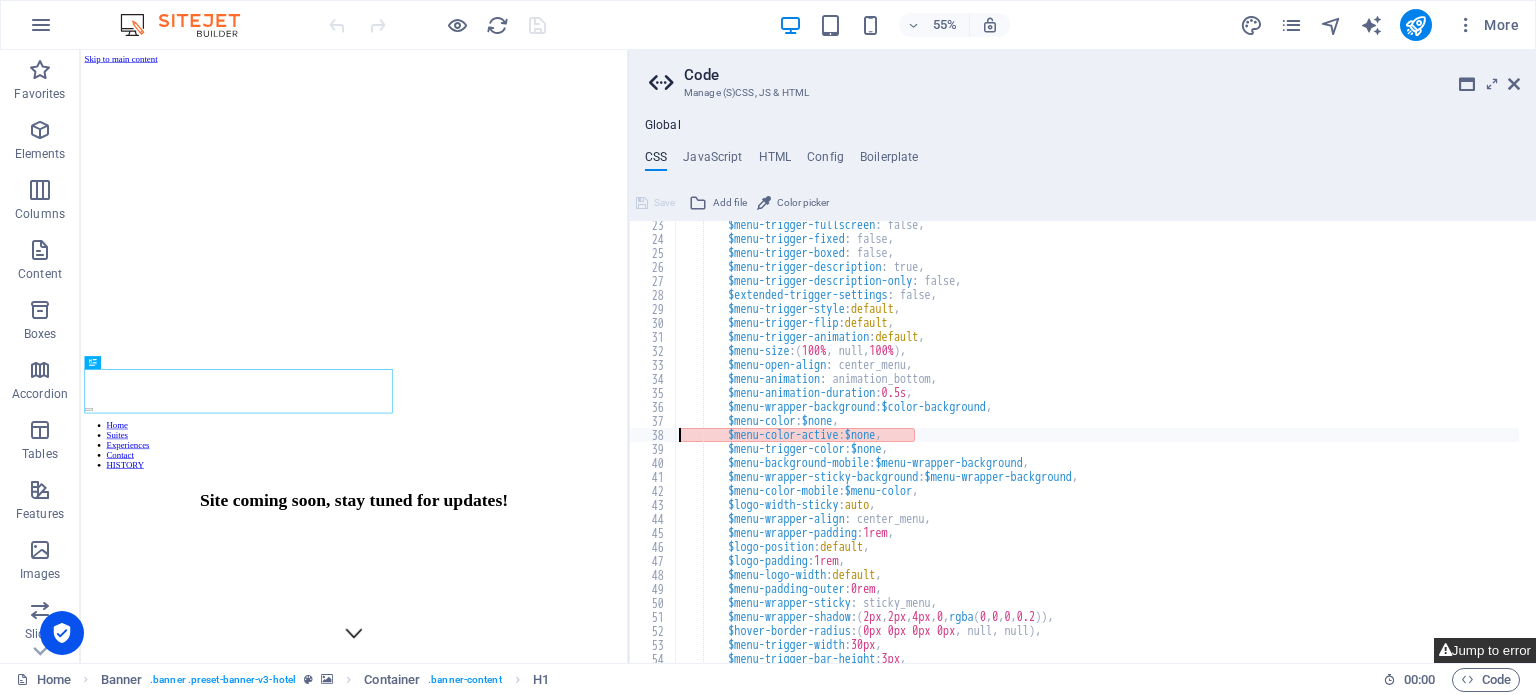 scroll, scrollTop: 310, scrollLeft: 0, axis: vertical 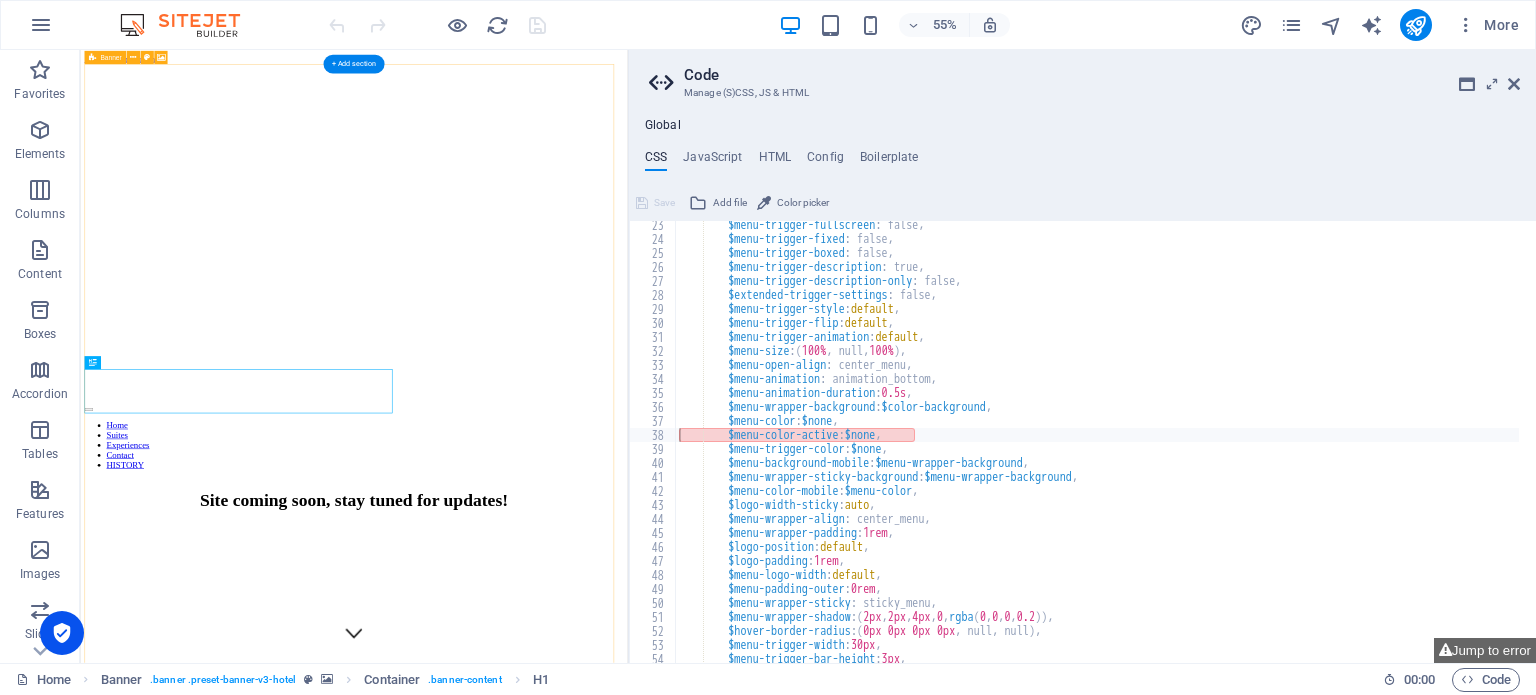 click on "Home Suites Experiences Contact HISTORY Site coming soon, stay tuned for updates!" at bounding box center (578, 633) 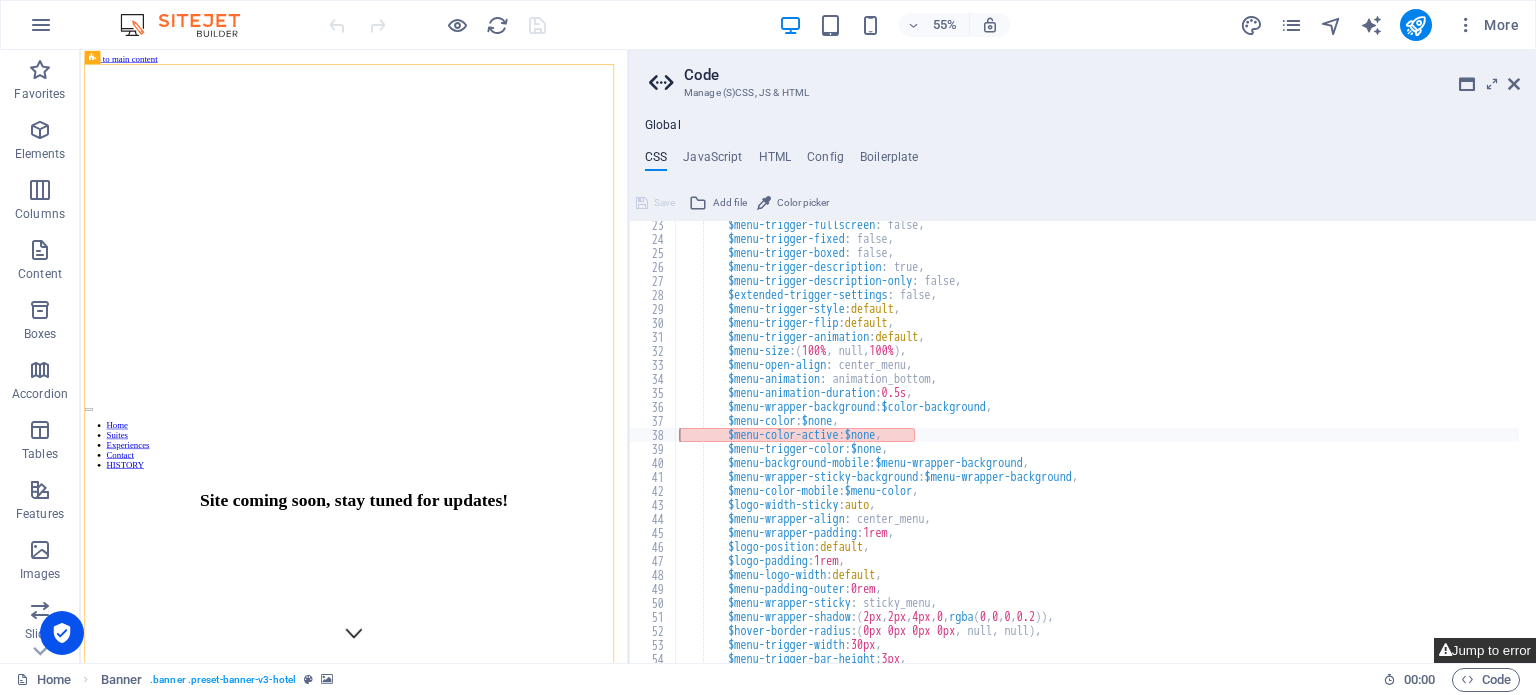 click on "Jump to error" at bounding box center (1485, 650) 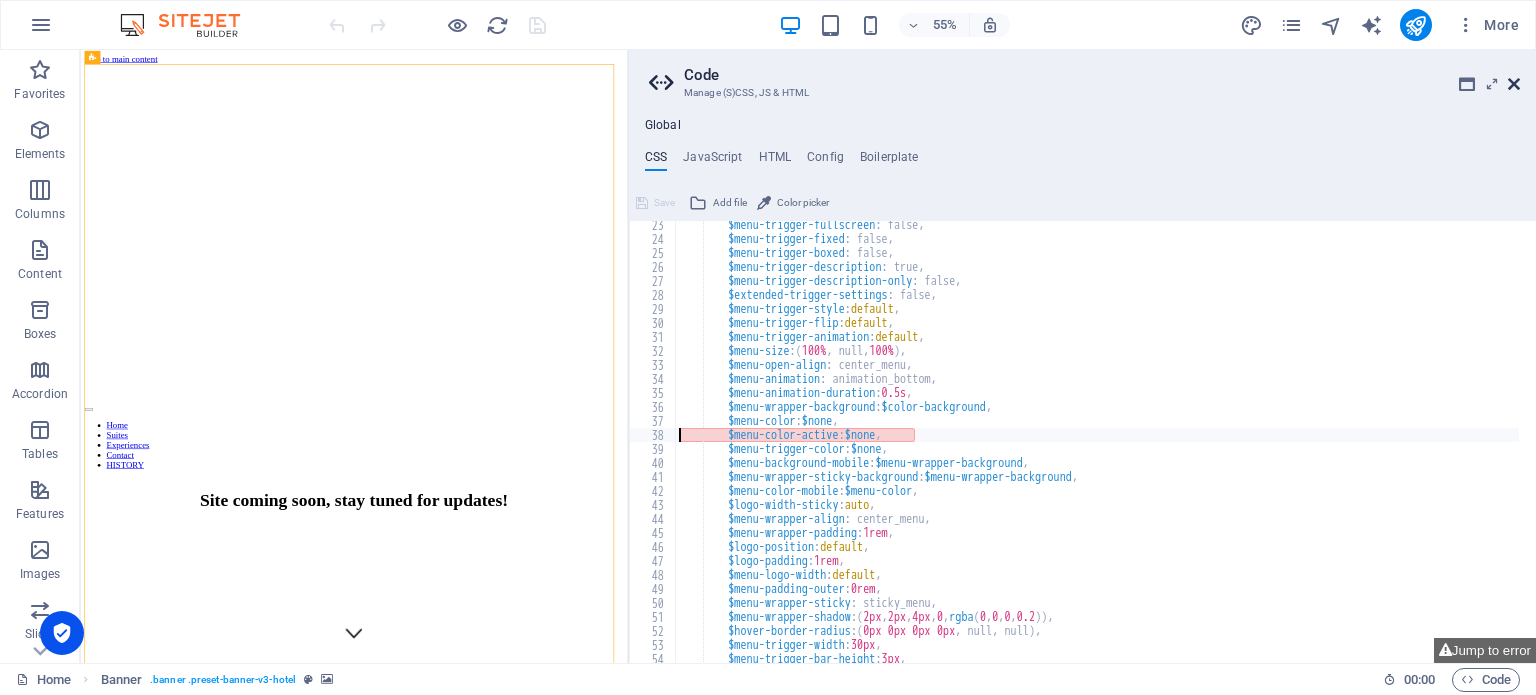 click at bounding box center (1514, 84) 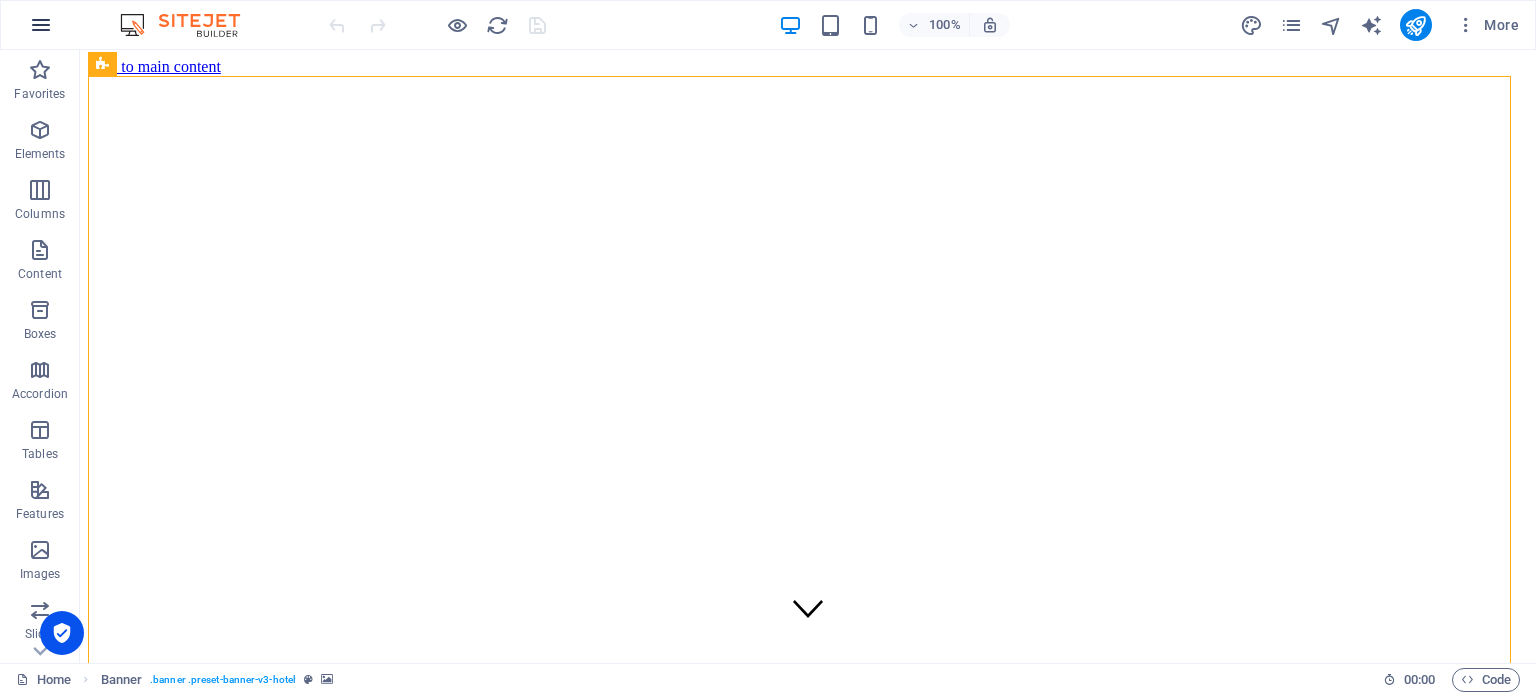 click at bounding box center (41, 25) 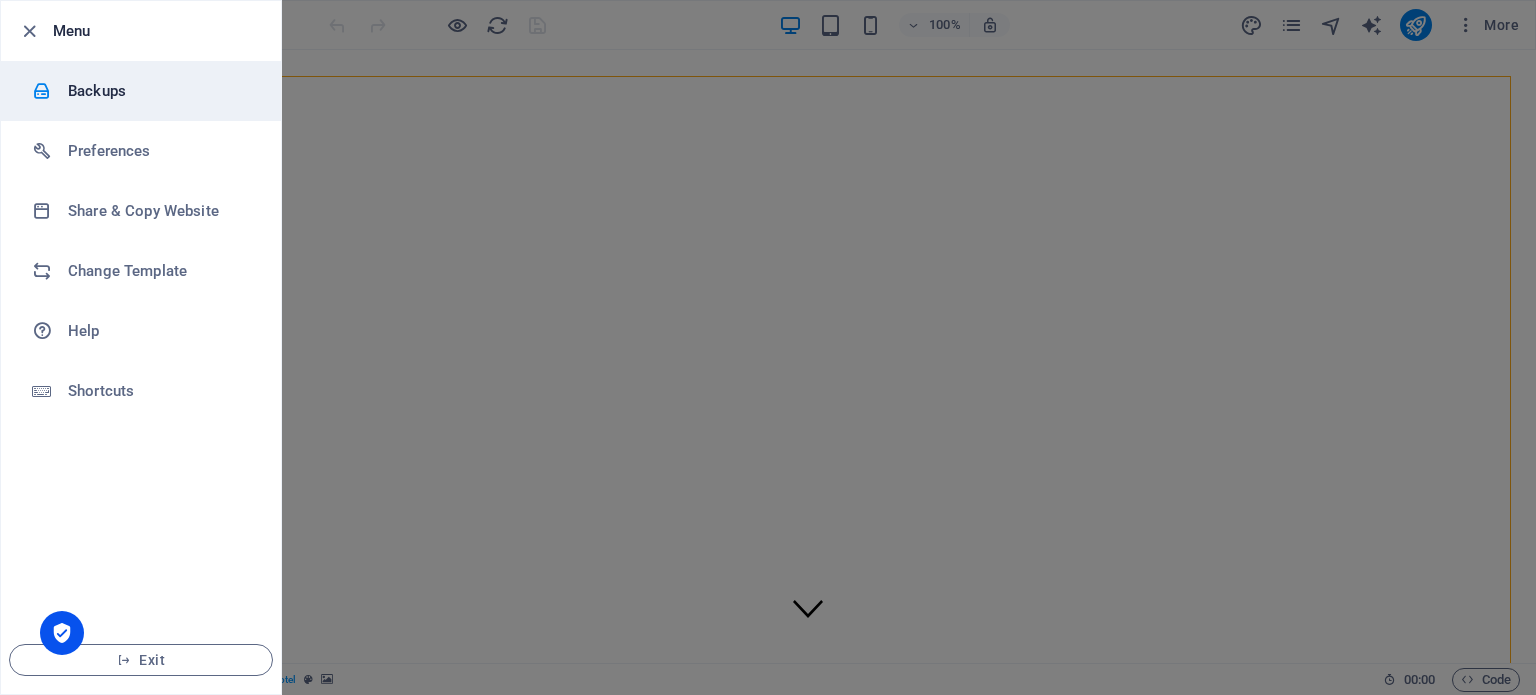click on "Backups" at bounding box center [160, 91] 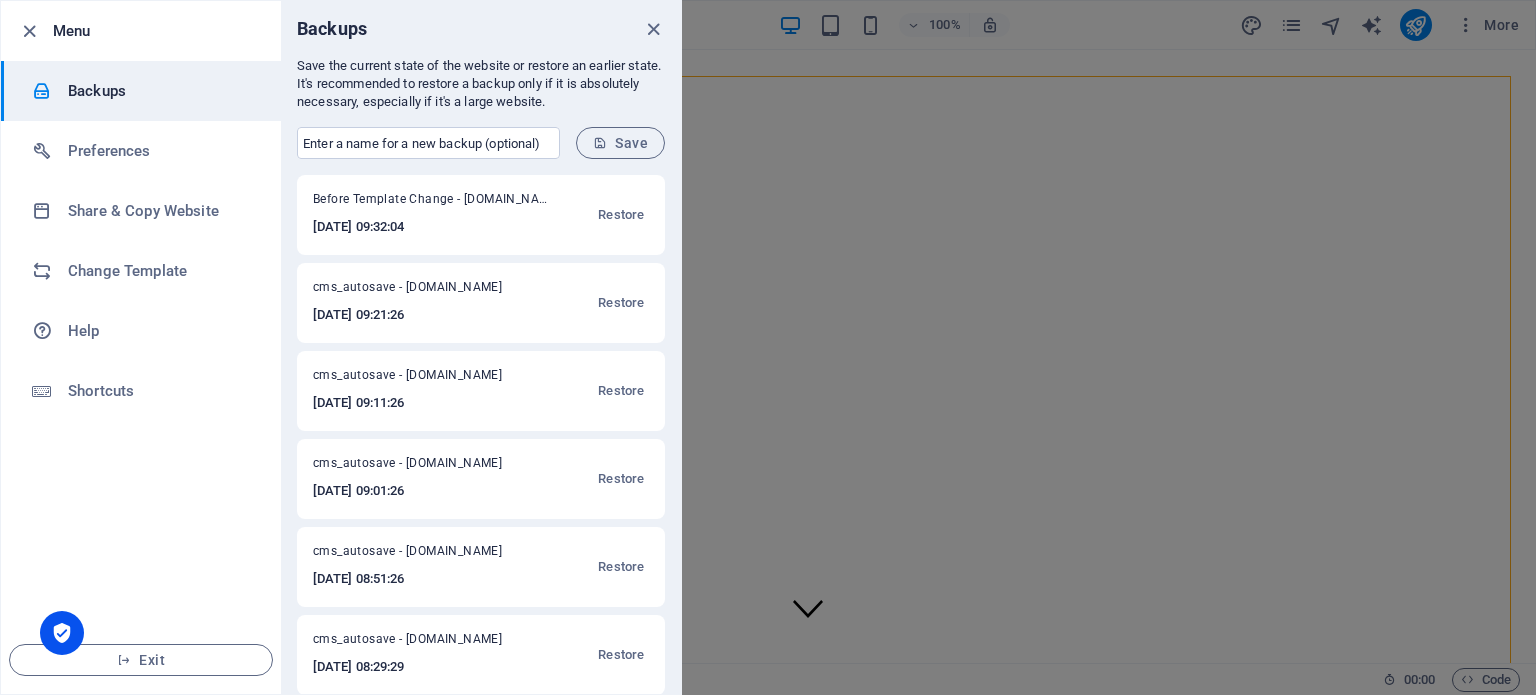 drag, startPoint x: 680, startPoint y: 190, endPoint x: 678, endPoint y: 201, distance: 11.18034 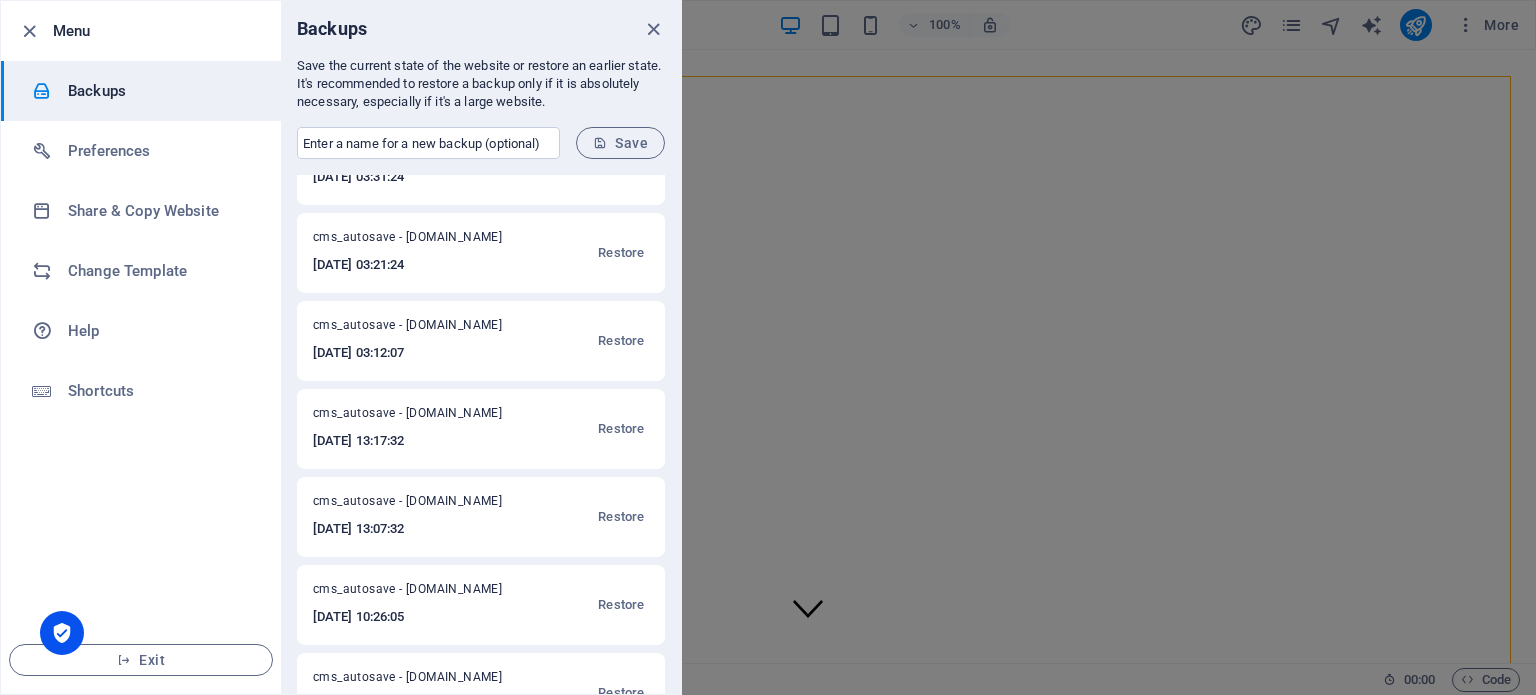 scroll, scrollTop: 1728, scrollLeft: 0, axis: vertical 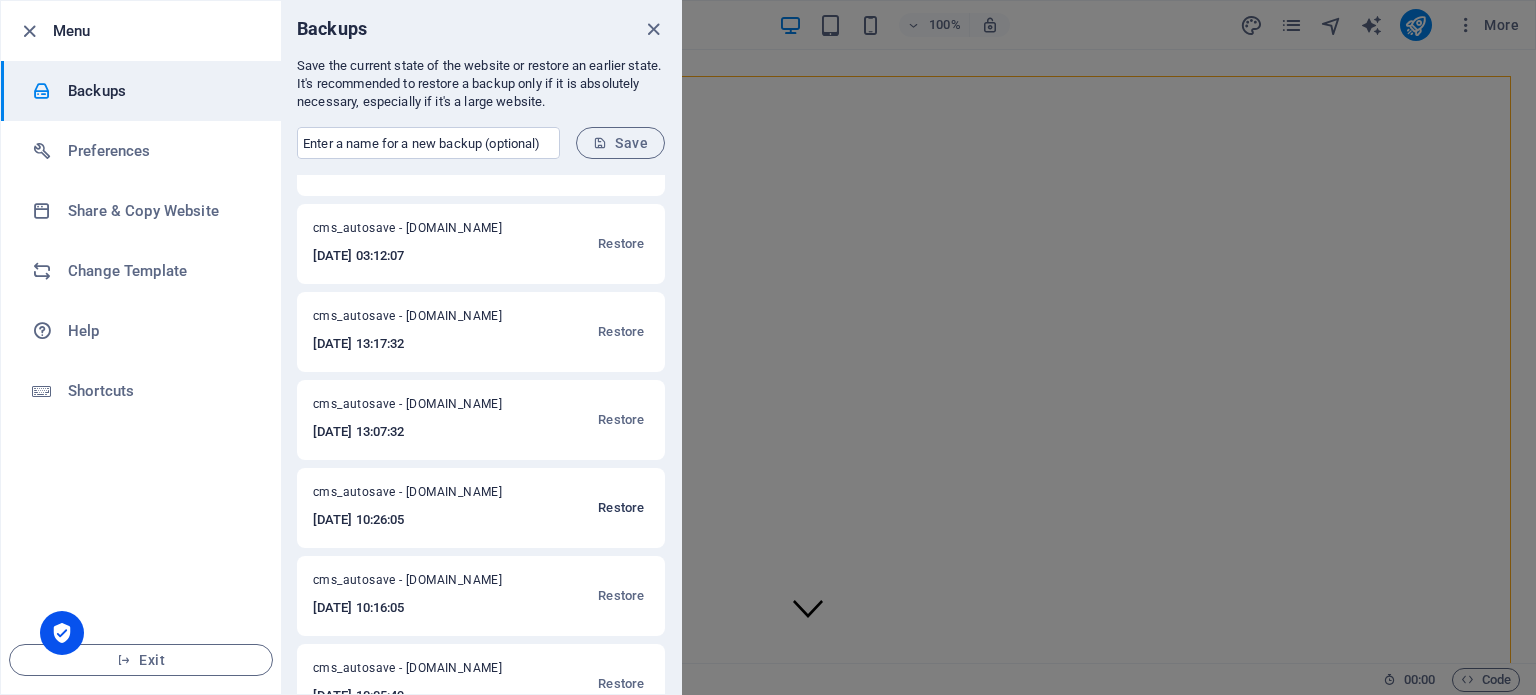 click on "Restore" at bounding box center (621, 508) 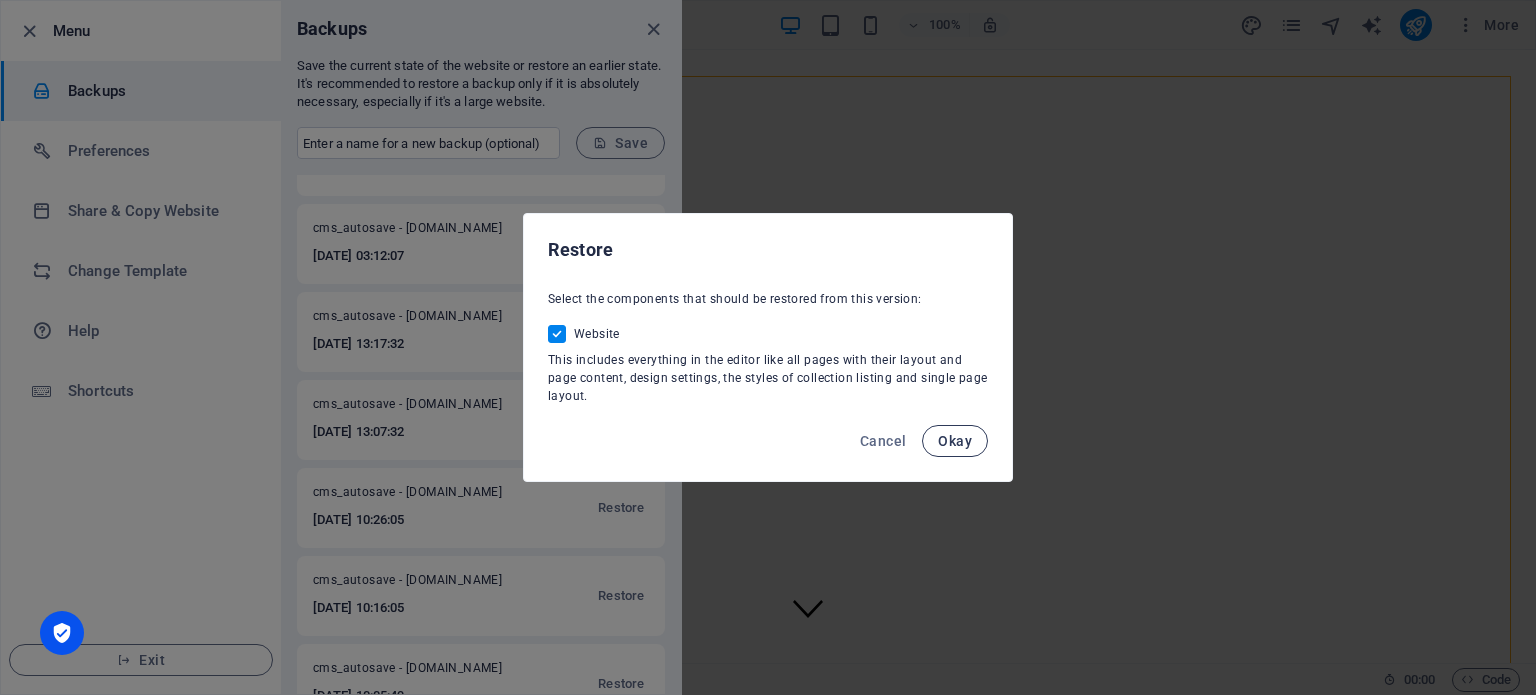 click on "Okay" at bounding box center (955, 441) 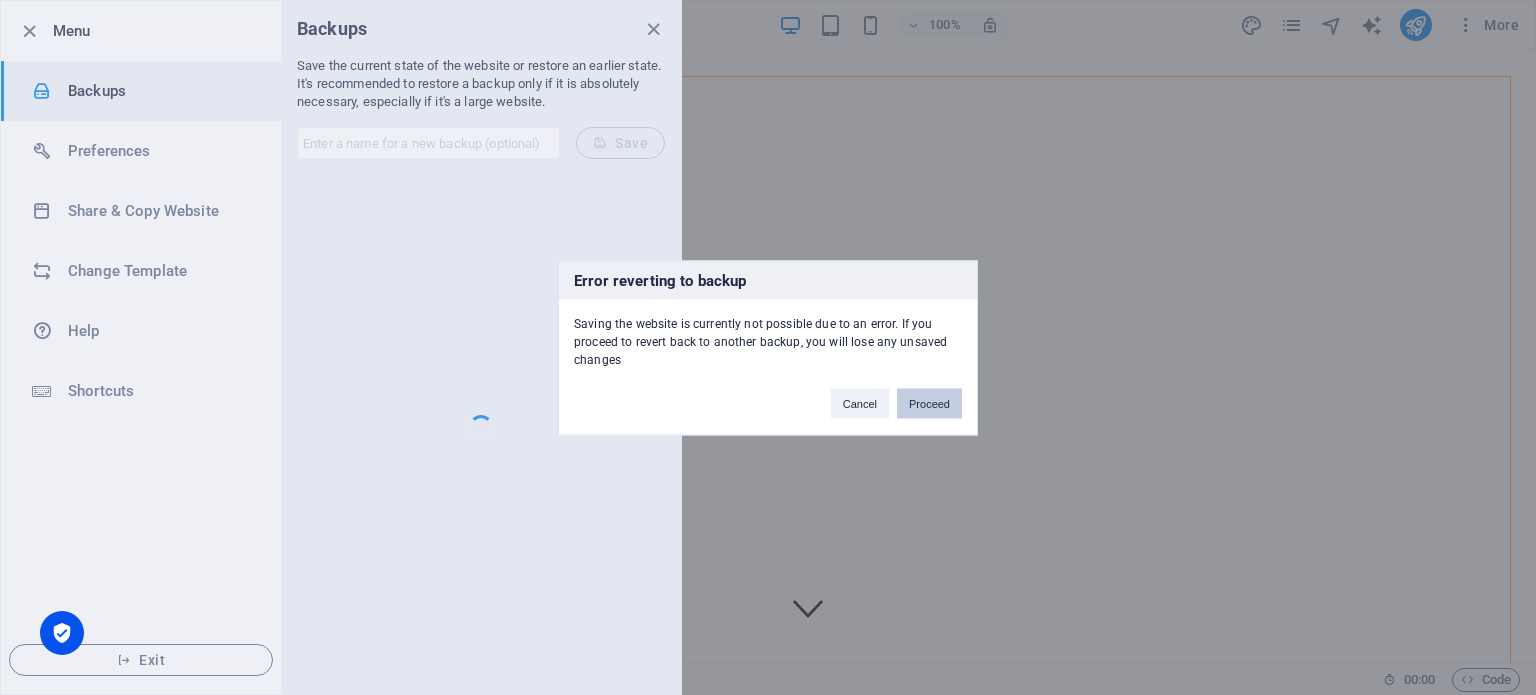 scroll, scrollTop: 0, scrollLeft: 0, axis: both 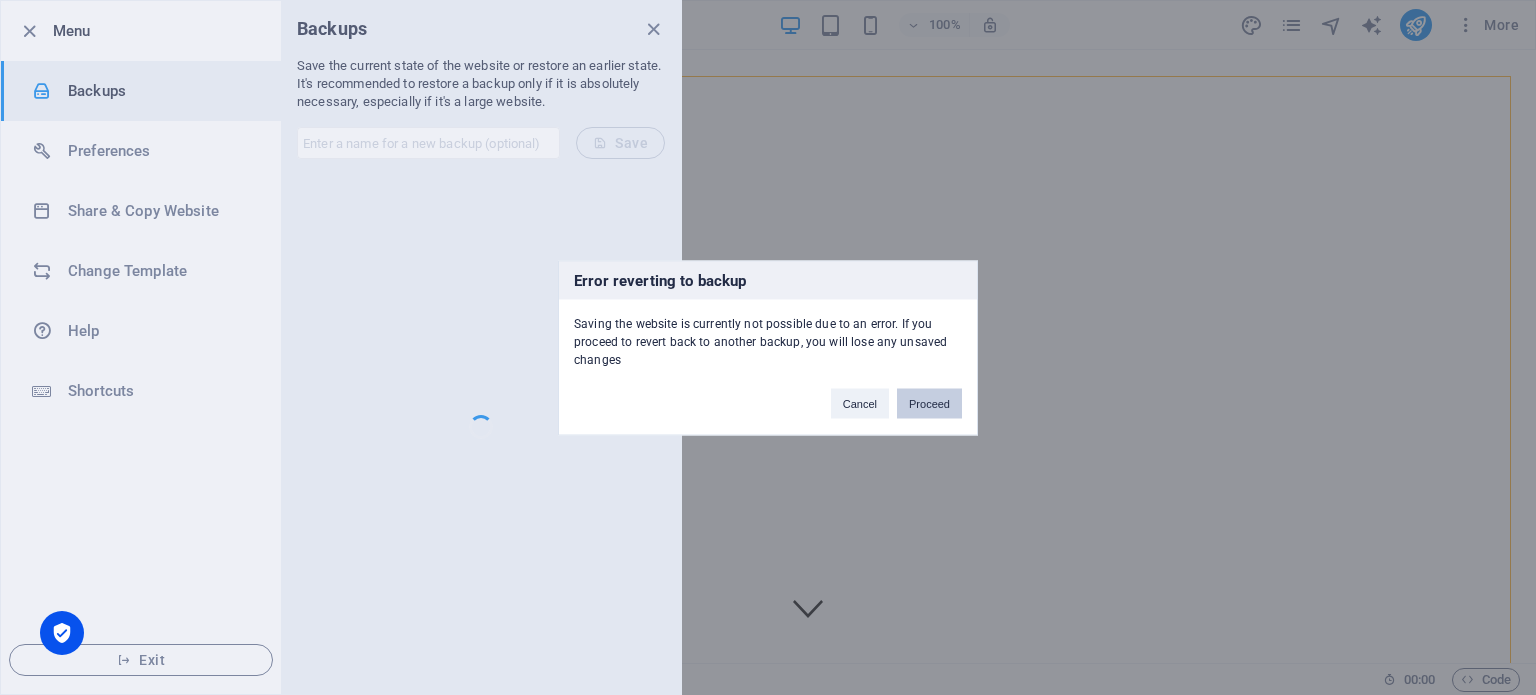 click on "Proceed" at bounding box center (929, 403) 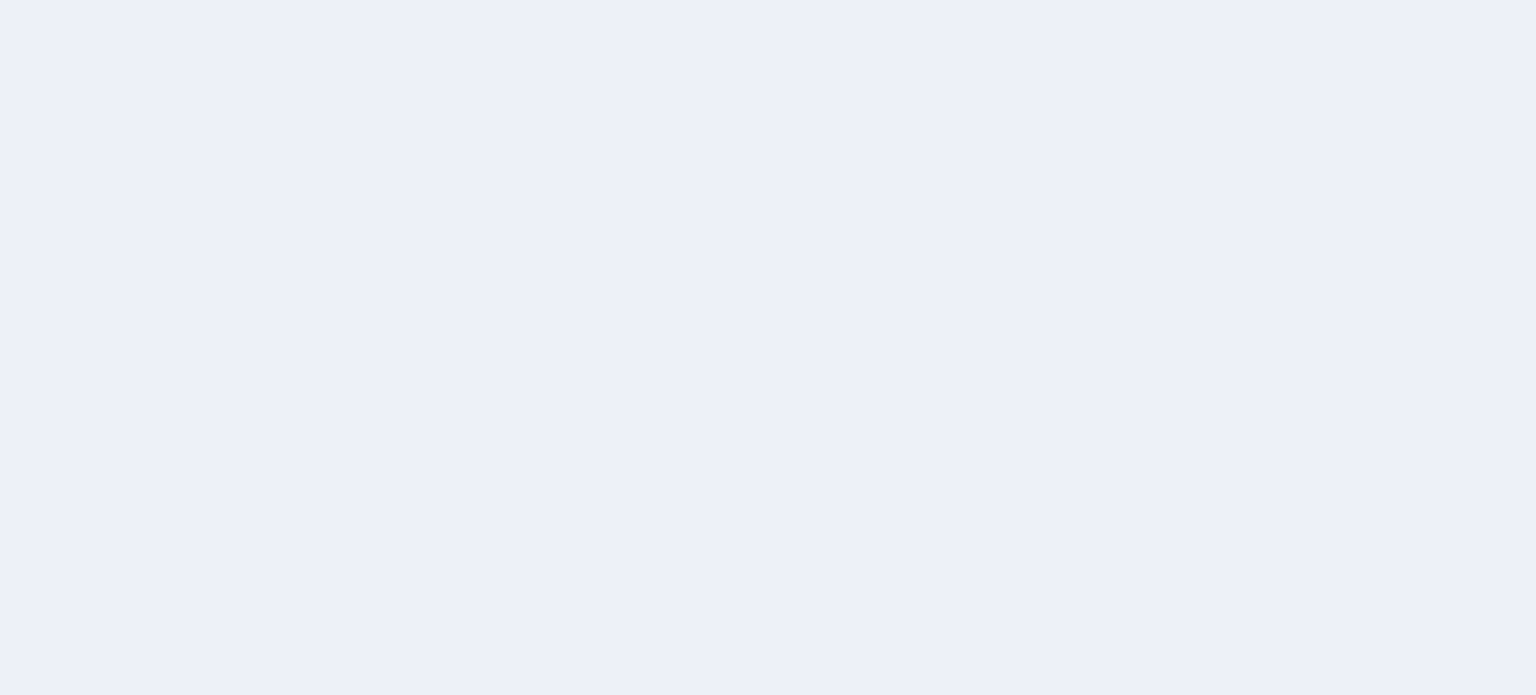 scroll, scrollTop: 0, scrollLeft: 0, axis: both 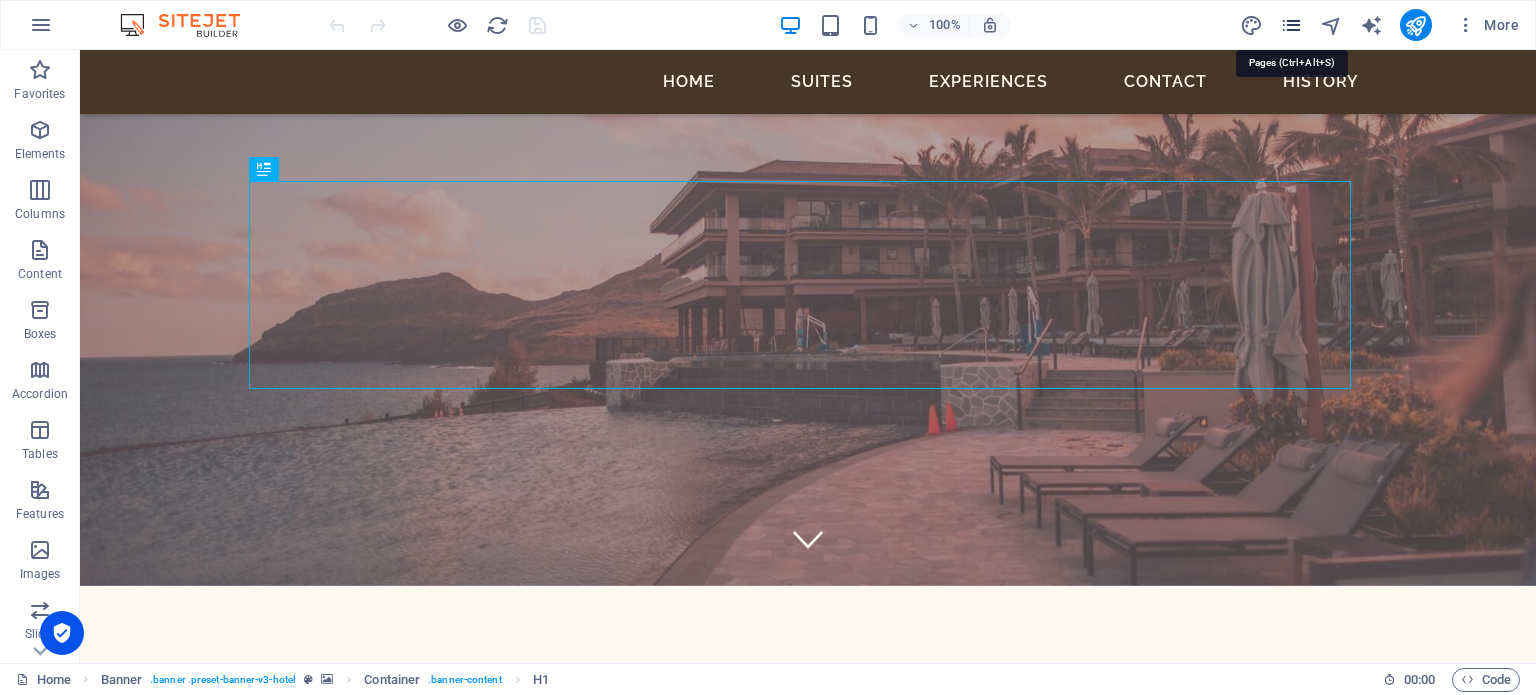 click at bounding box center [1291, 25] 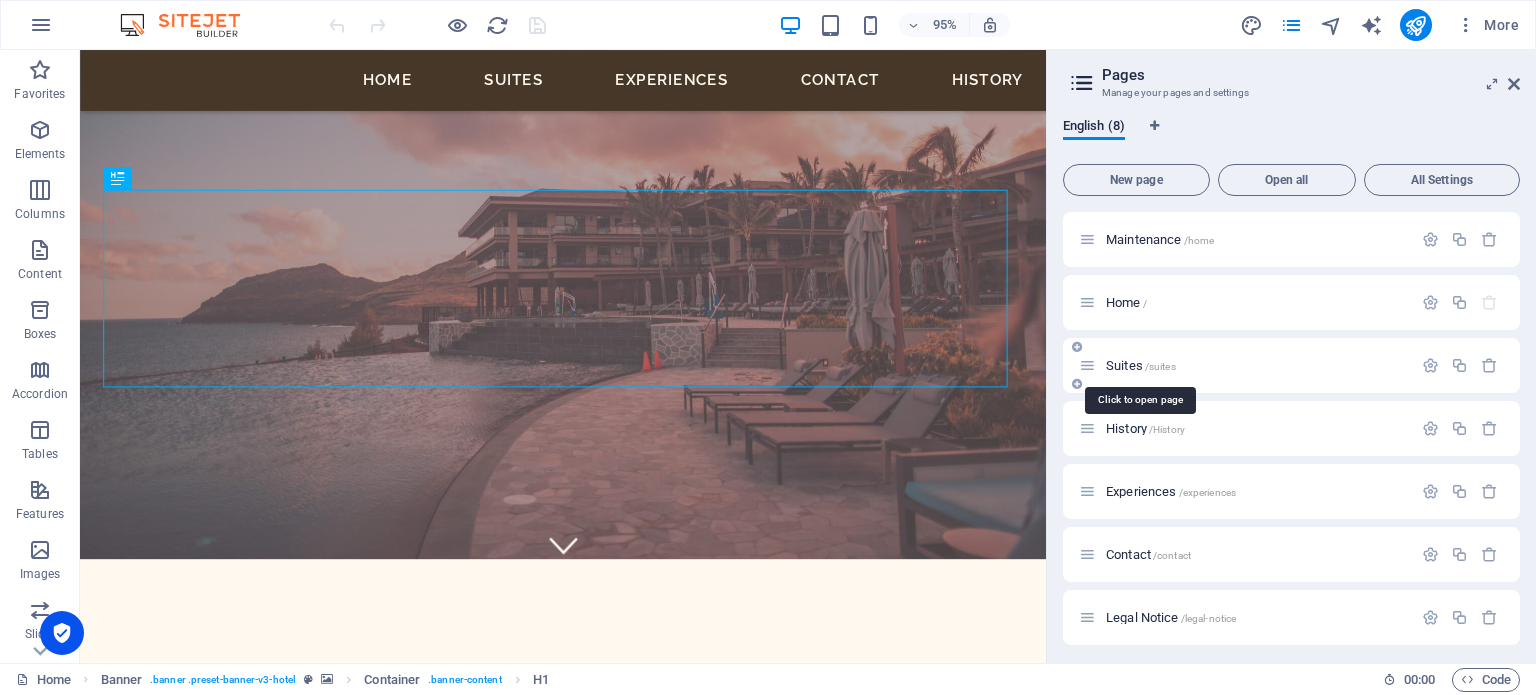 click on "Suites /suites" at bounding box center [1141, 365] 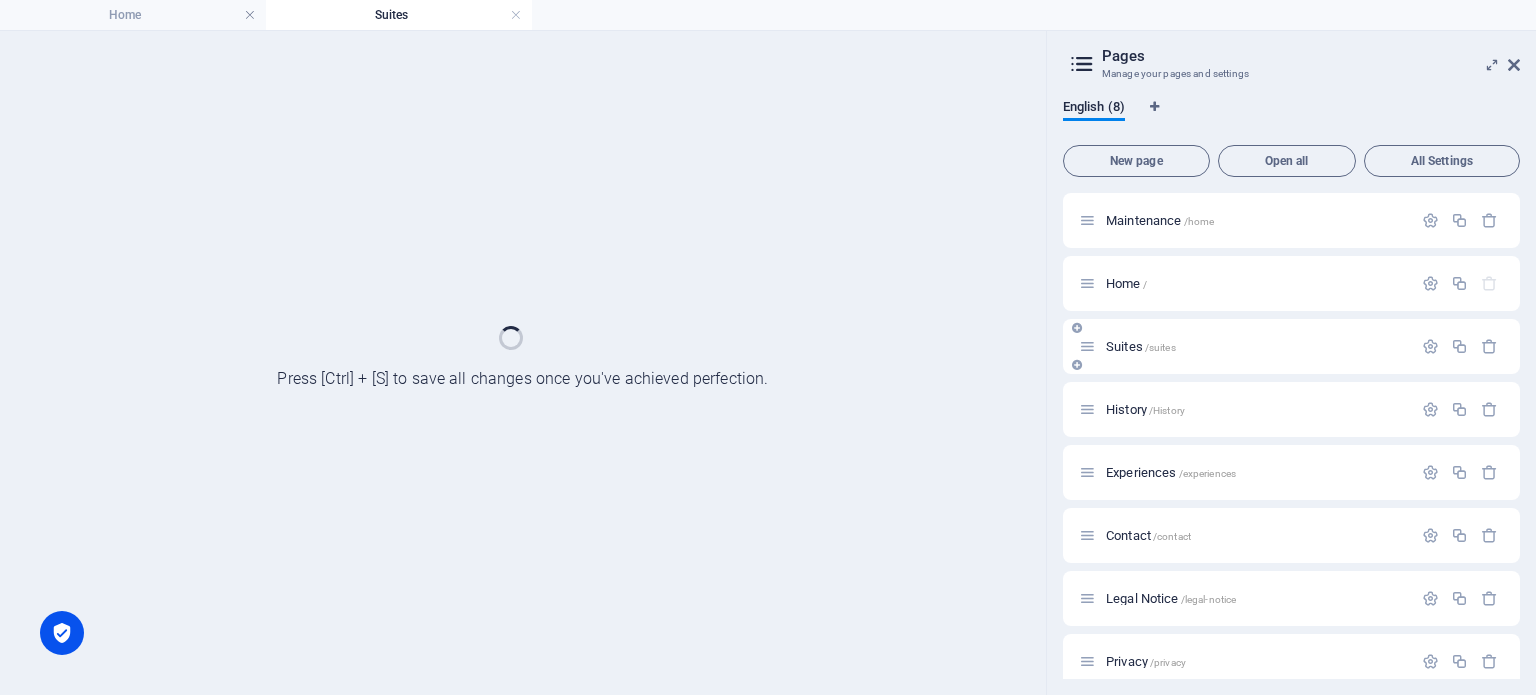 scroll, scrollTop: 0, scrollLeft: 0, axis: both 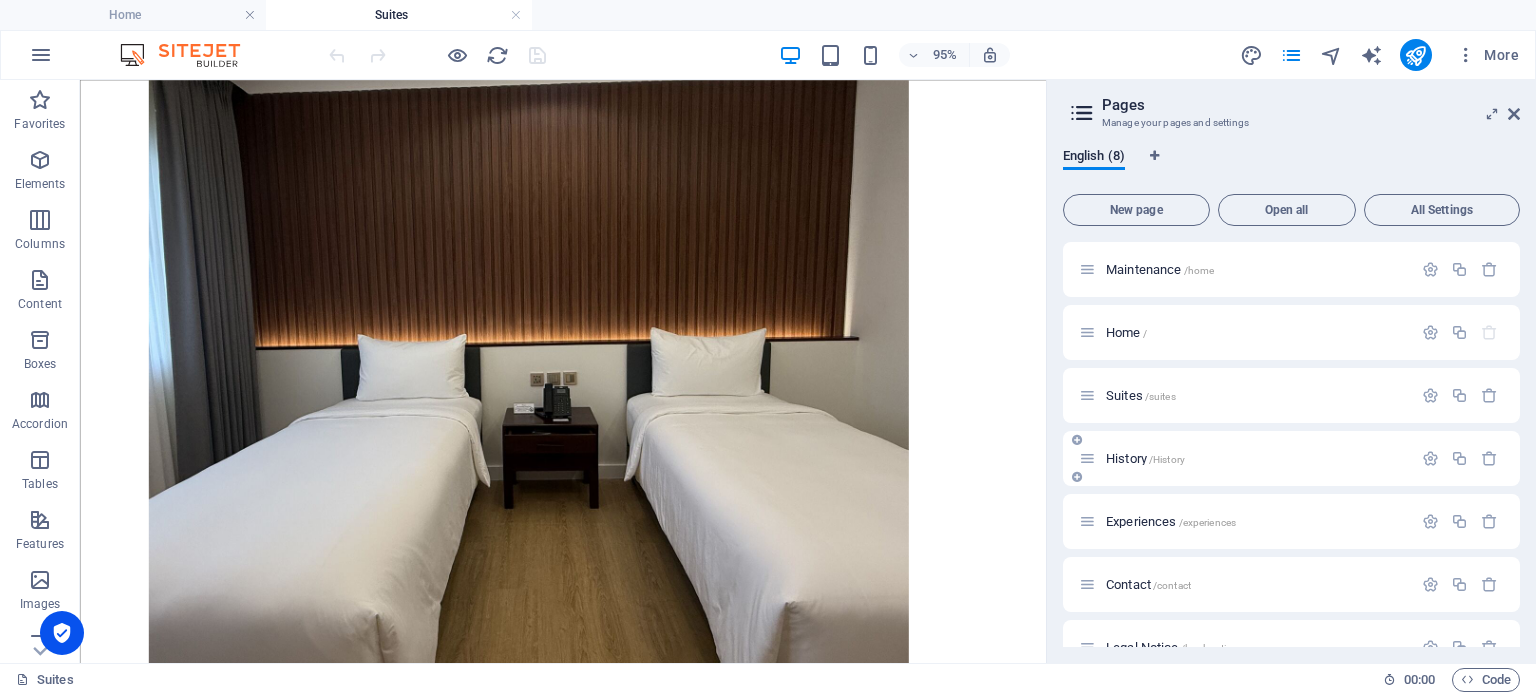 click on "History /History" at bounding box center [1145, 458] 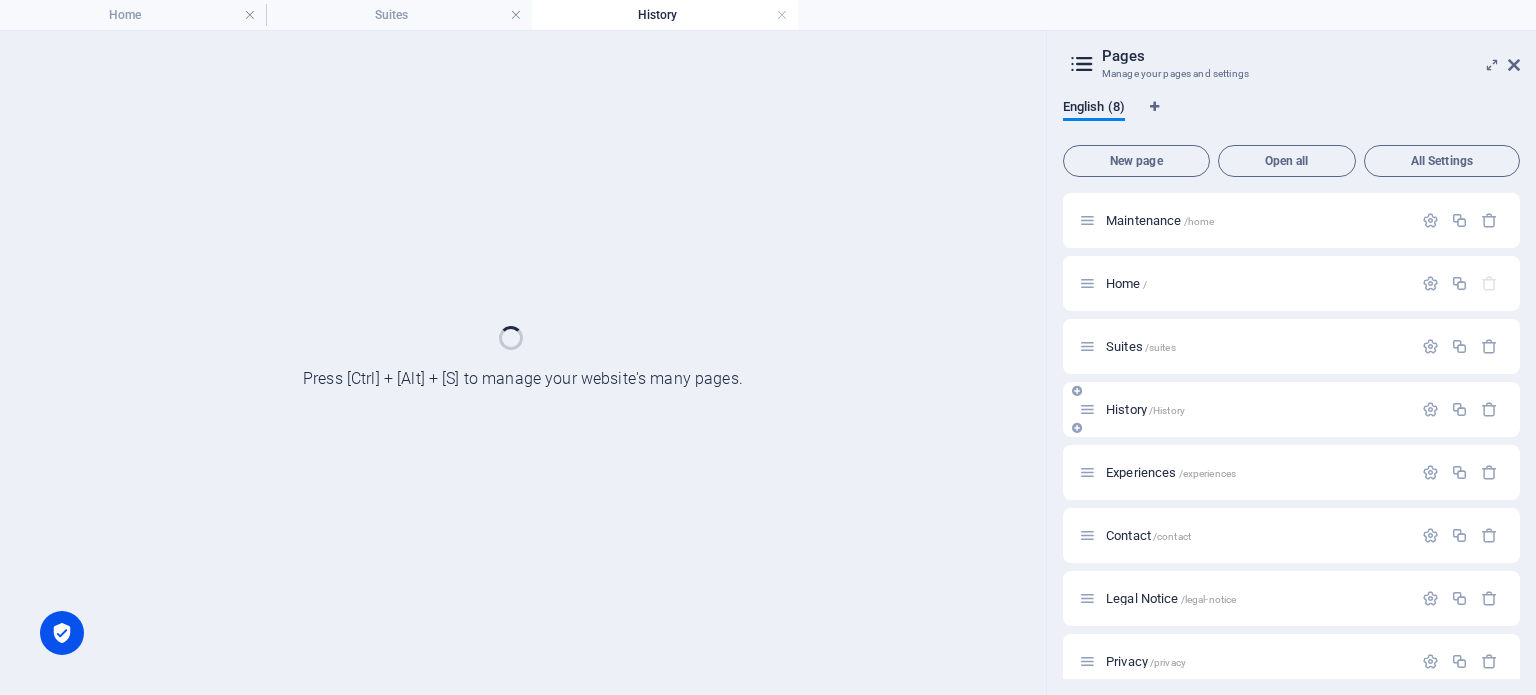 scroll, scrollTop: 0, scrollLeft: 0, axis: both 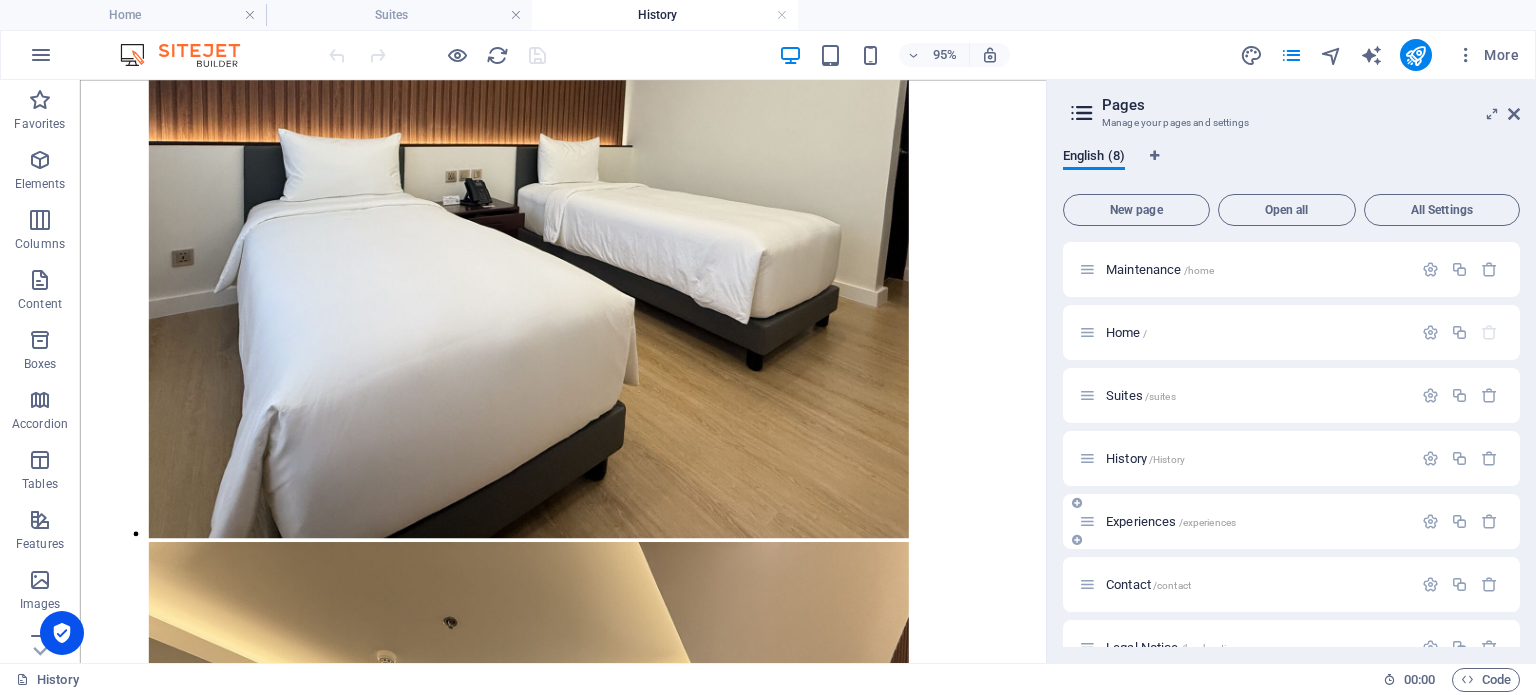 click on "Experiences /experiences" at bounding box center [1171, 521] 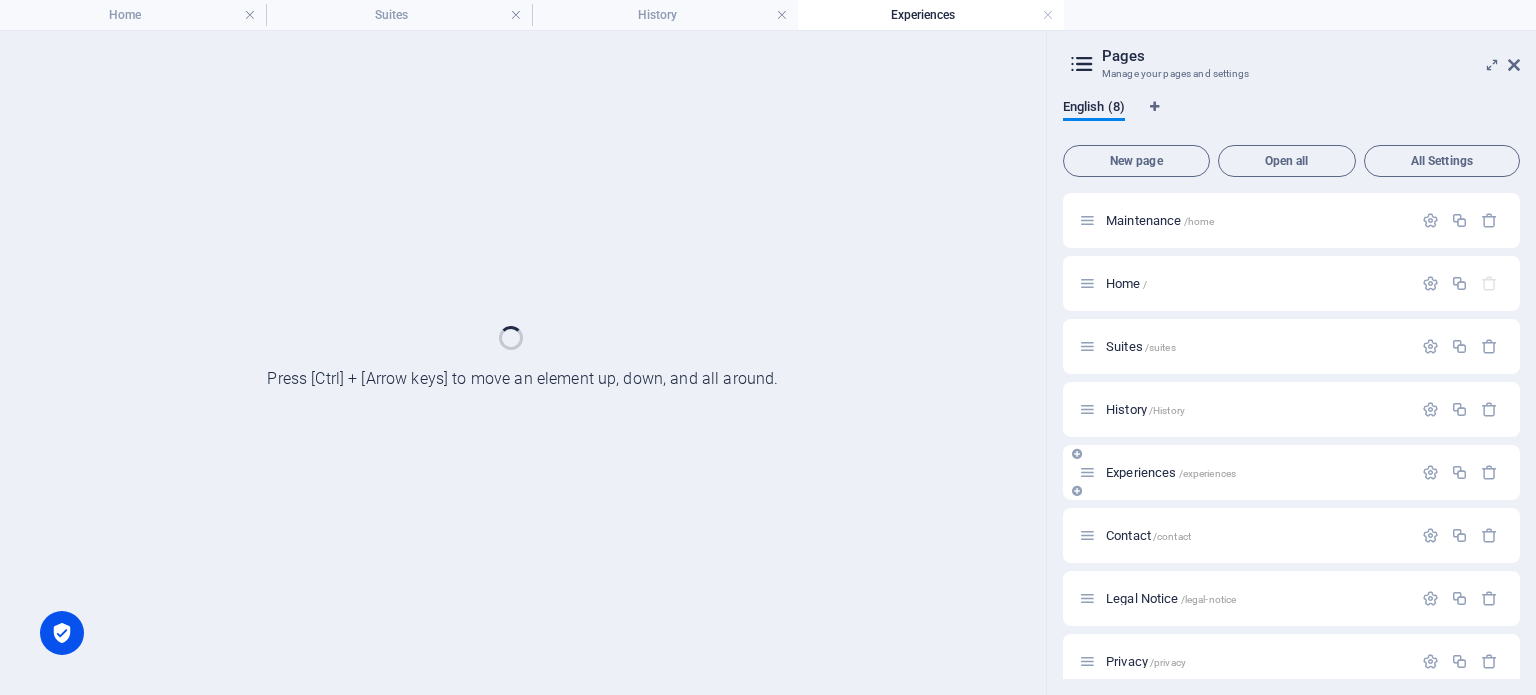 scroll, scrollTop: 0, scrollLeft: 0, axis: both 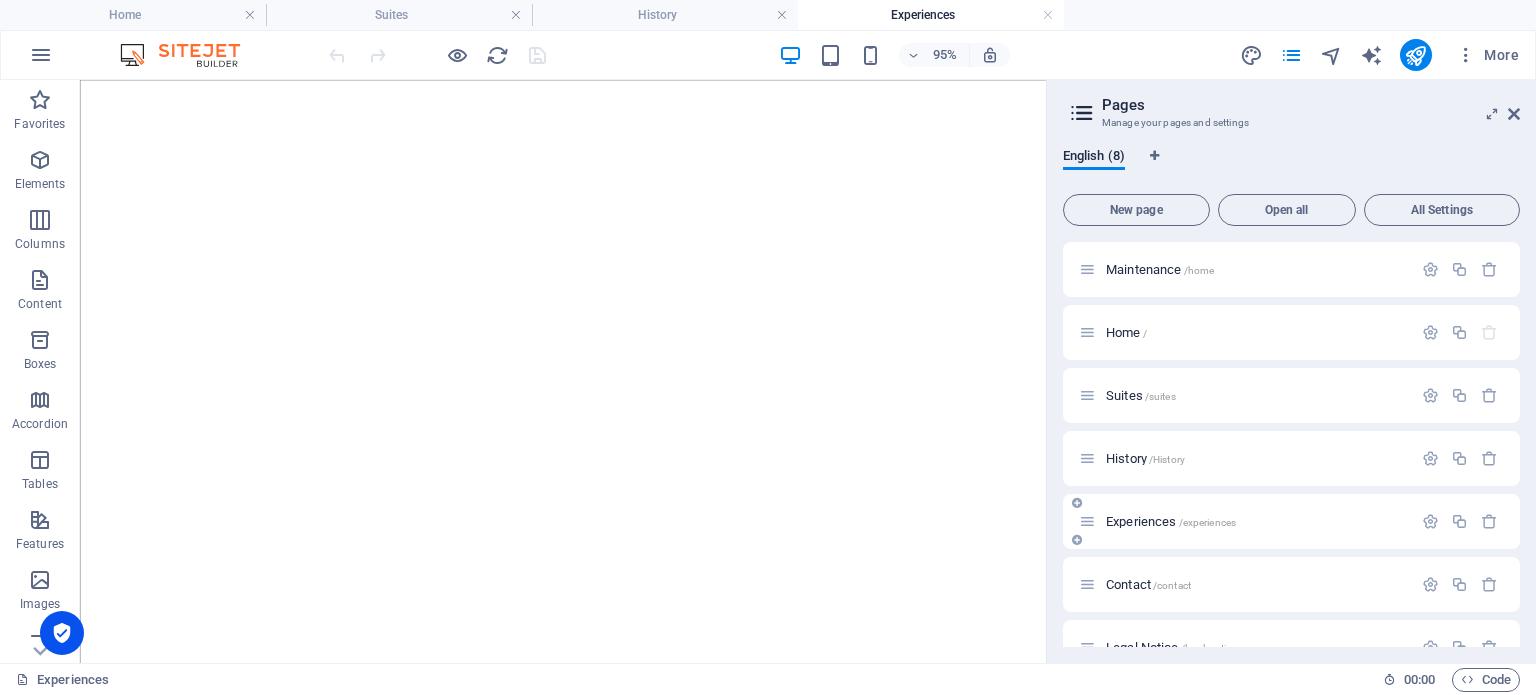 click on "Experiences /experiences" at bounding box center (1171, 521) 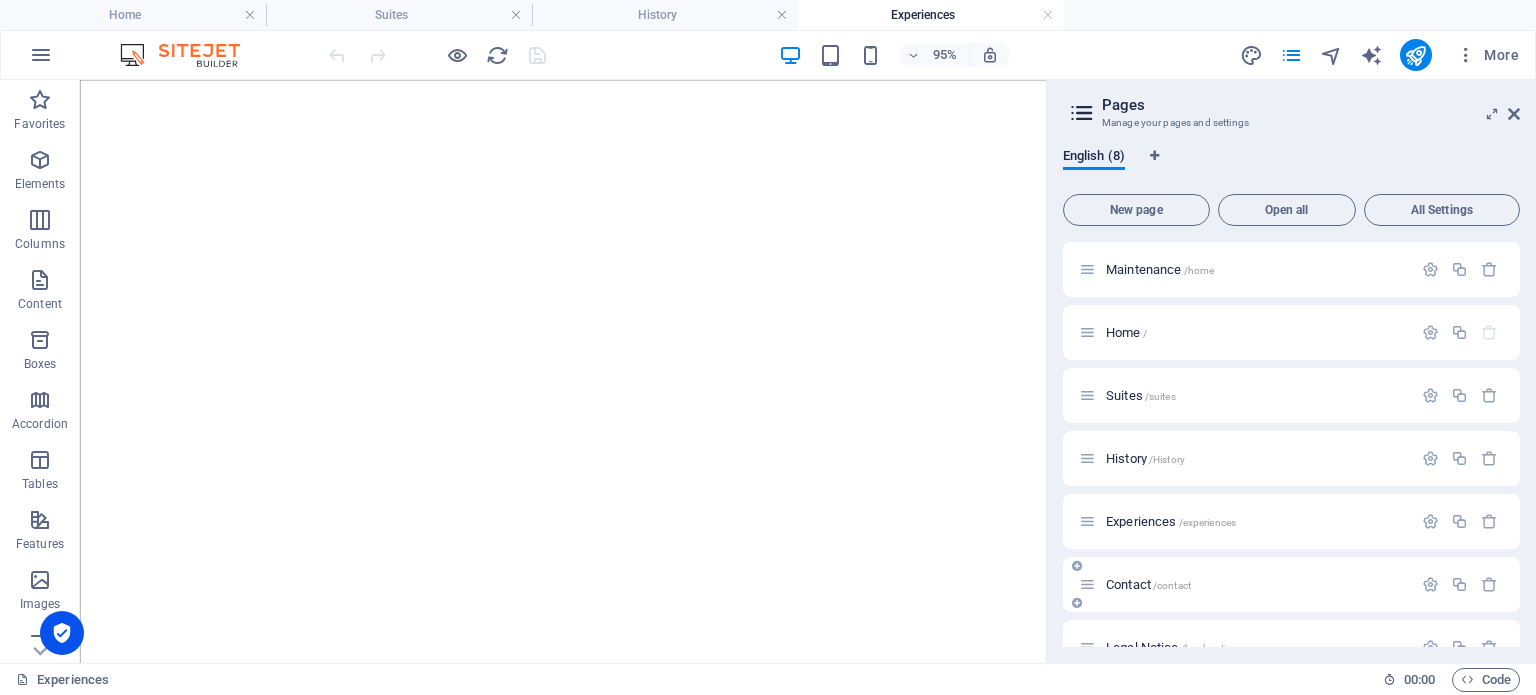 click on "Contact /contact" at bounding box center (1245, 584) 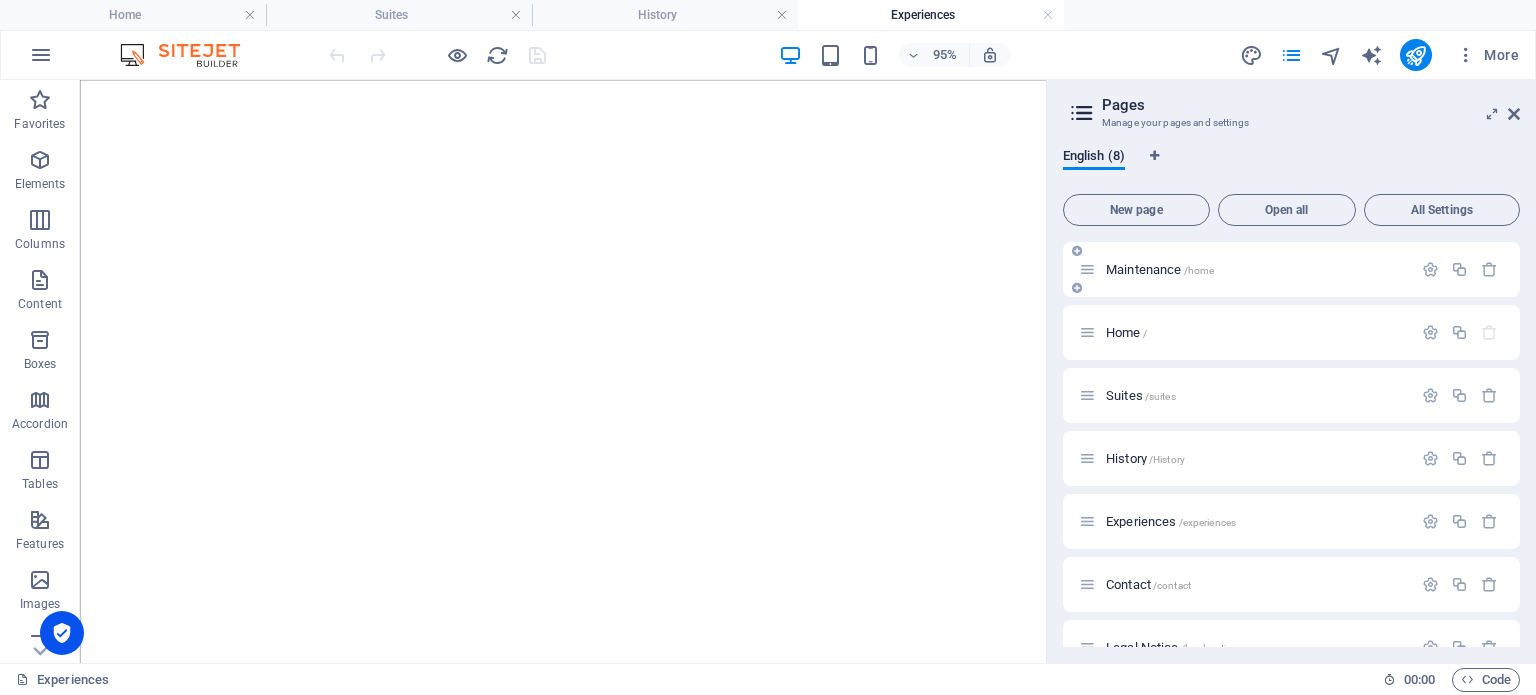 click on "Maintenance /home" at bounding box center (1160, 269) 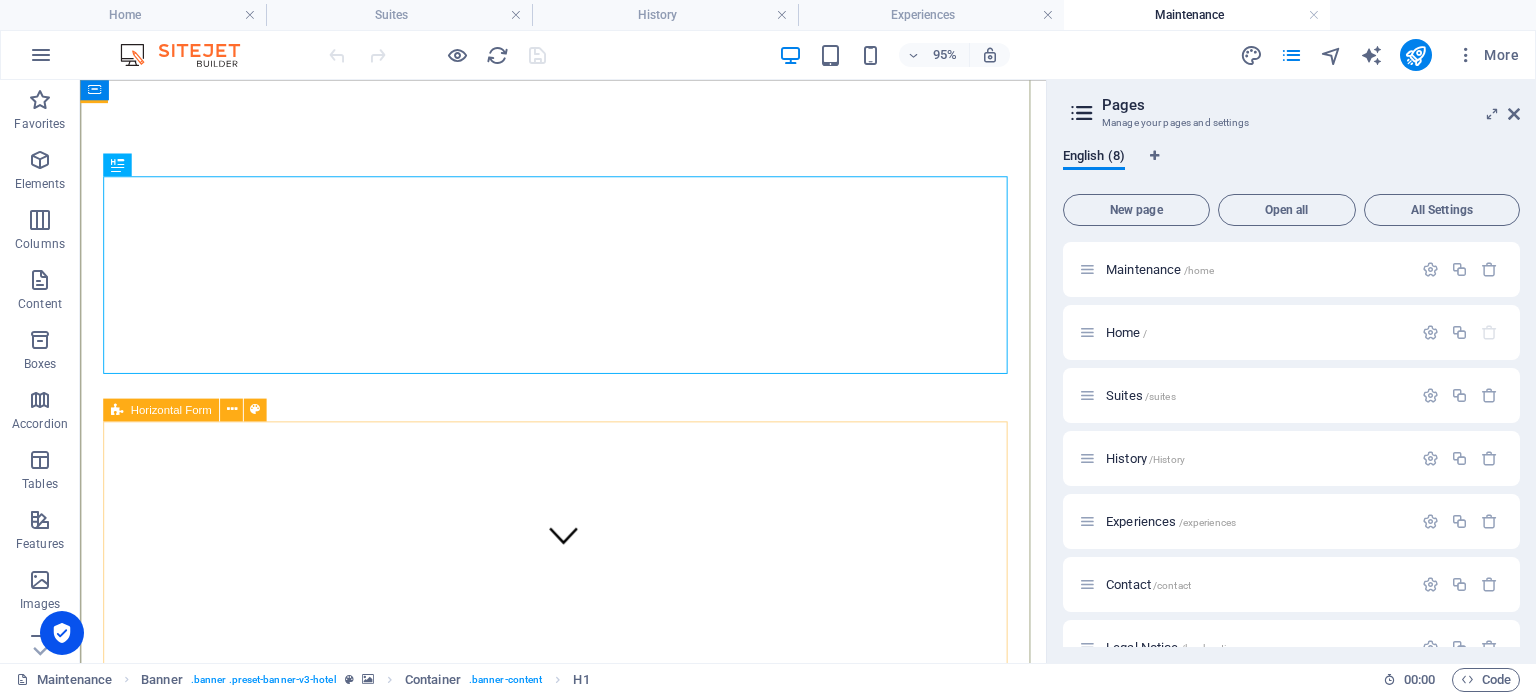 scroll, scrollTop: 0, scrollLeft: 0, axis: both 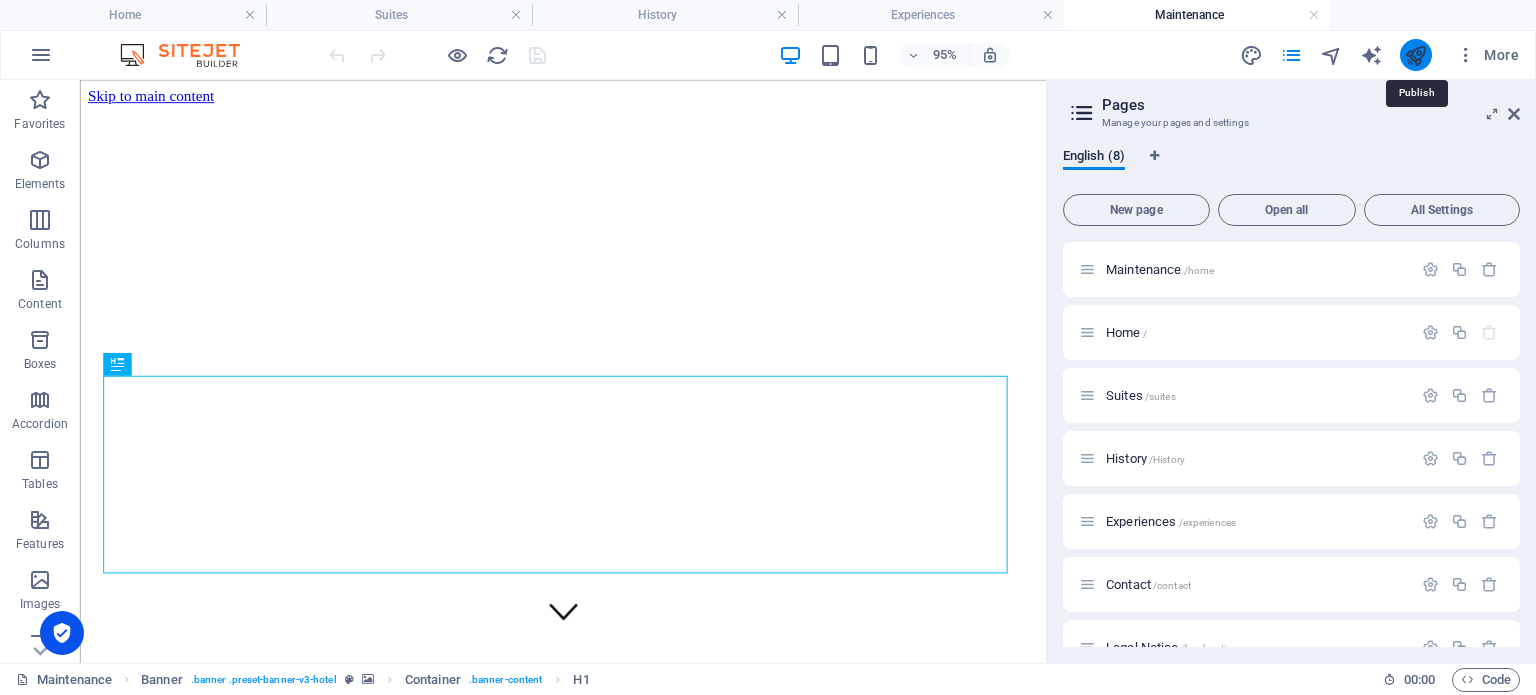 click at bounding box center [1415, 55] 